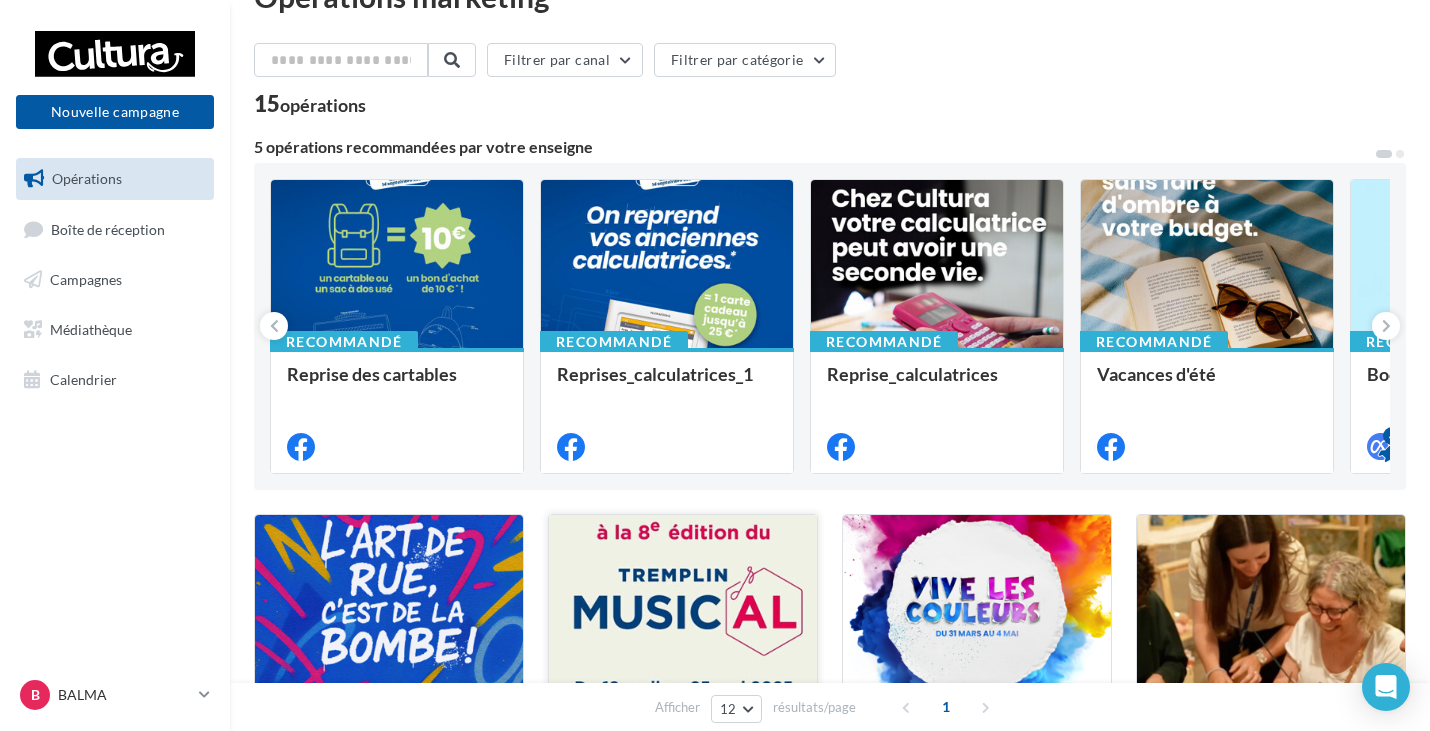 scroll, scrollTop: 0, scrollLeft: 0, axis: both 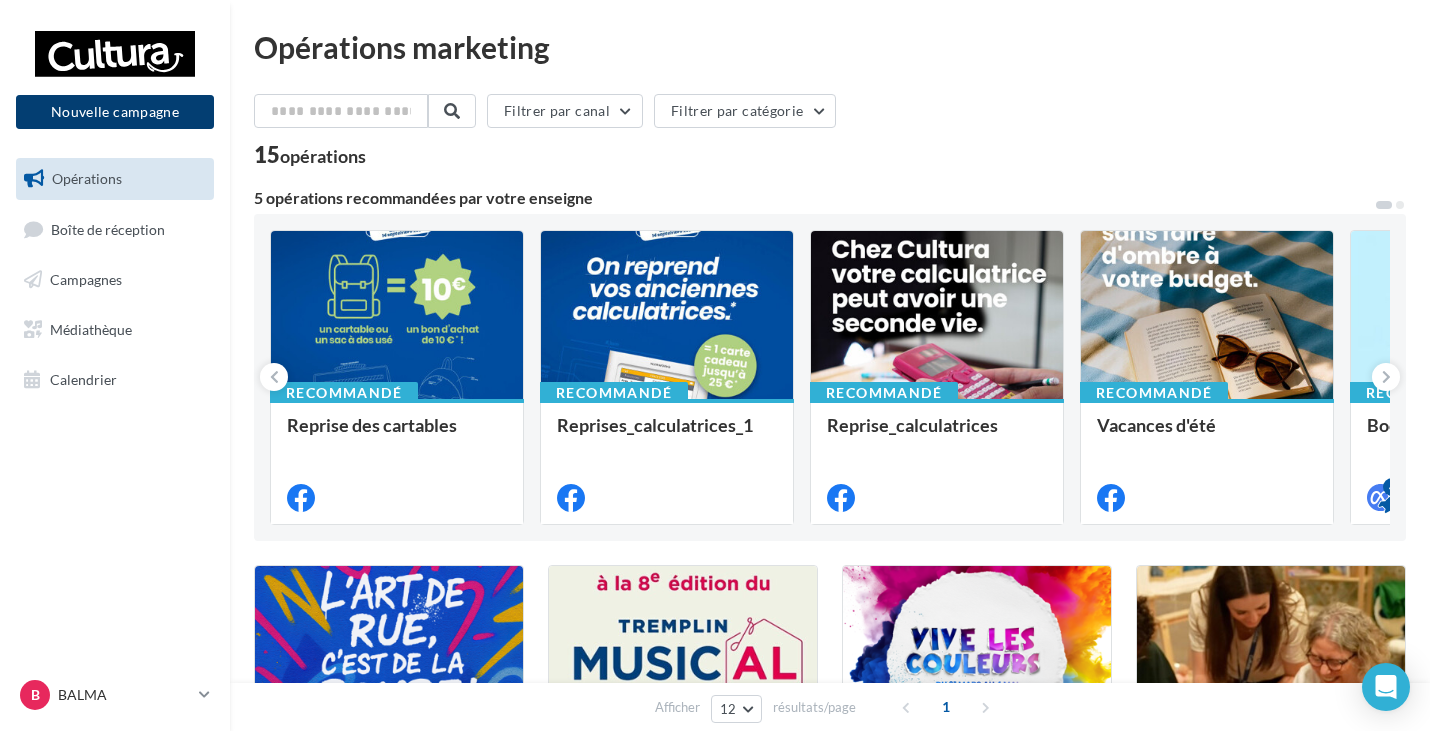 click on "Nouvelle campagne" at bounding box center (115, 112) 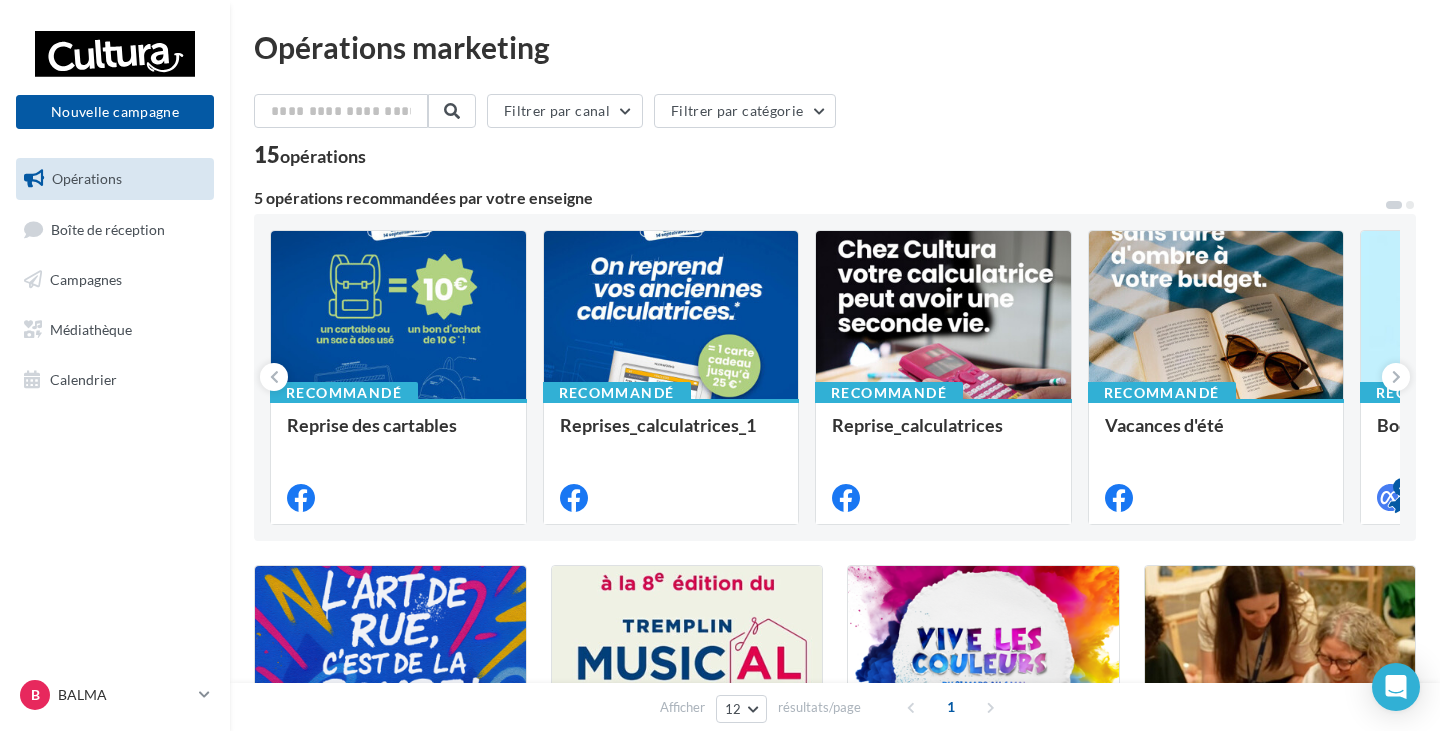 click at bounding box center [720, 335] 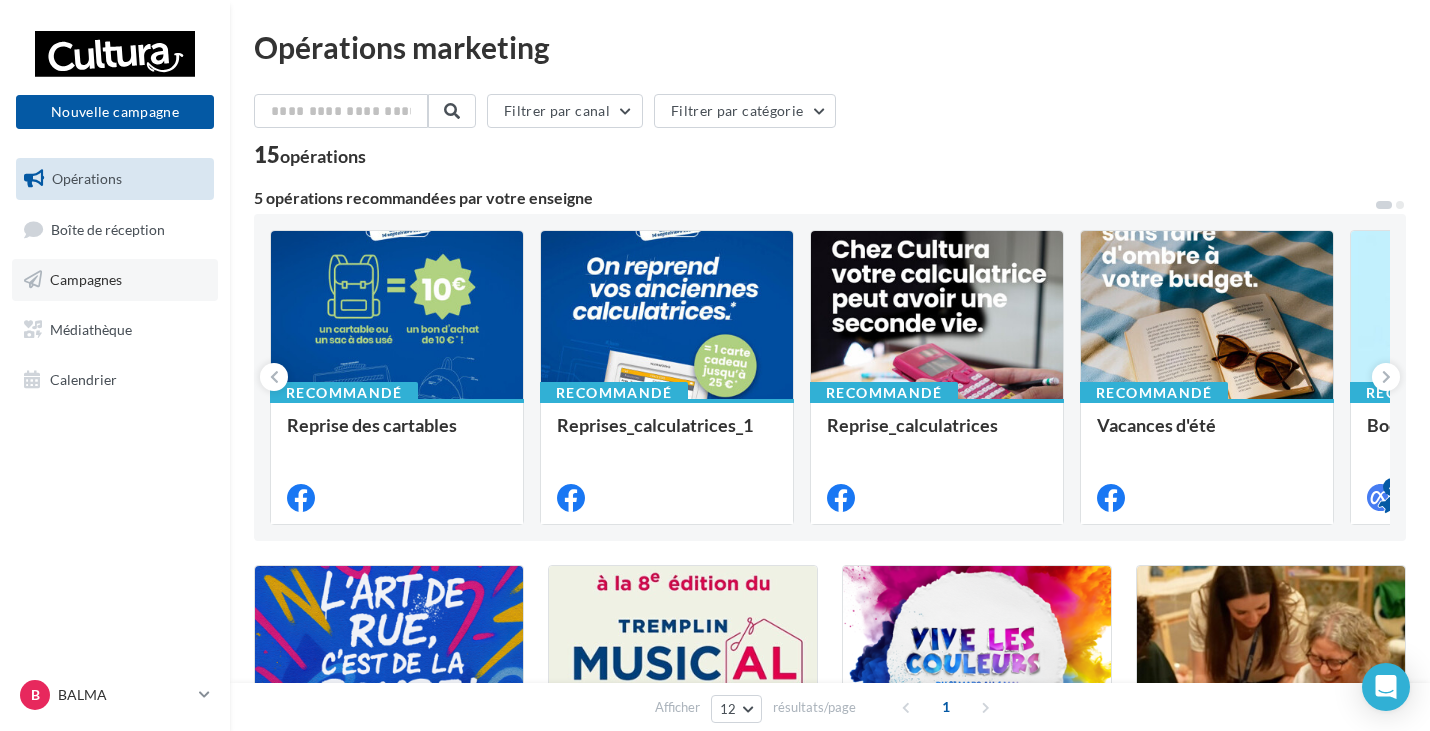 click on "Campagnes" at bounding box center (86, 279) 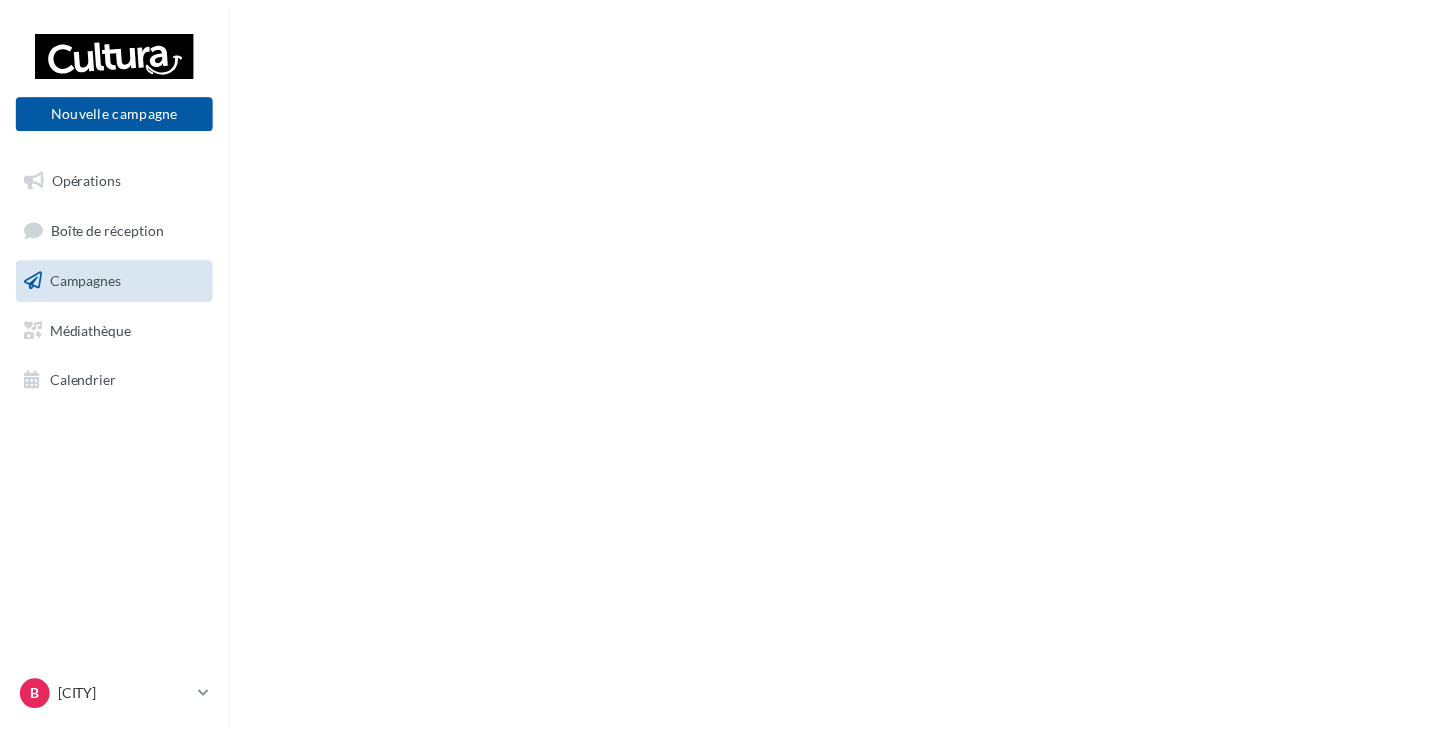 scroll, scrollTop: 0, scrollLeft: 0, axis: both 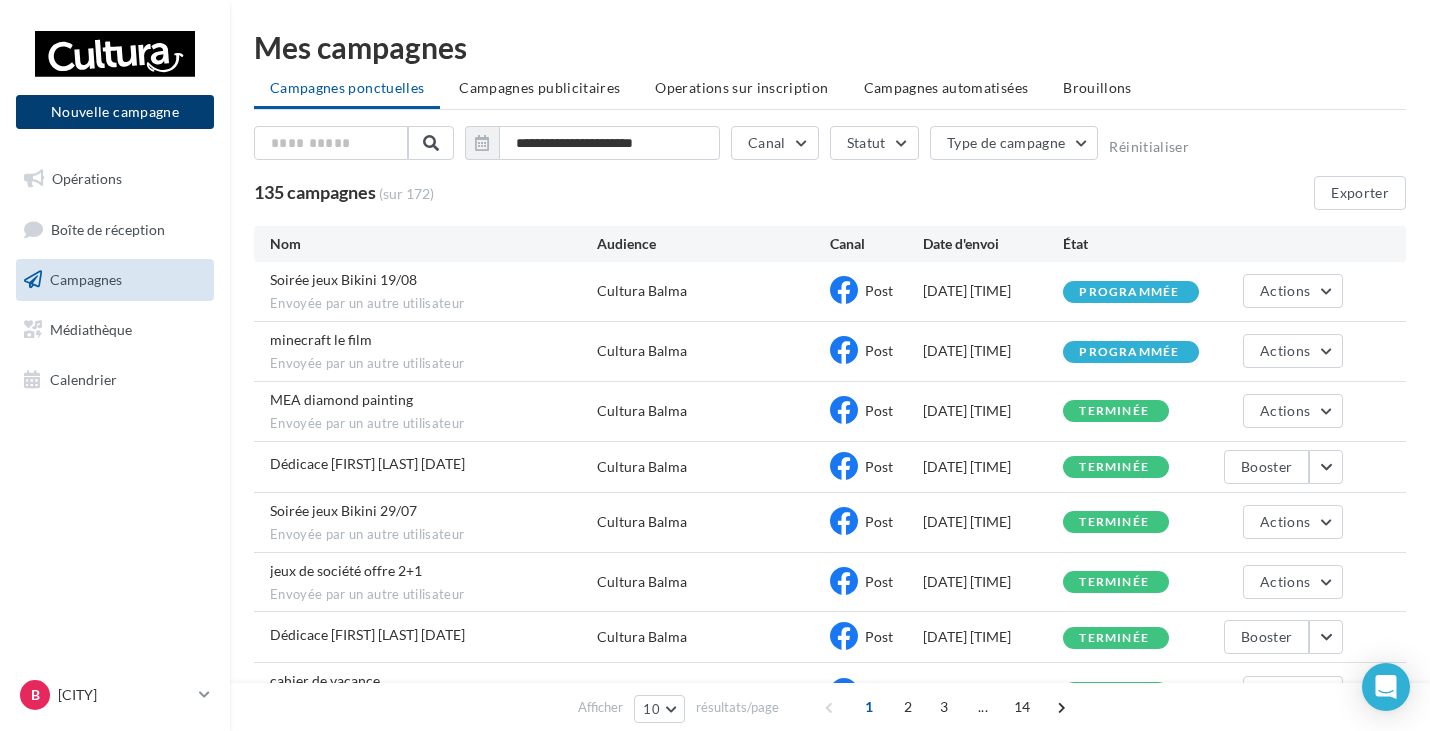 click on "Nouvelle campagne" at bounding box center [115, 112] 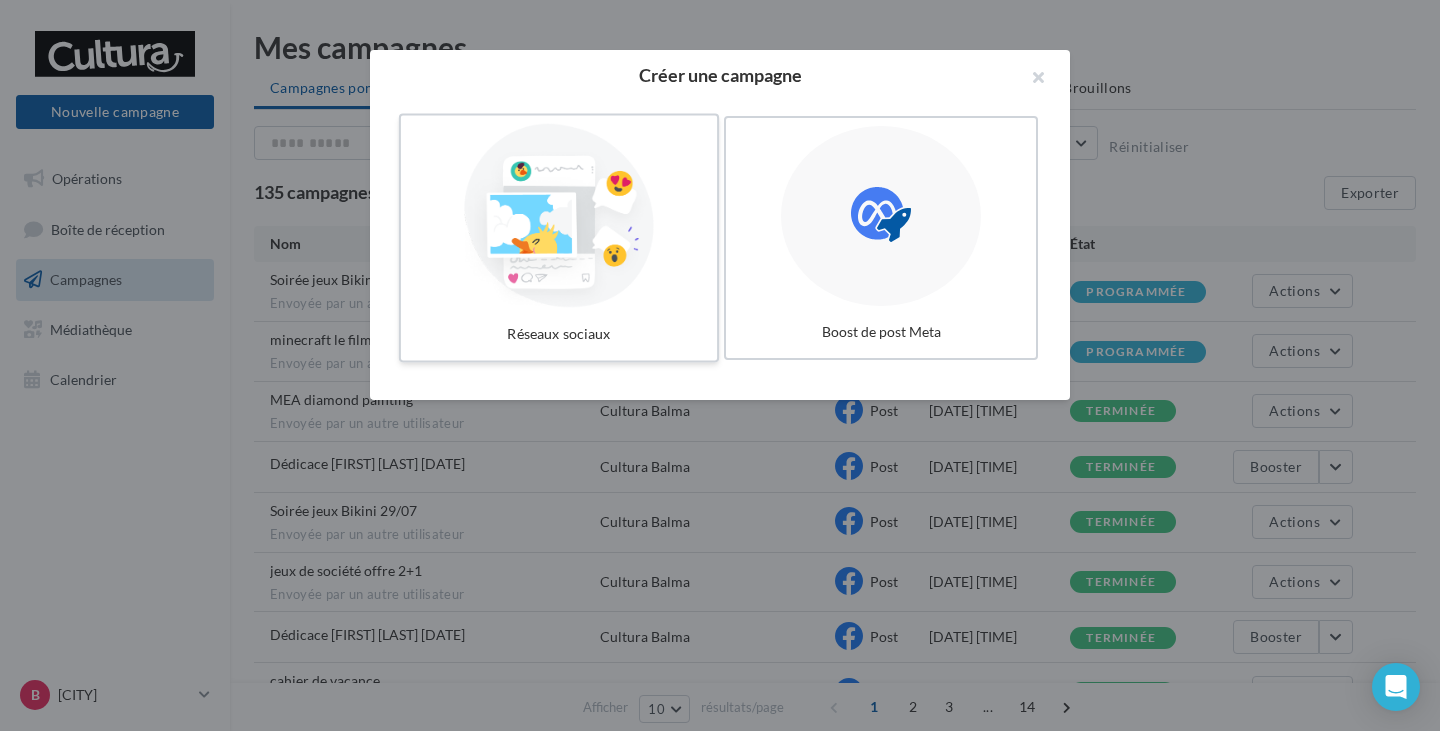click at bounding box center (559, 216) 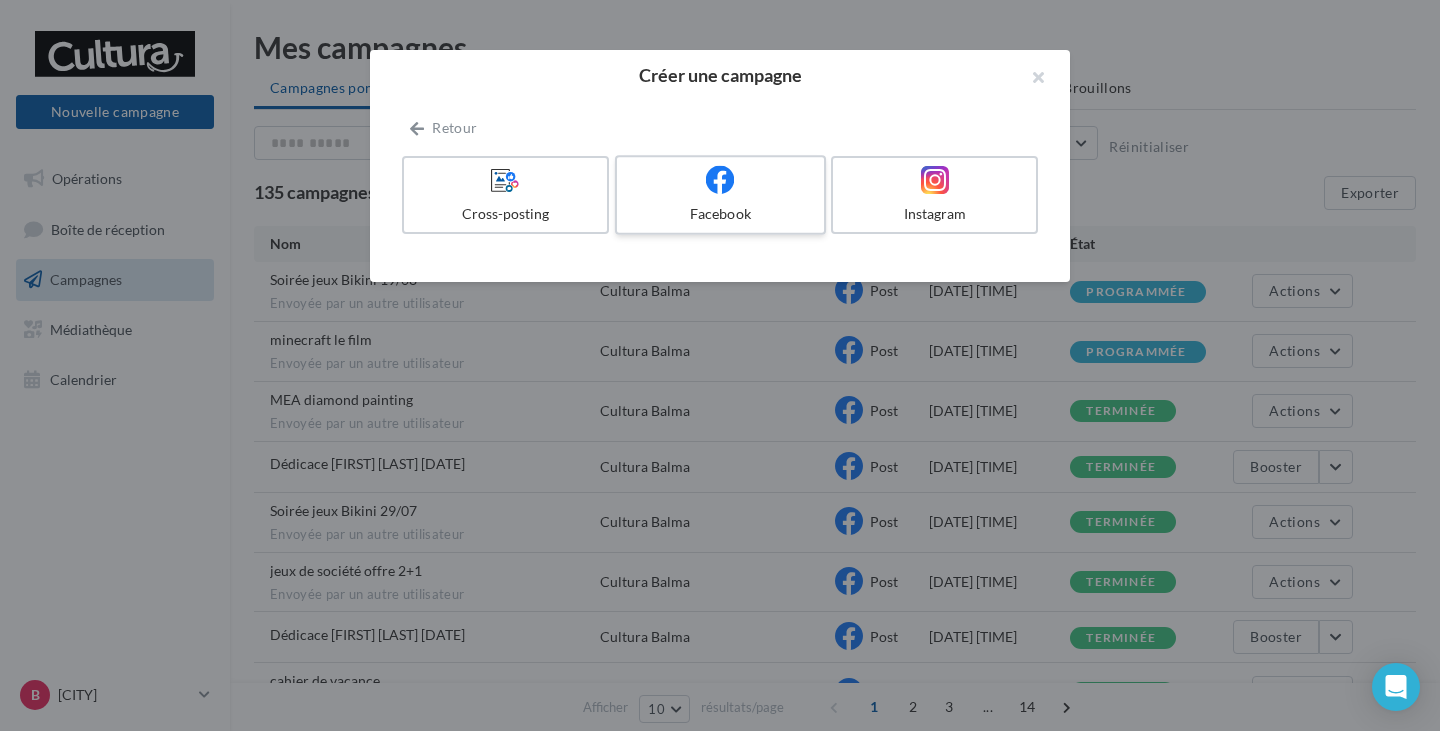 click on "Facebook" at bounding box center [720, 214] 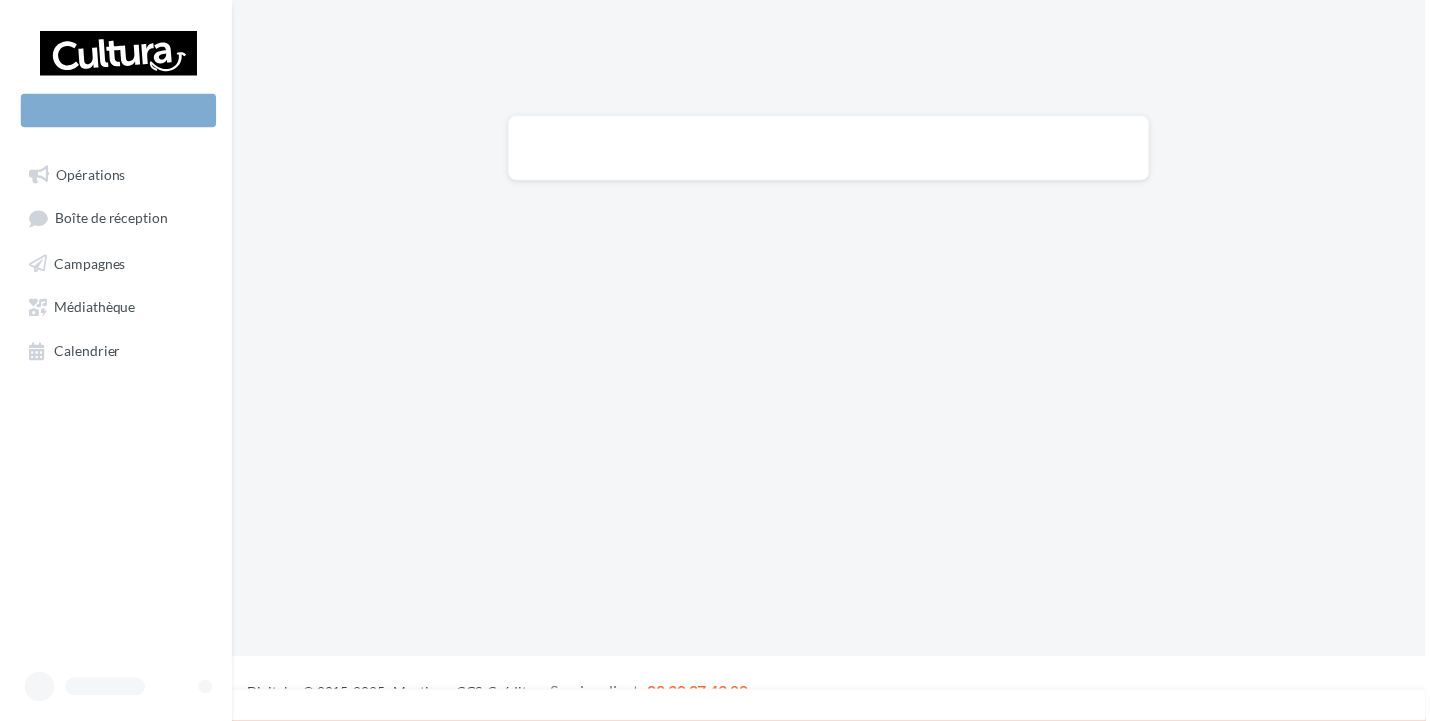 scroll, scrollTop: 0, scrollLeft: 0, axis: both 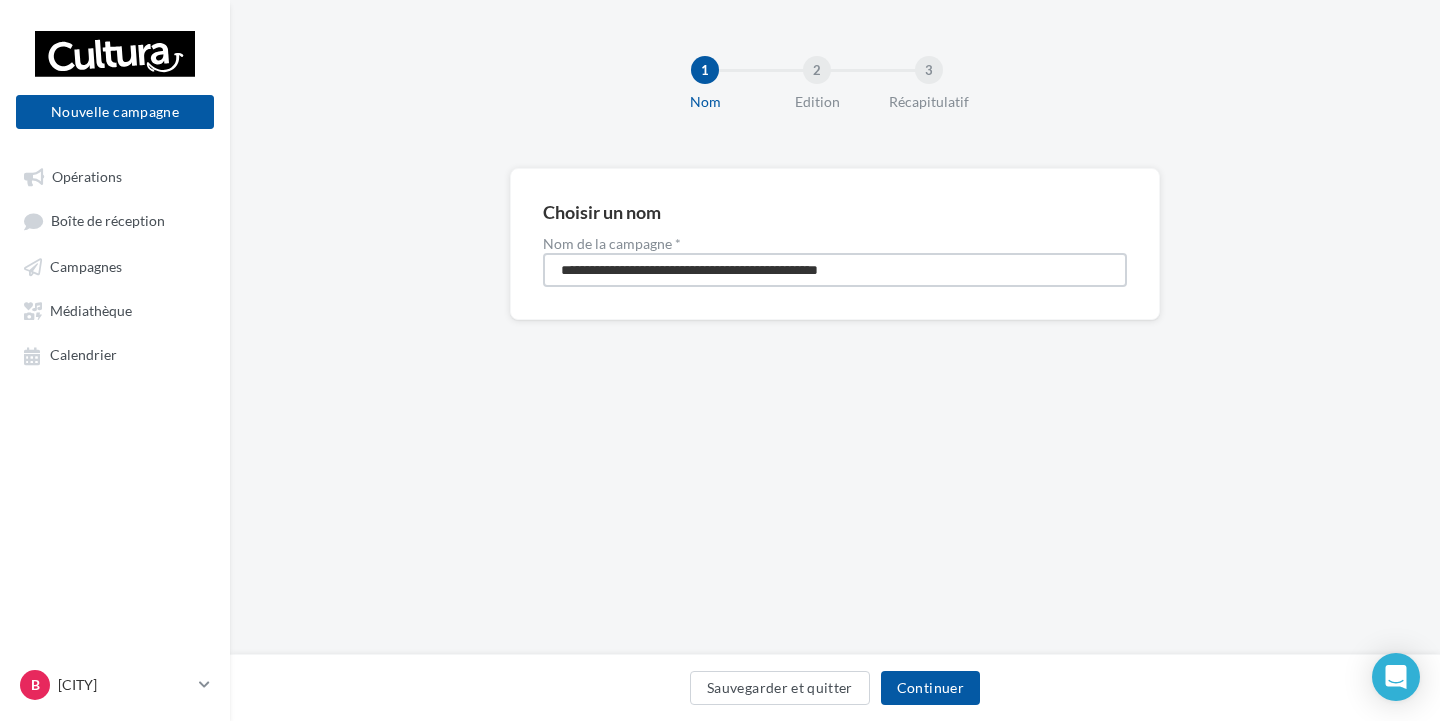 drag, startPoint x: 943, startPoint y: 267, endPoint x: 448, endPoint y: 262, distance: 495.02524 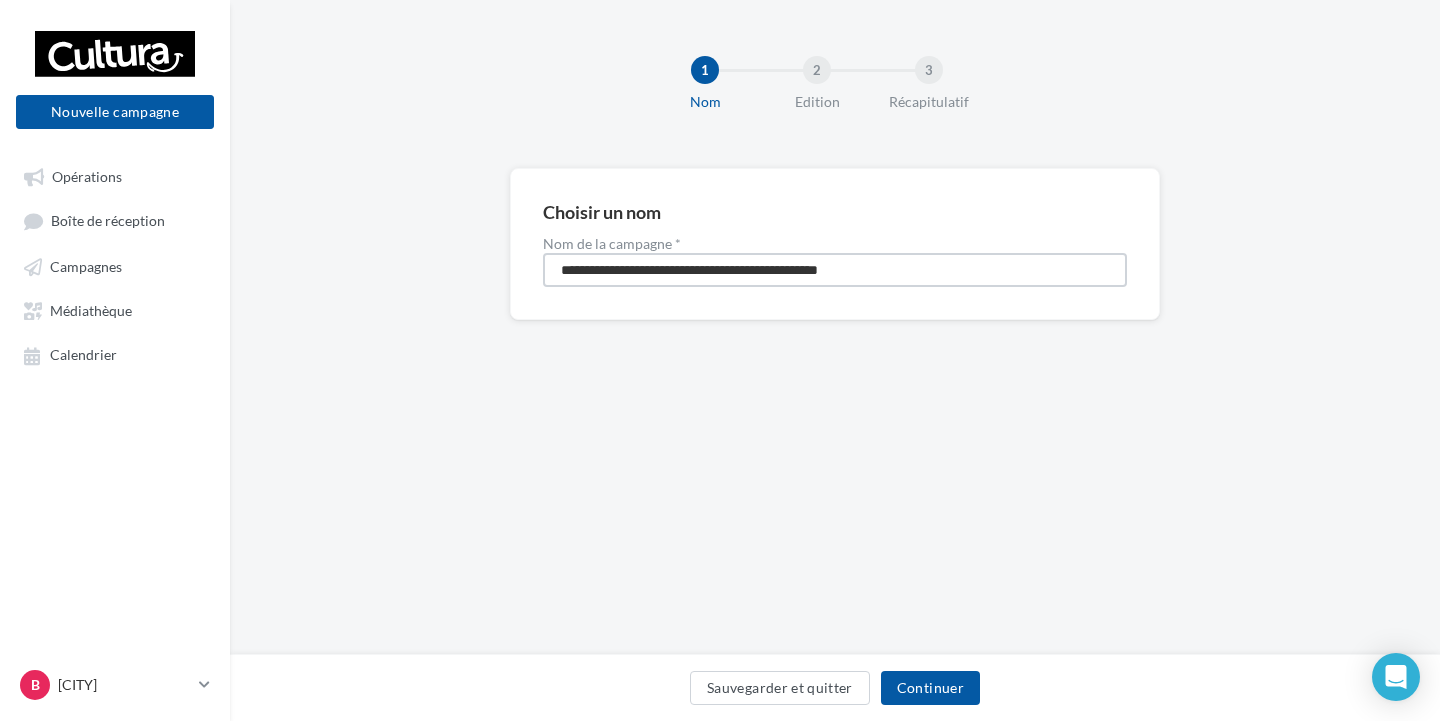 click on "**********" at bounding box center [835, 276] 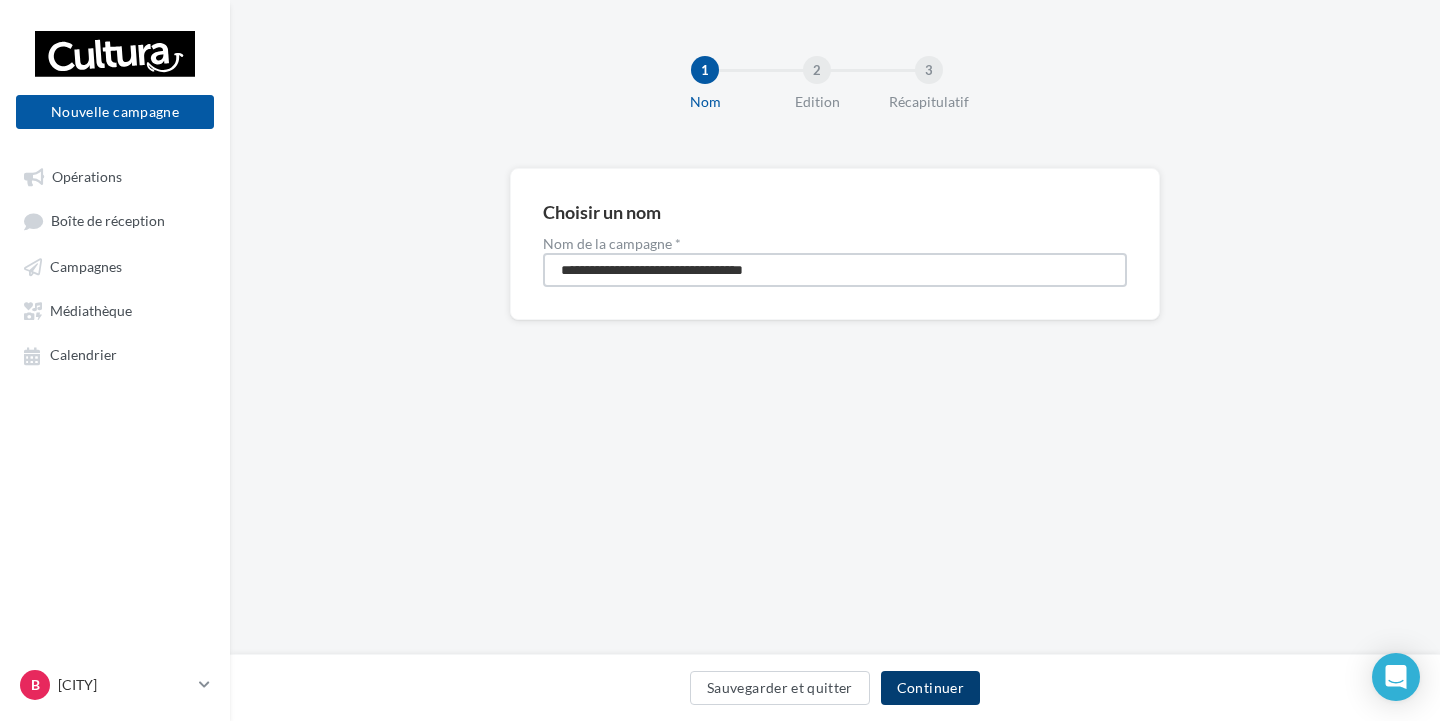 type on "**********" 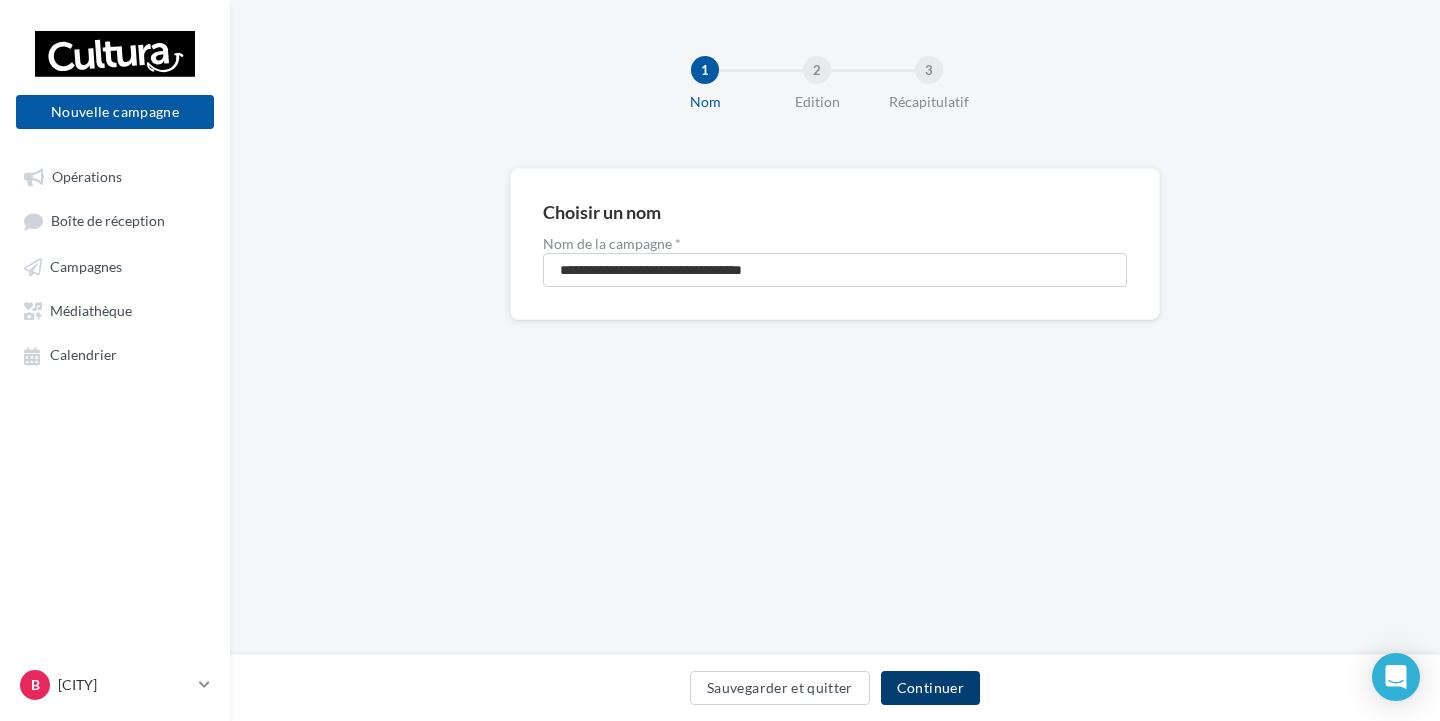 click on "Continuer" at bounding box center [930, 688] 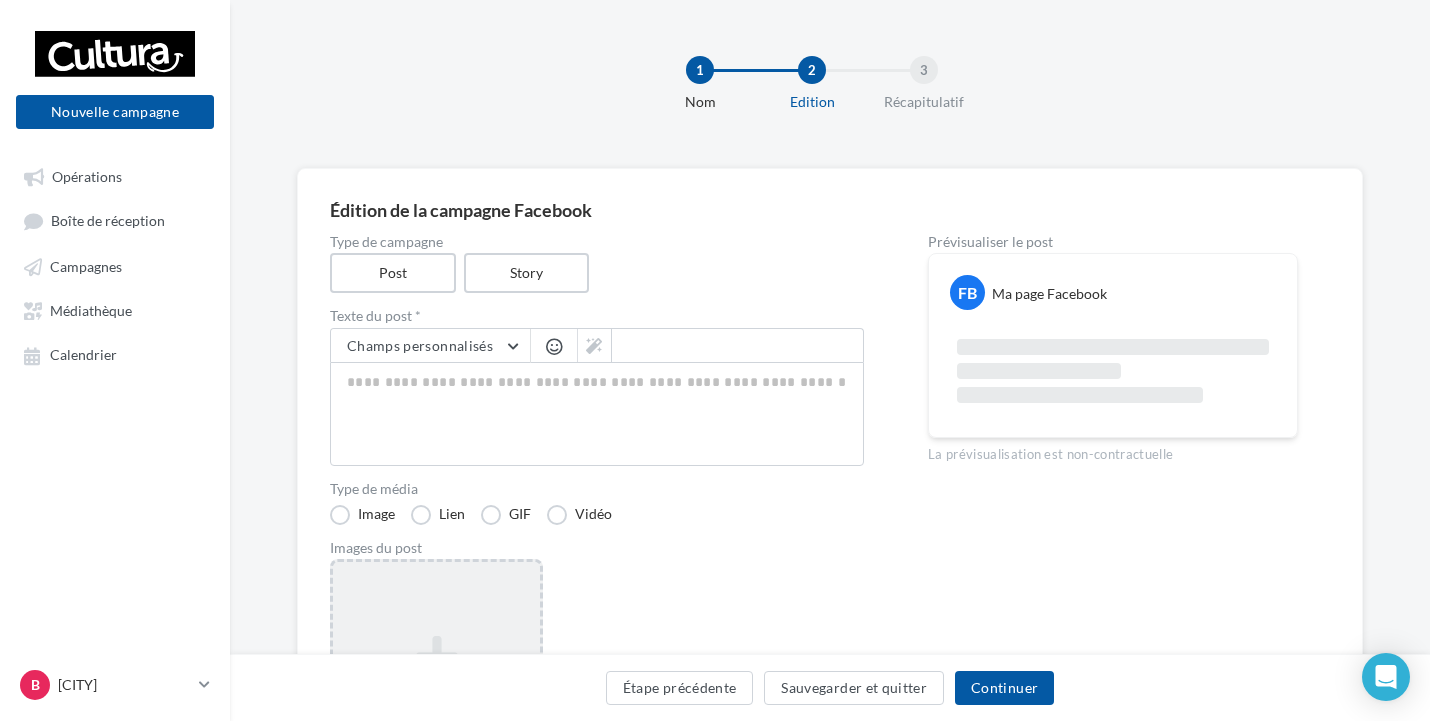 click on "Ajouter une image     Format: png, jpg" at bounding box center (436, 689) 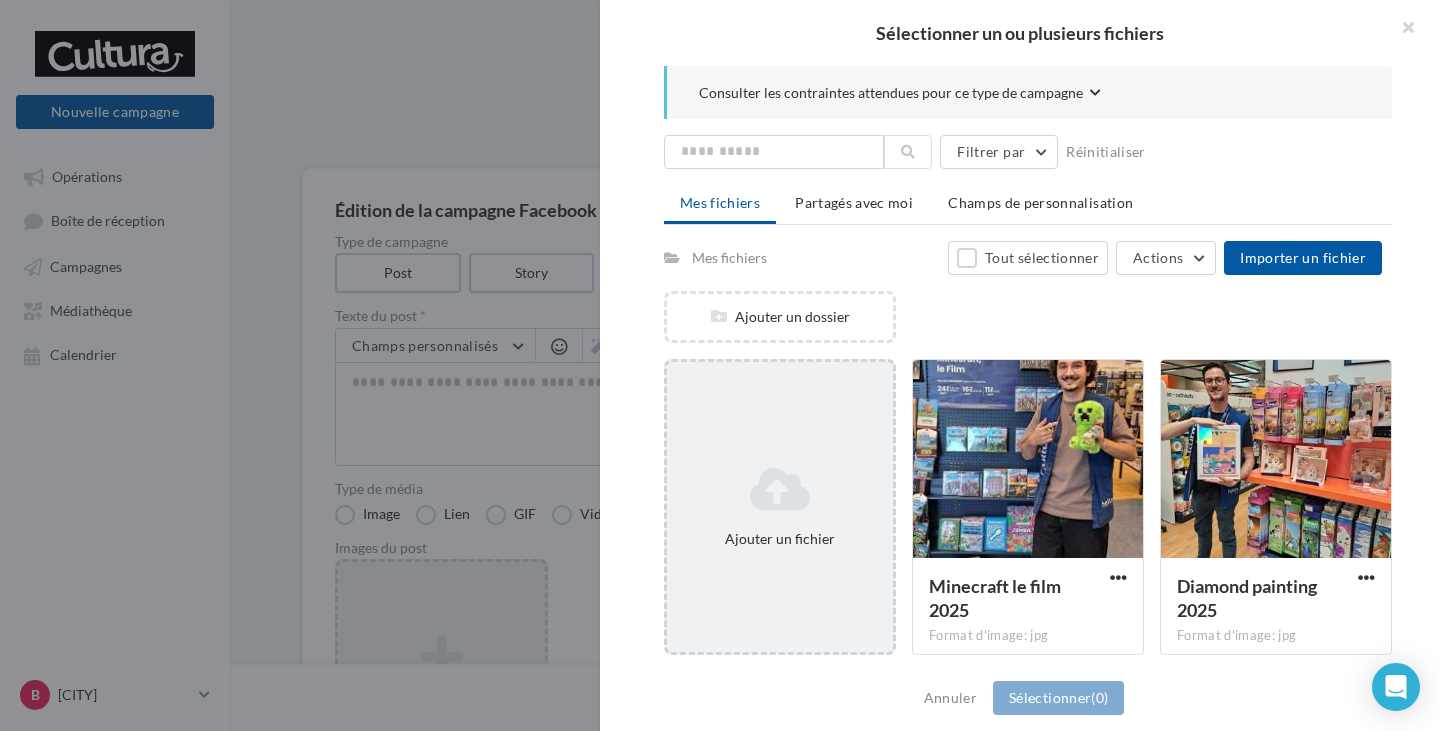 click at bounding box center [780, 489] 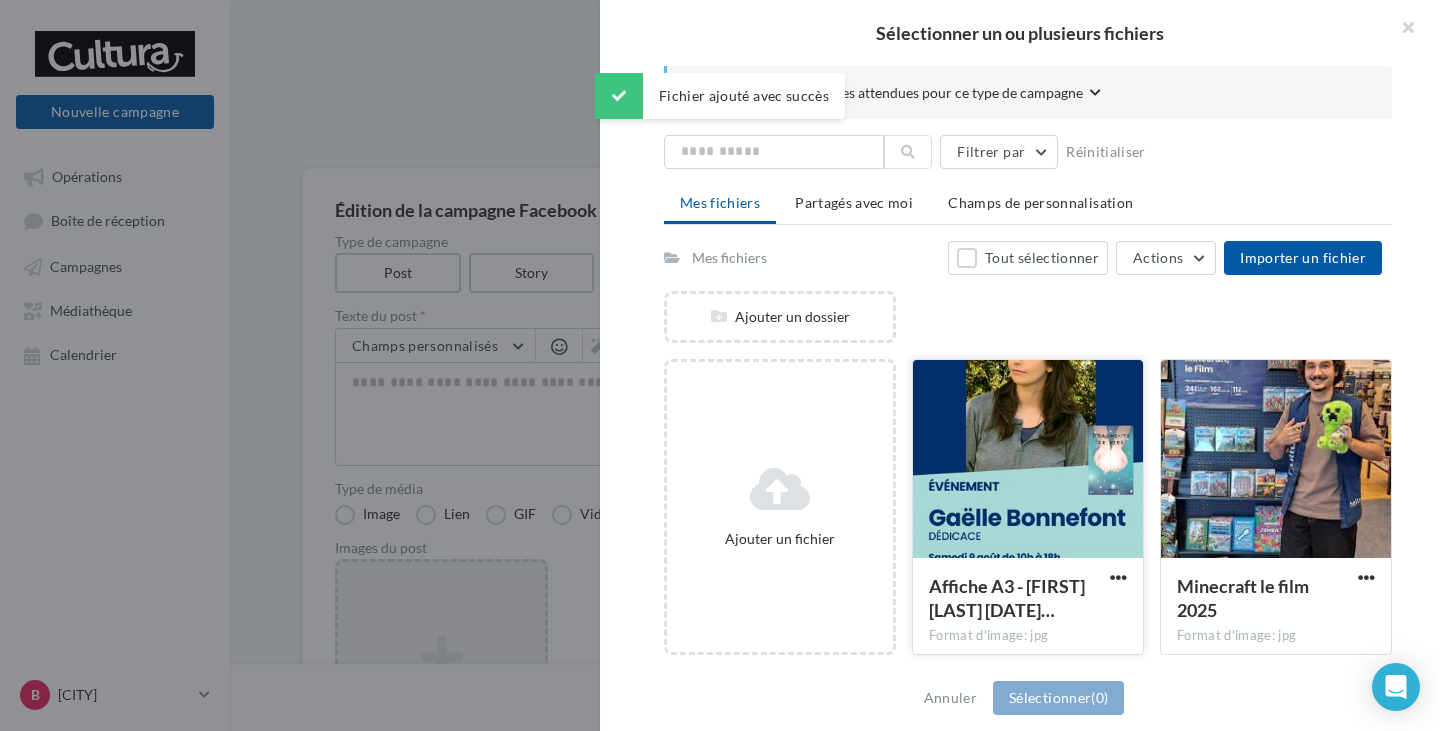 click at bounding box center (1028, 460) 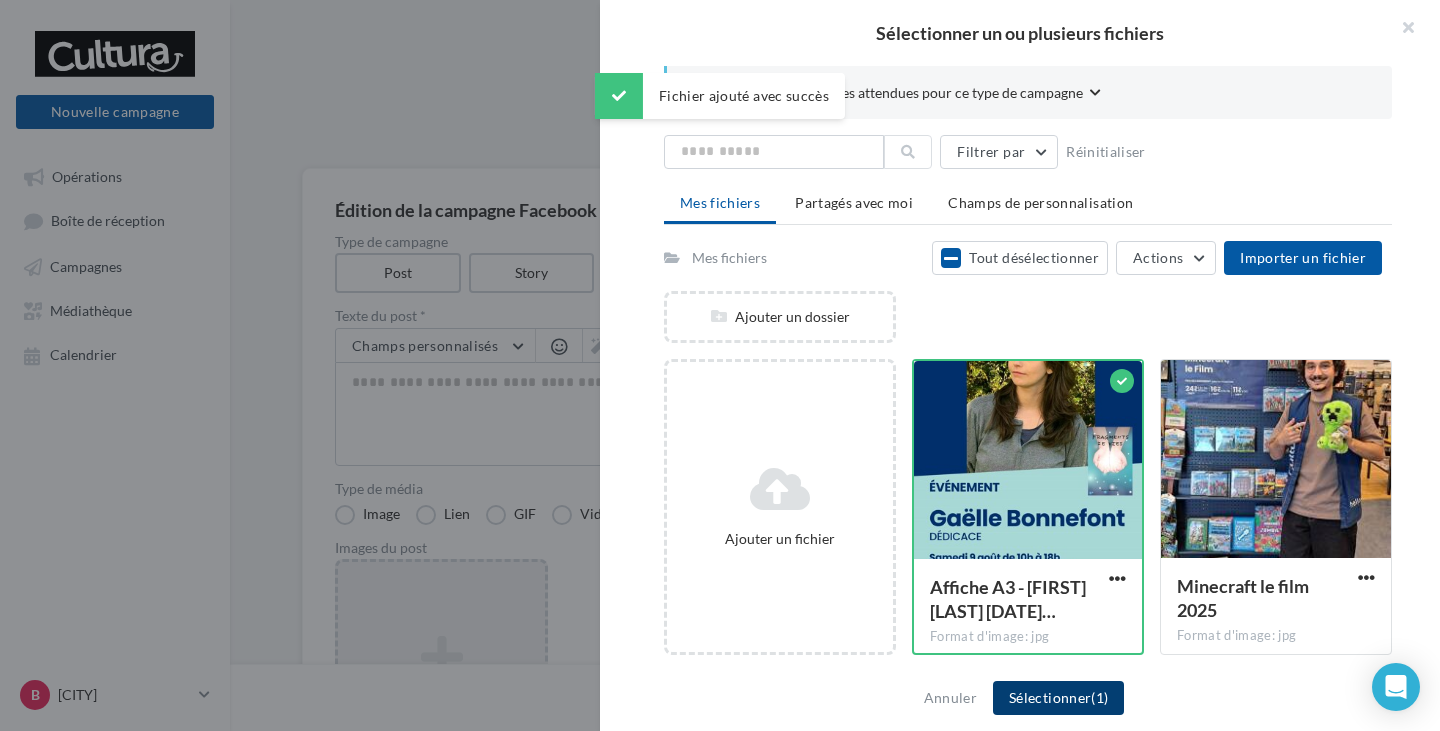click on "Sélectionner   (1)" at bounding box center [1058, 698] 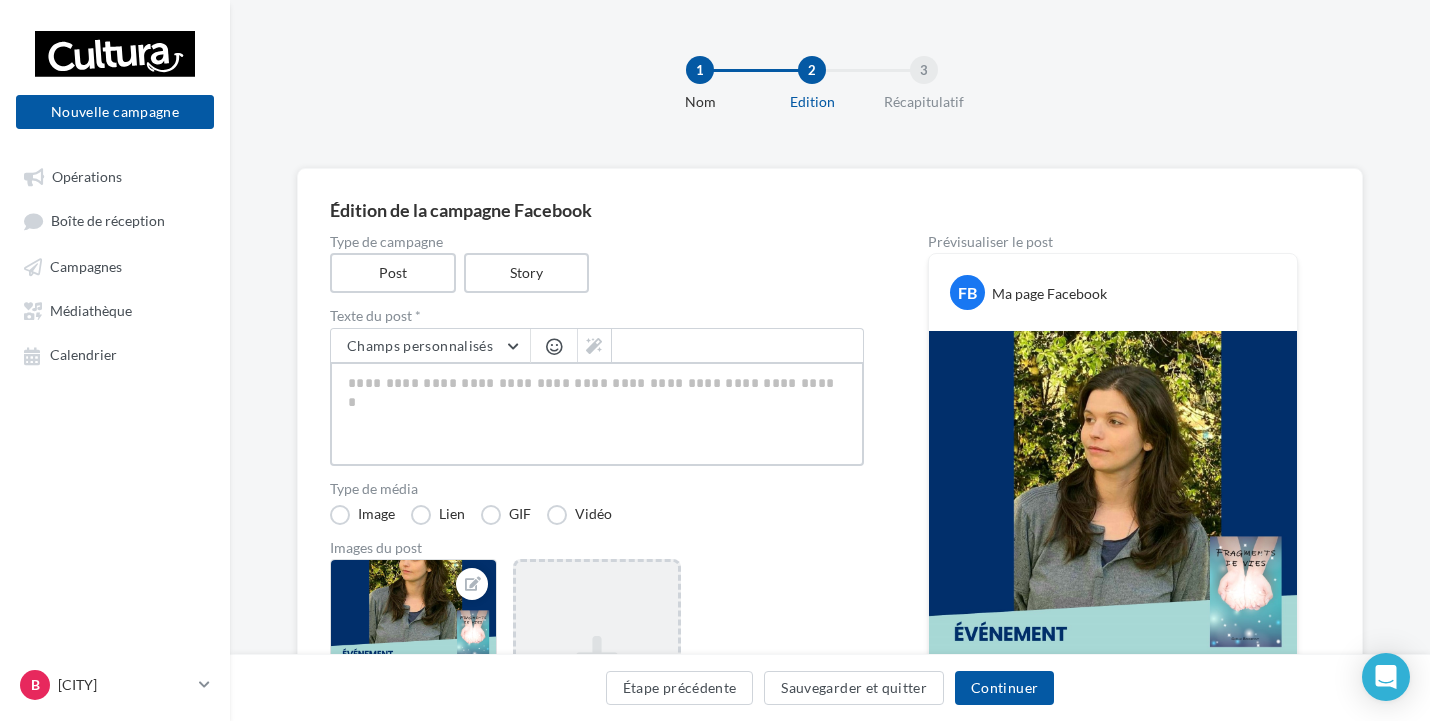 click at bounding box center [597, 414] 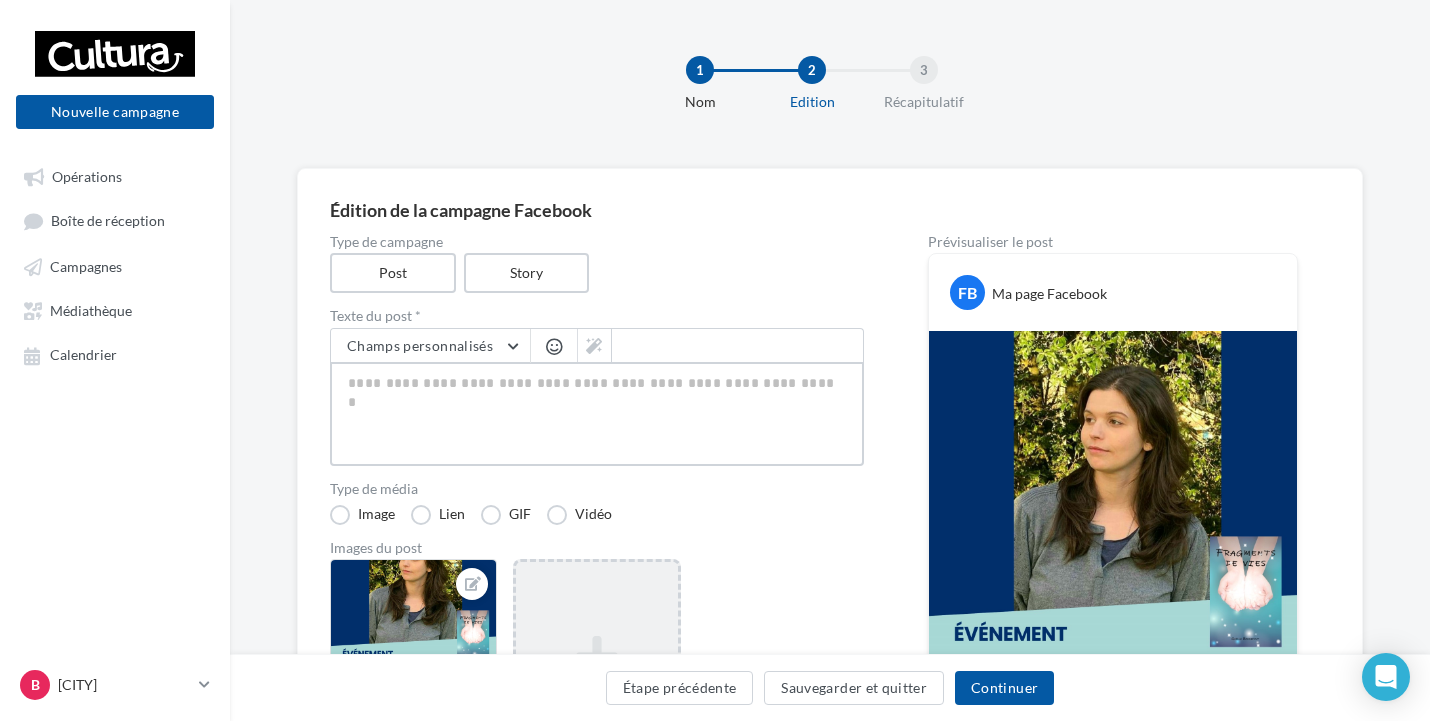type on "*" 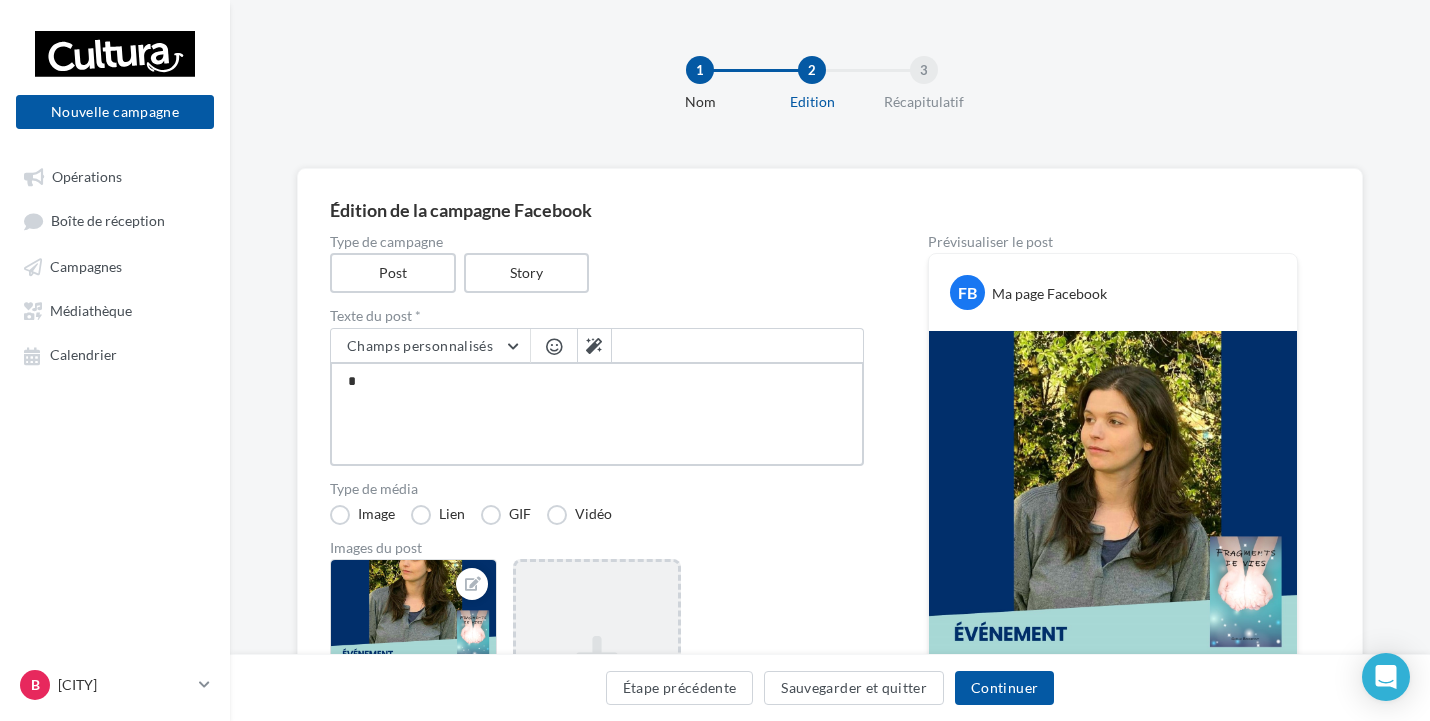 type on "**" 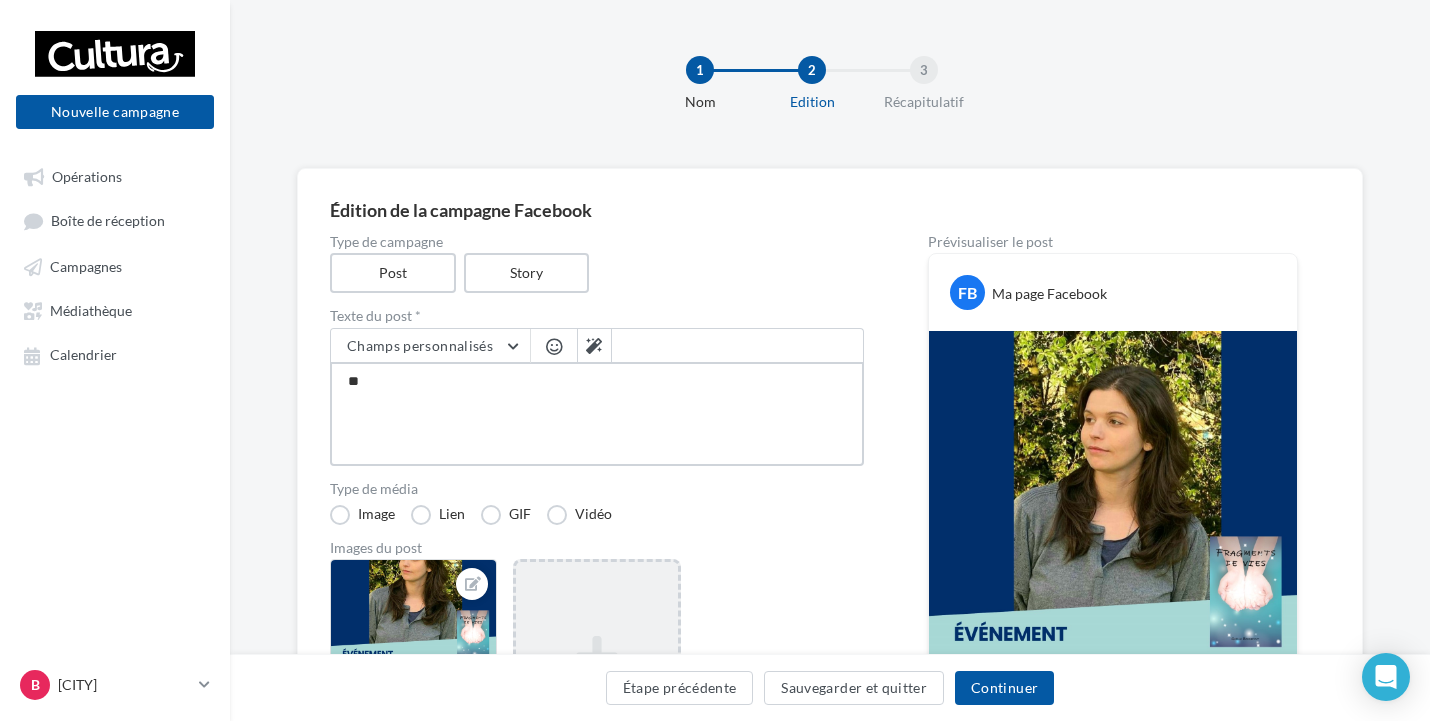 type on "***" 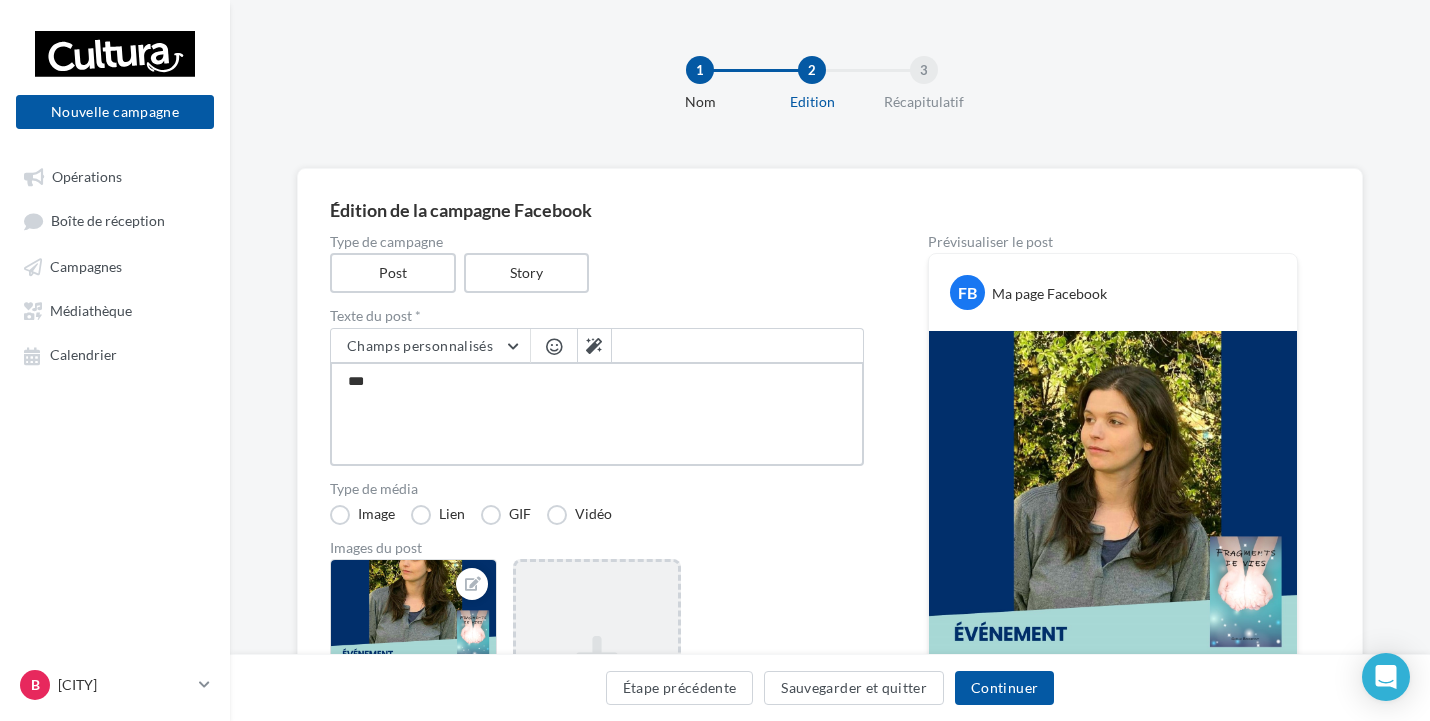 type on "****" 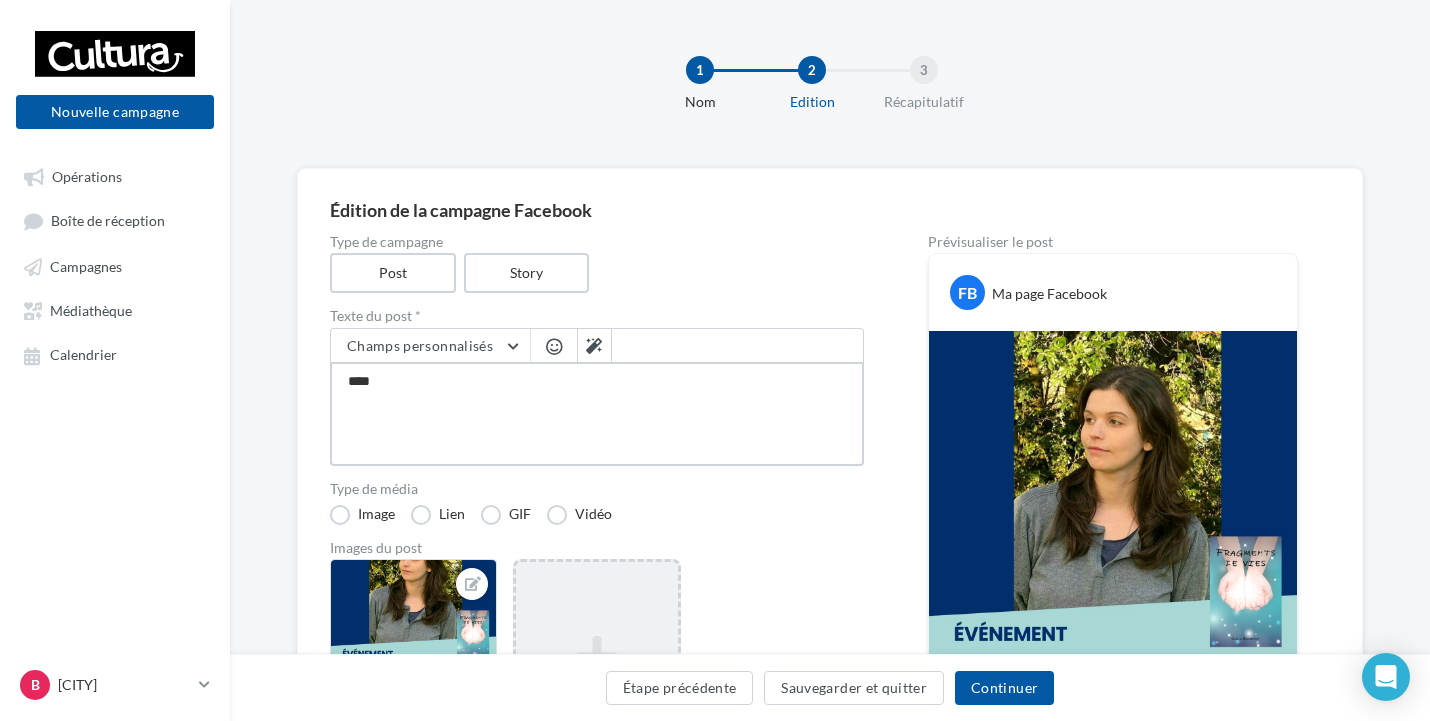 type on "****" 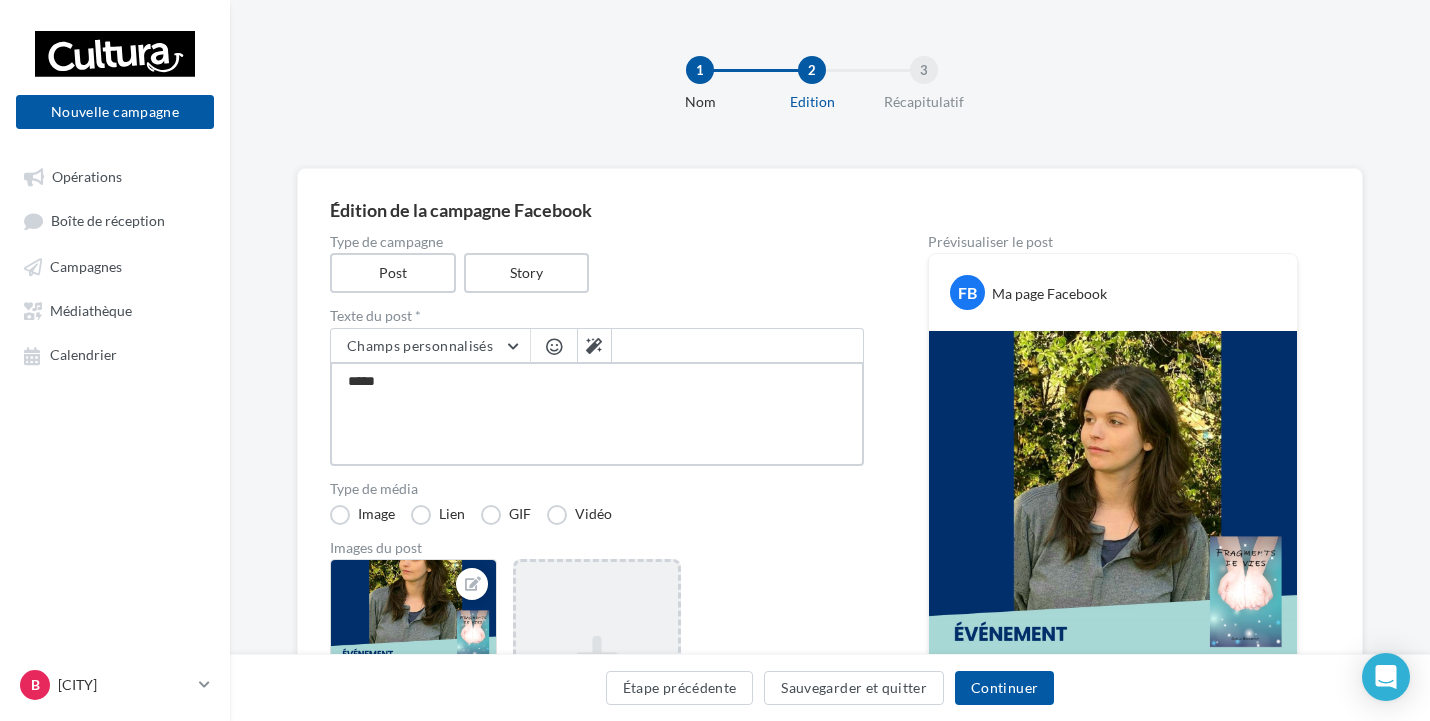 type on "******" 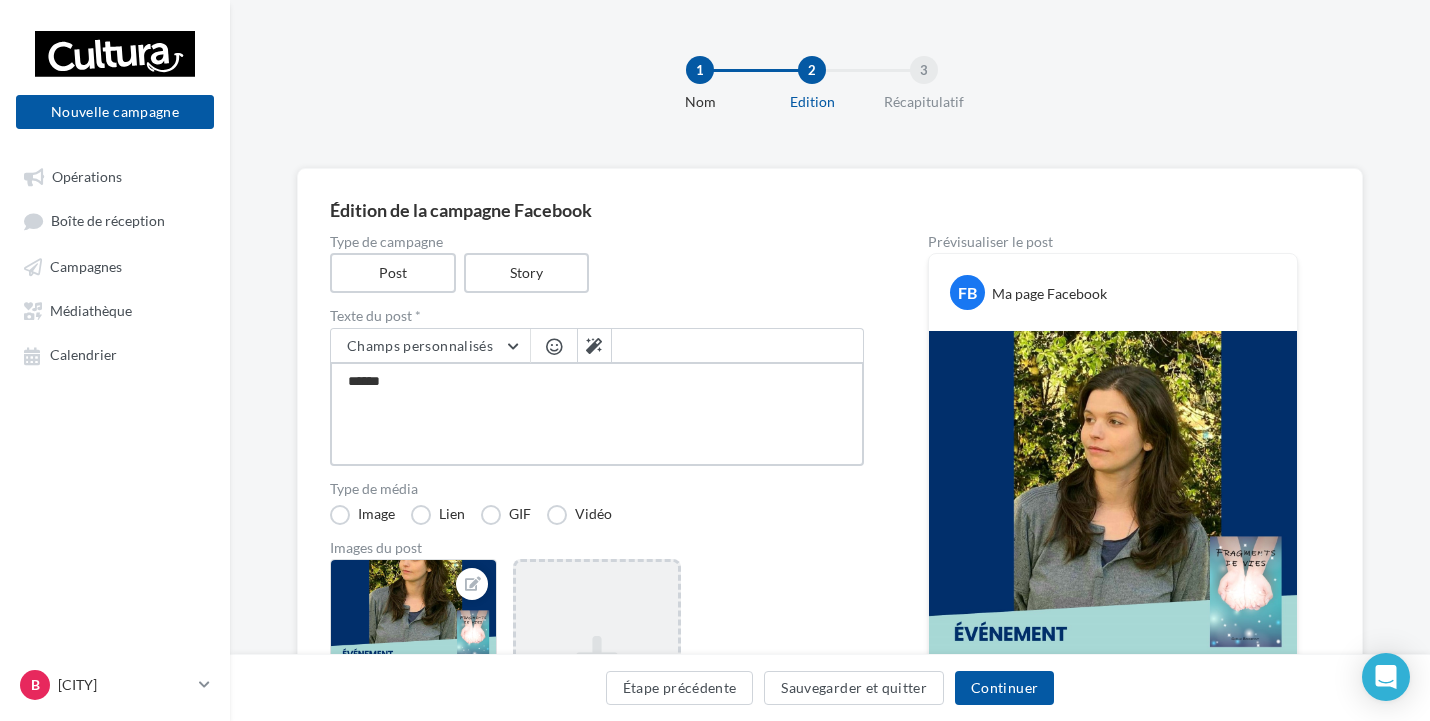 type on "****" 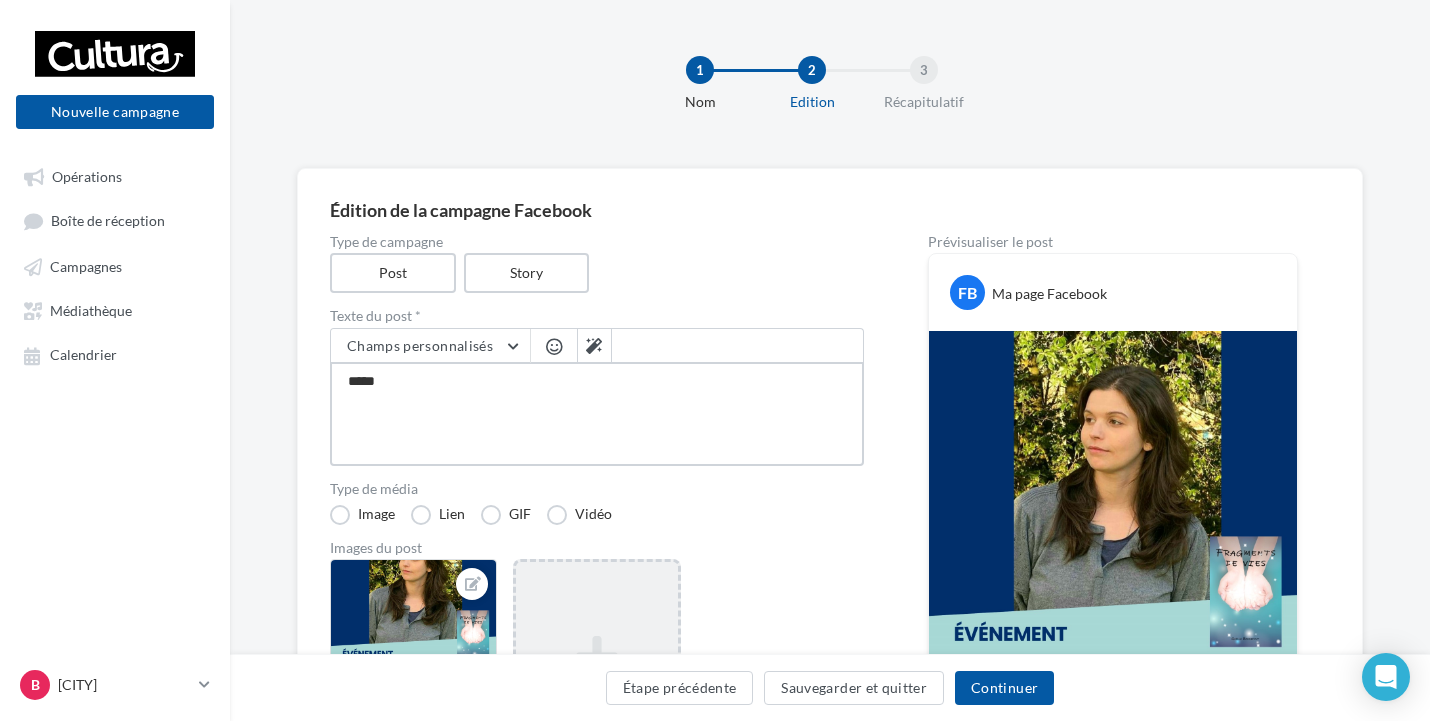 type on "****" 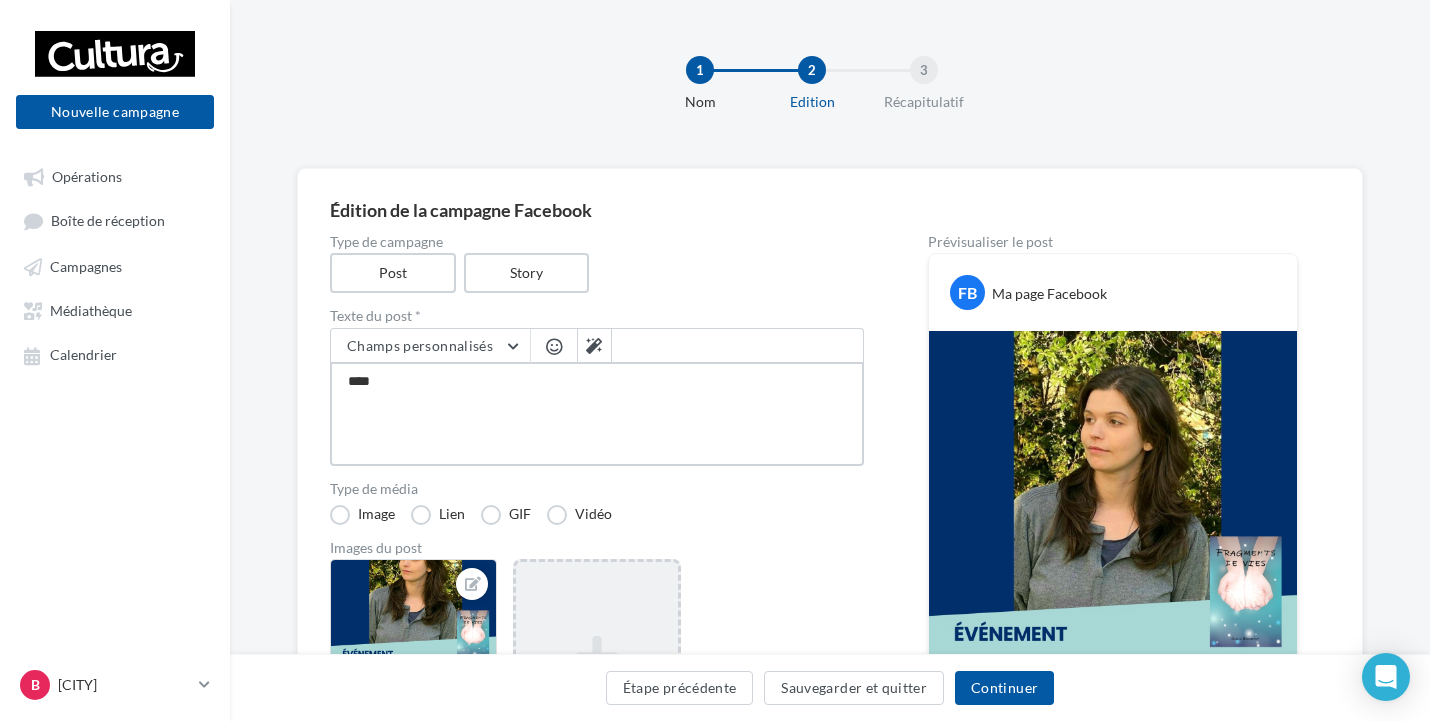 type on "***" 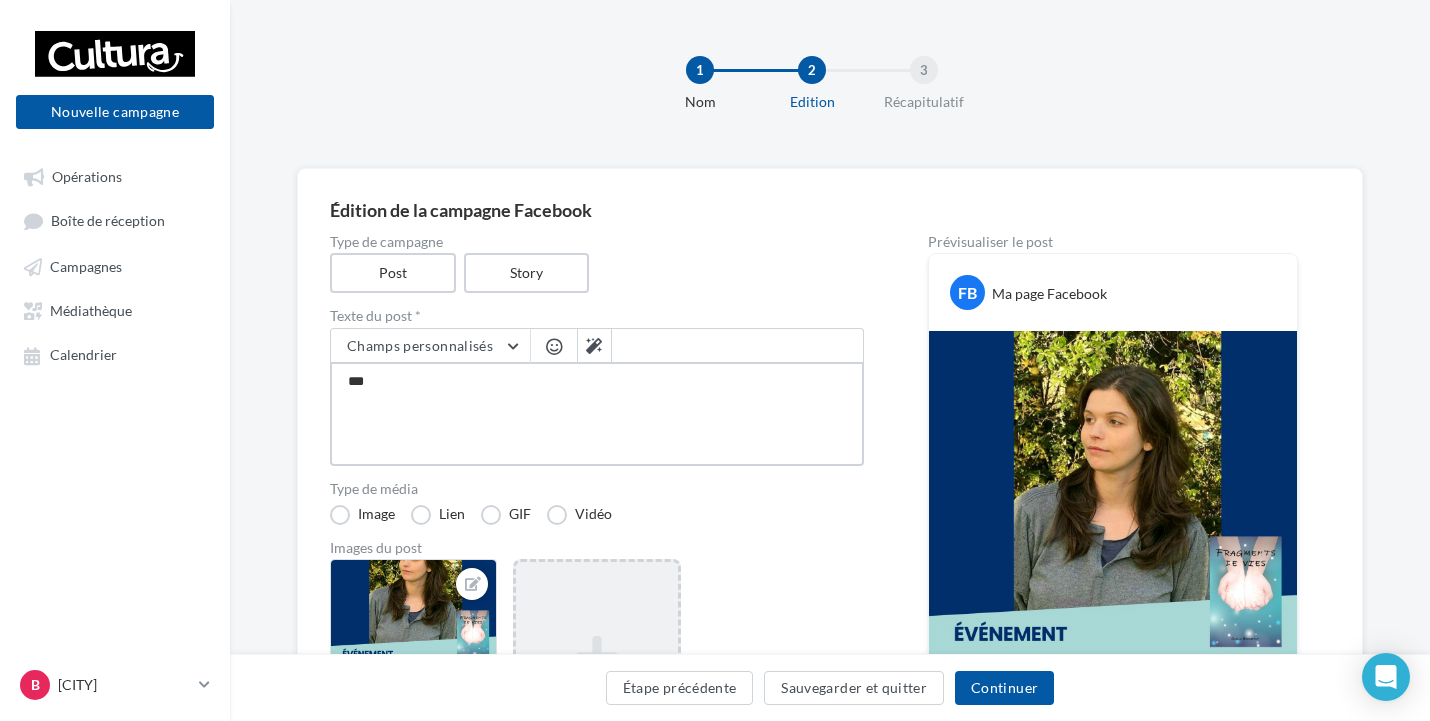 type on "****" 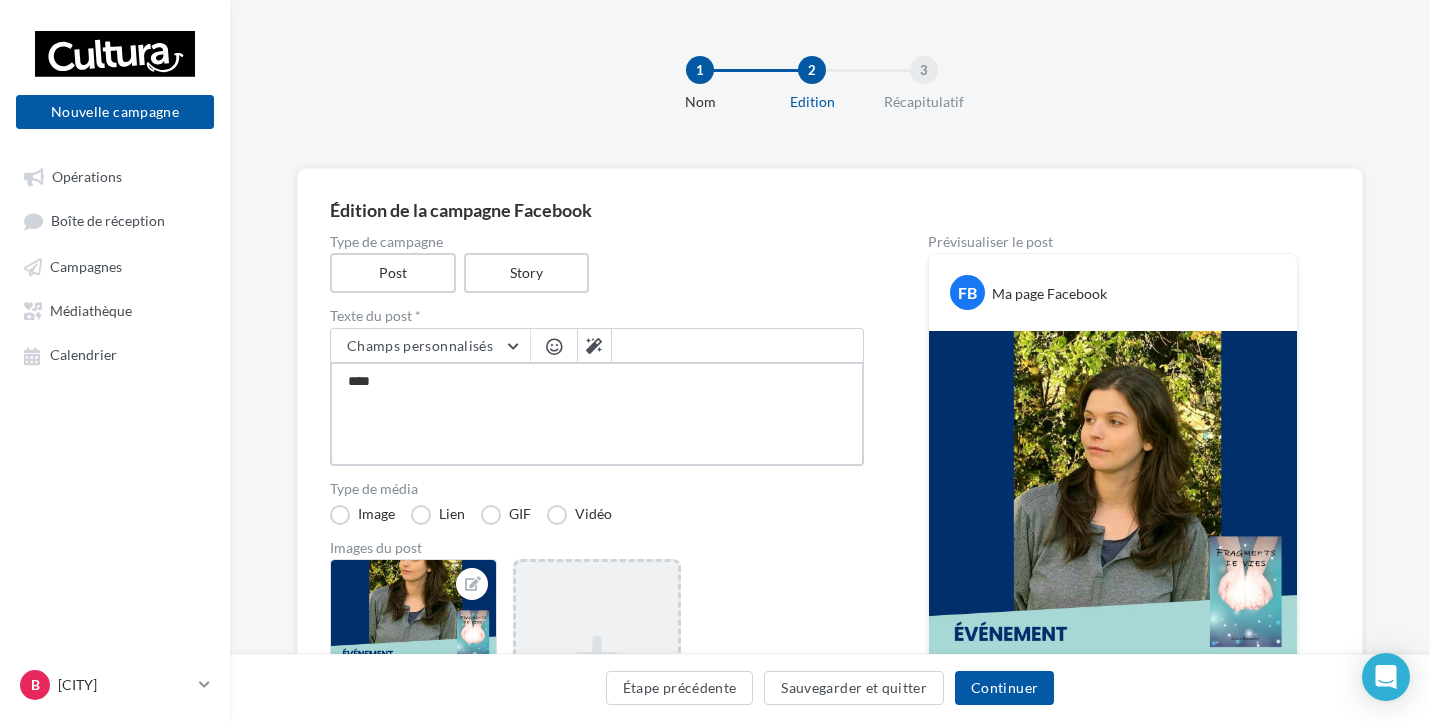 type on "****" 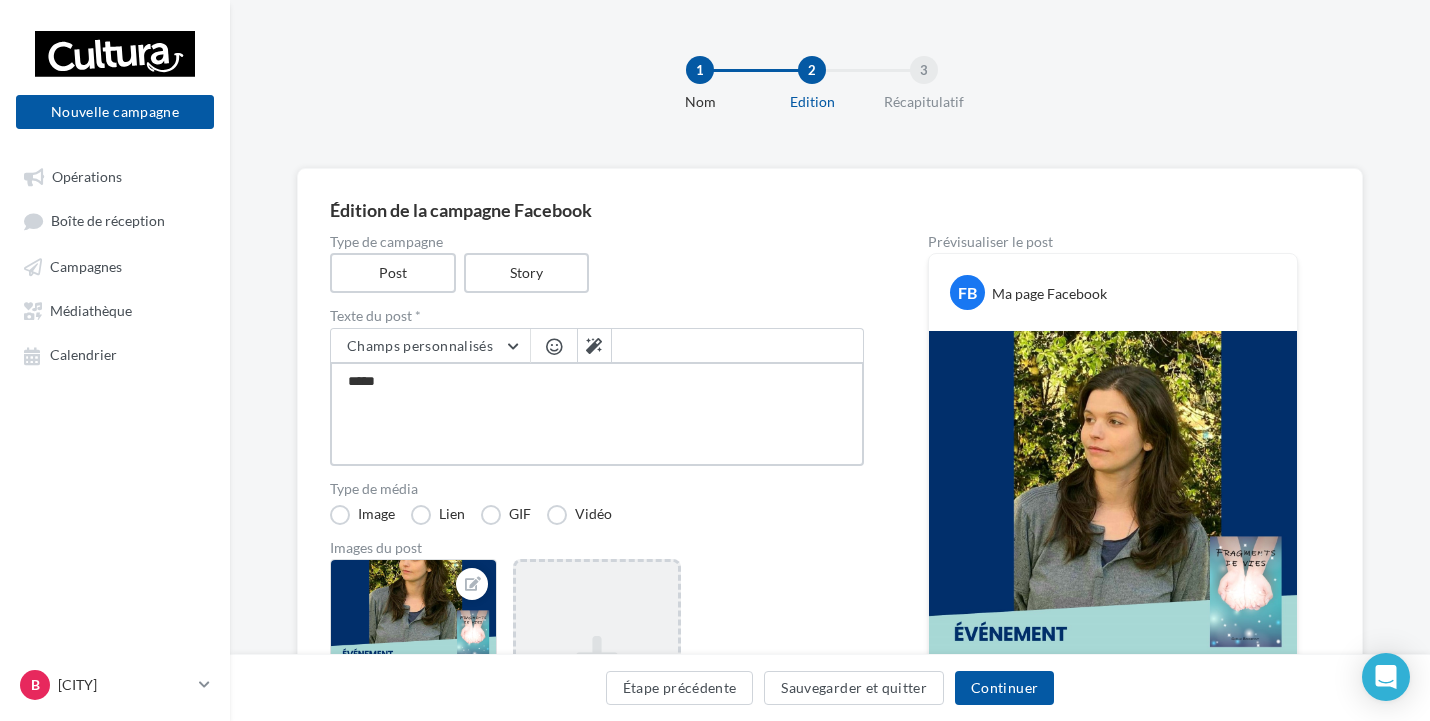 type on "******" 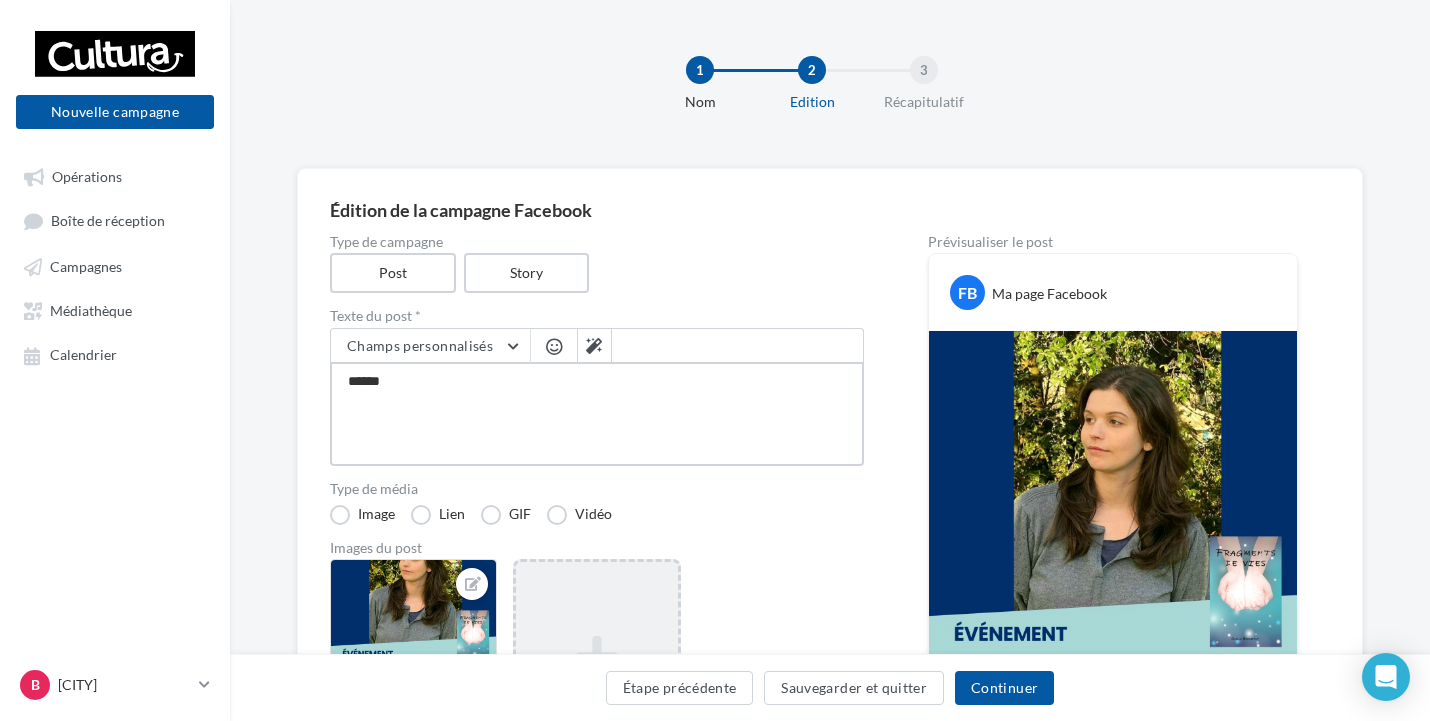type on "******" 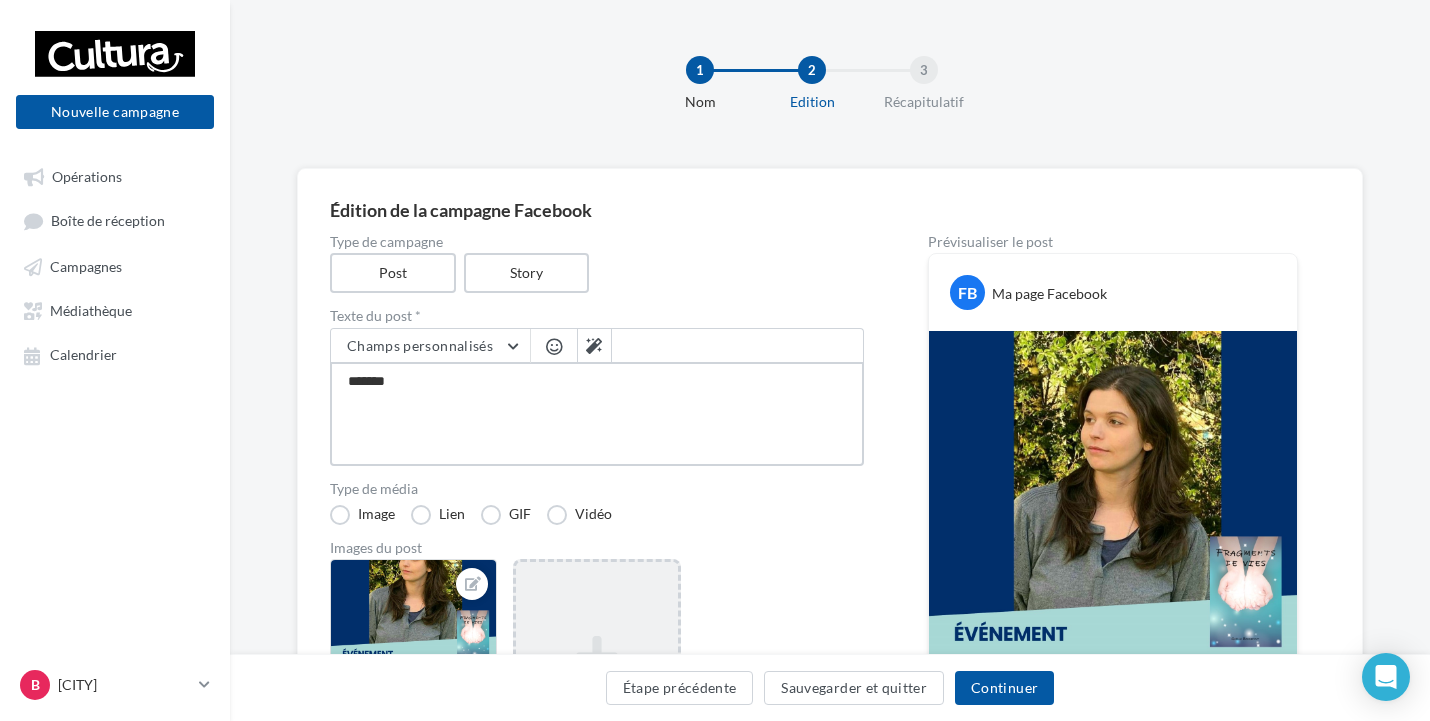 type on "********" 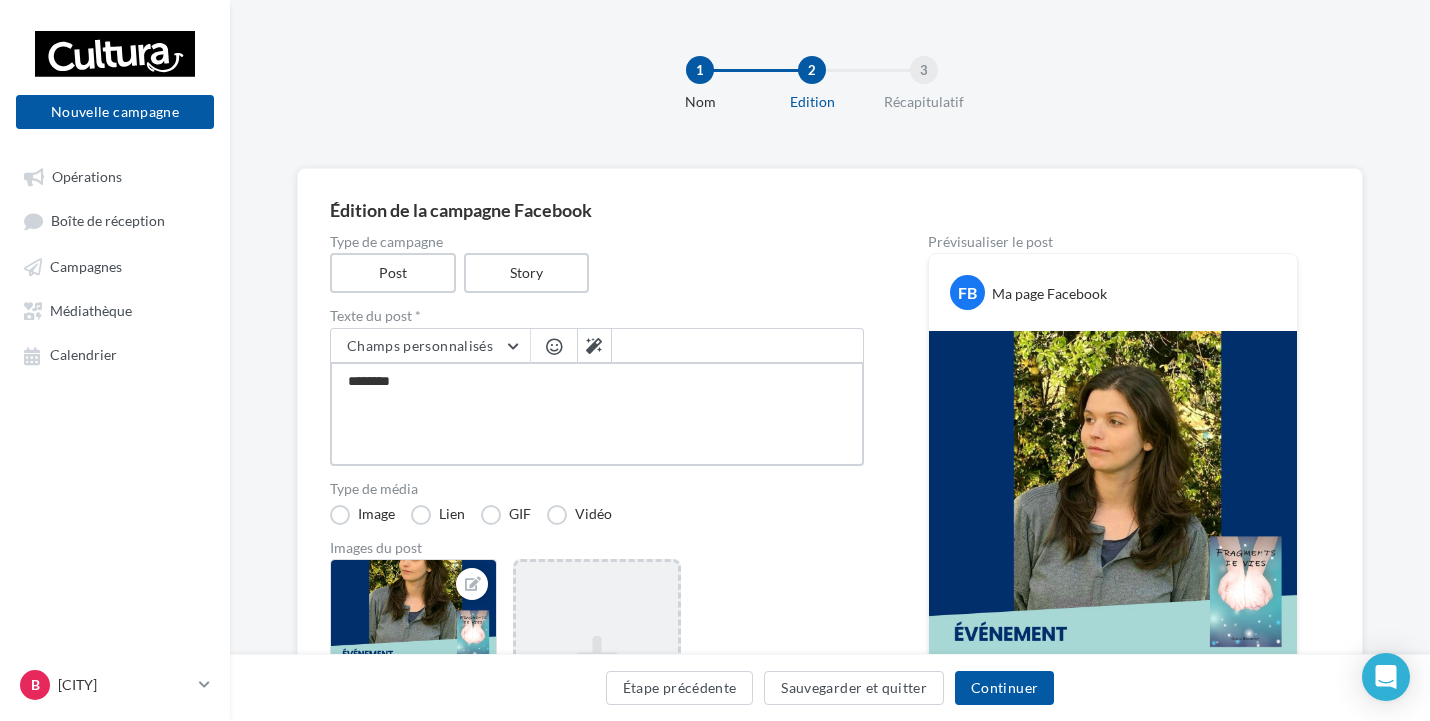 type on "******" 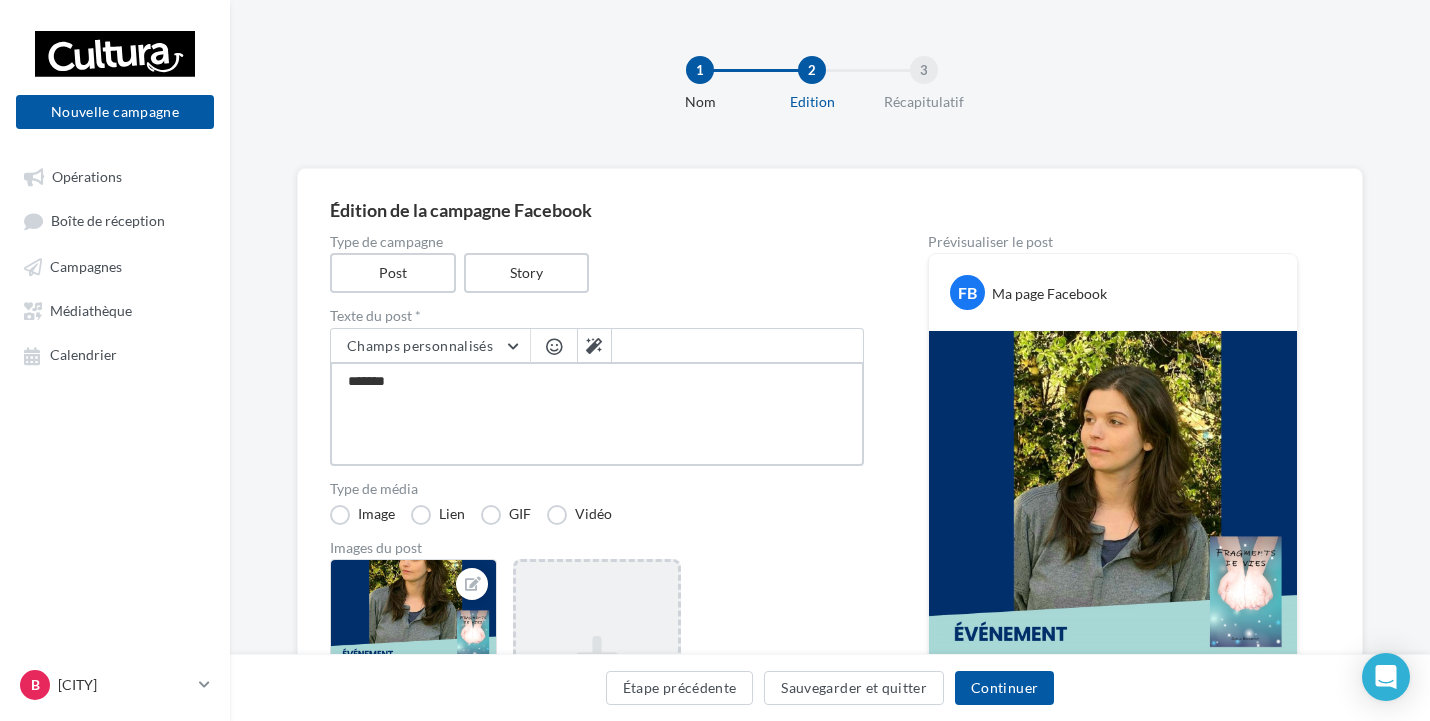 type on "******" 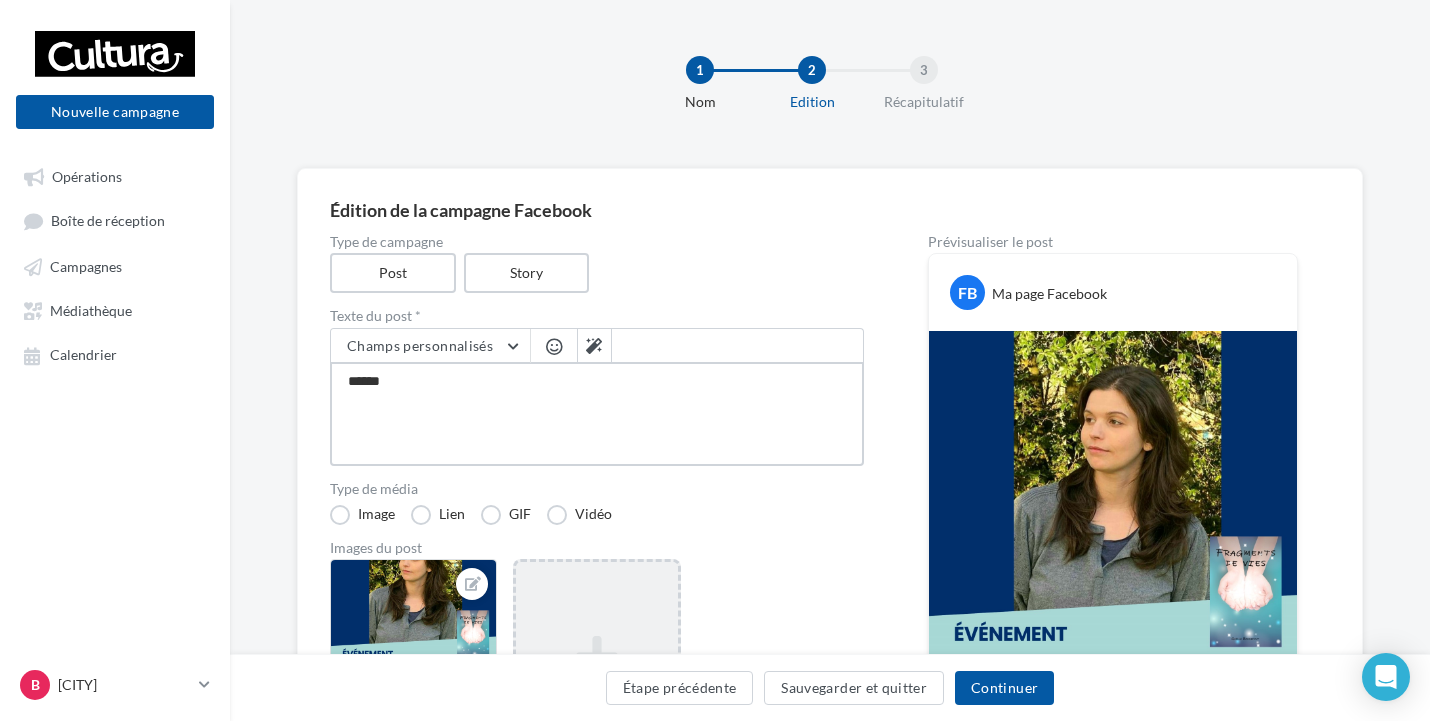 type on "****" 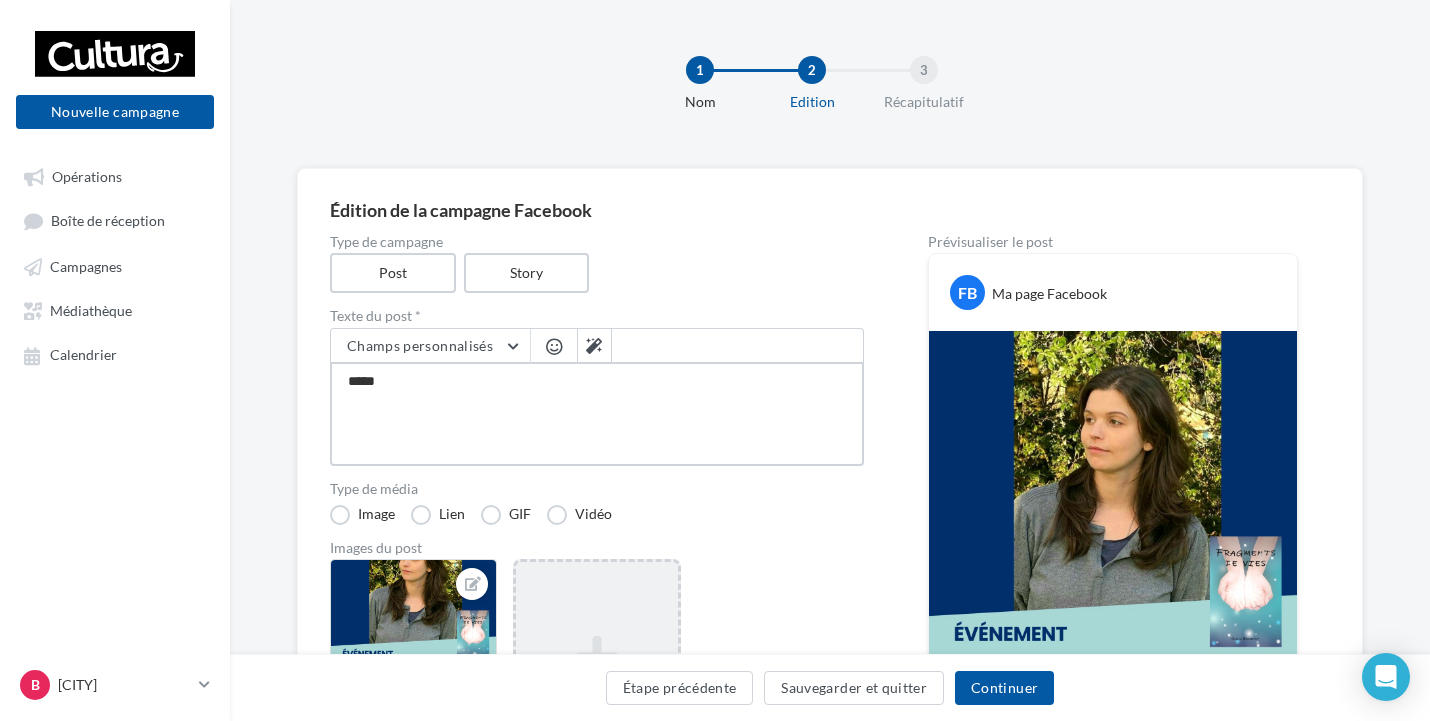 type on "****" 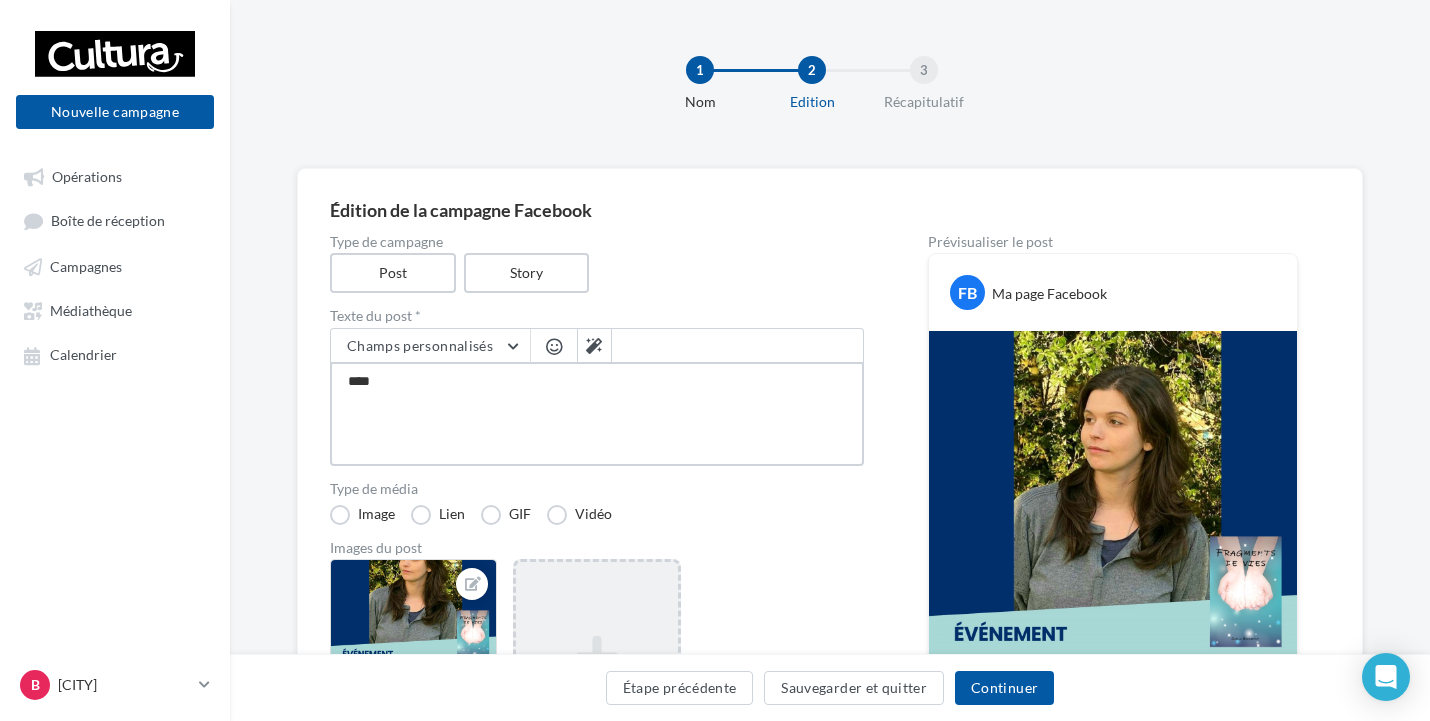 type on "*****" 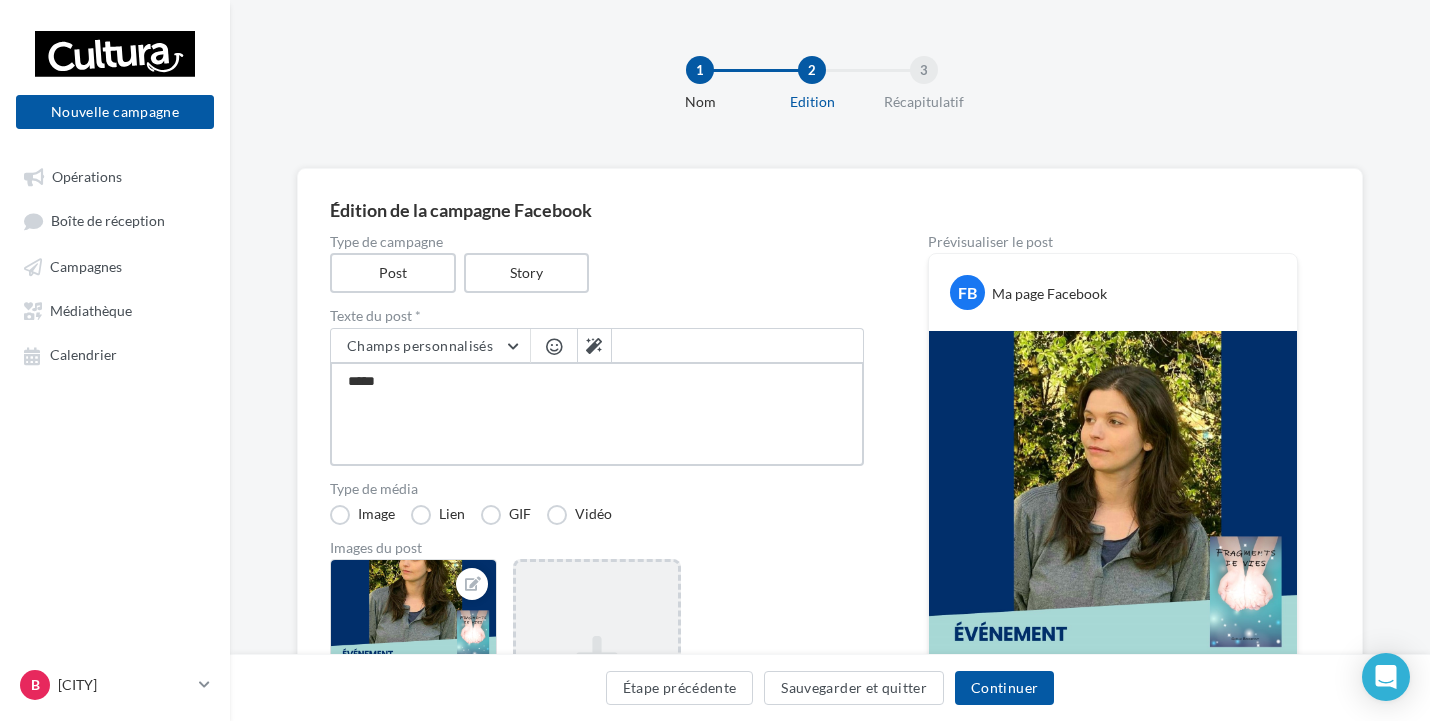 type on "******" 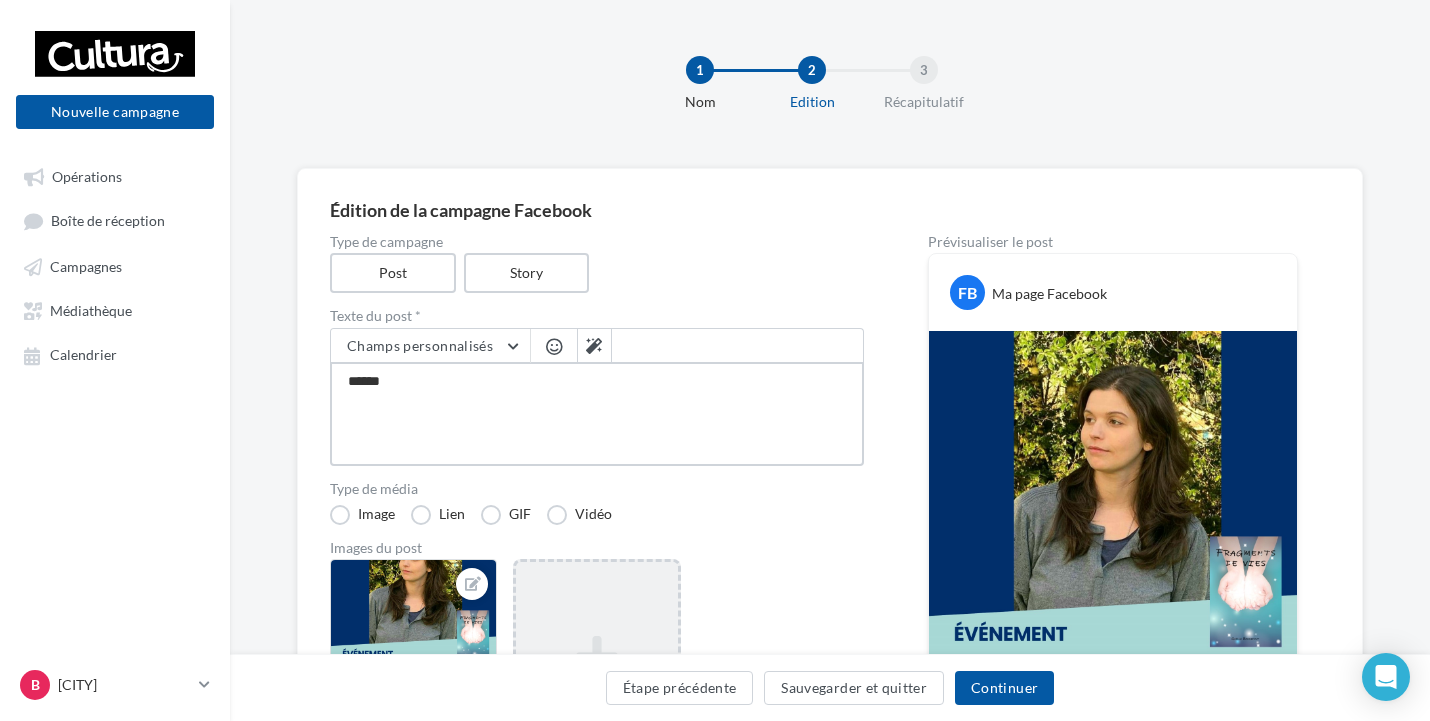 type on "*******" 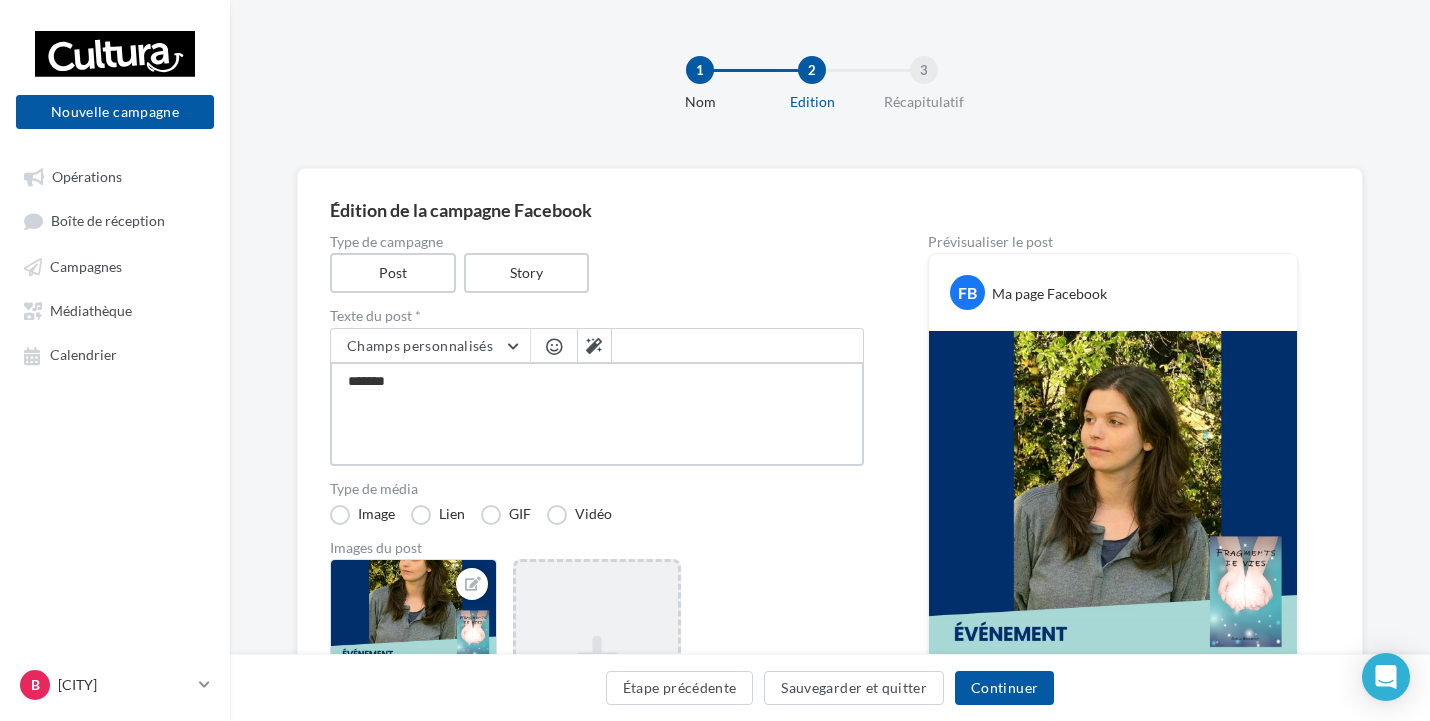 type on "********" 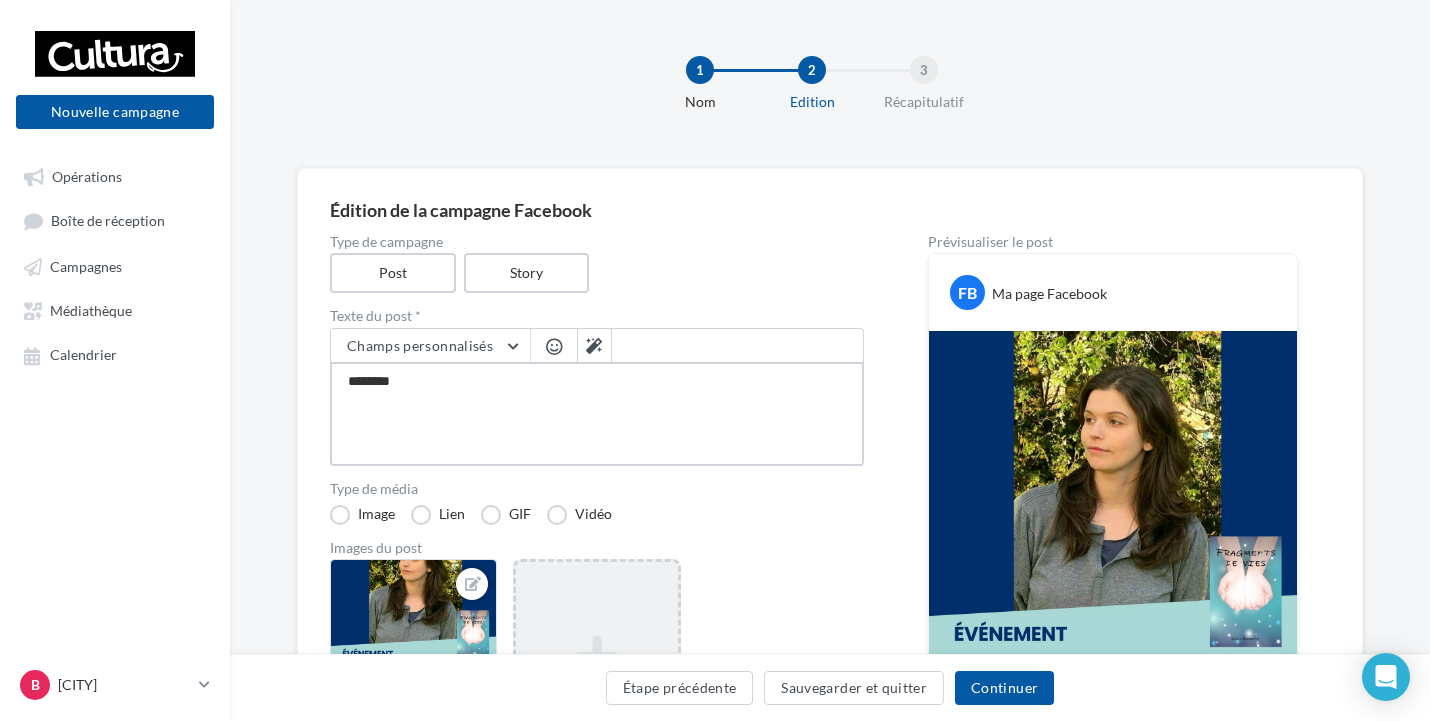 type on "********" 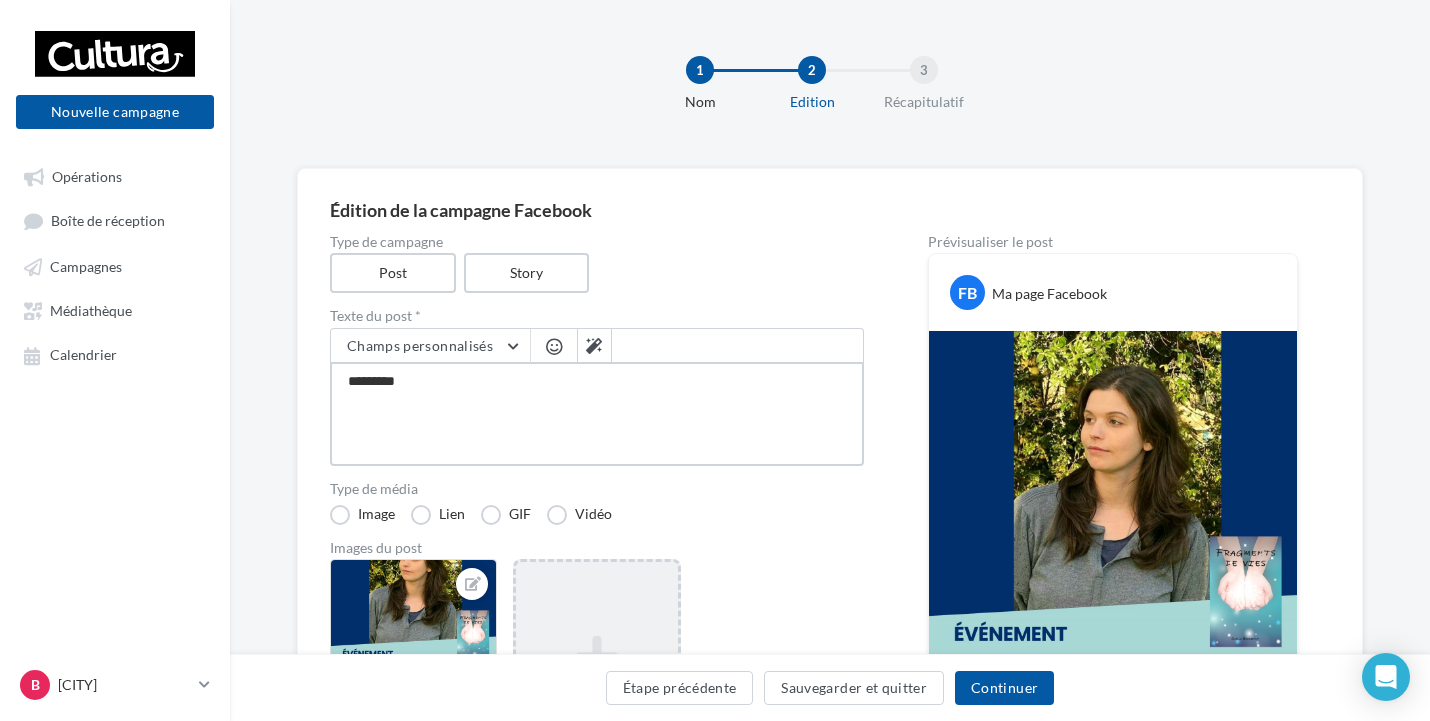 type on "**********" 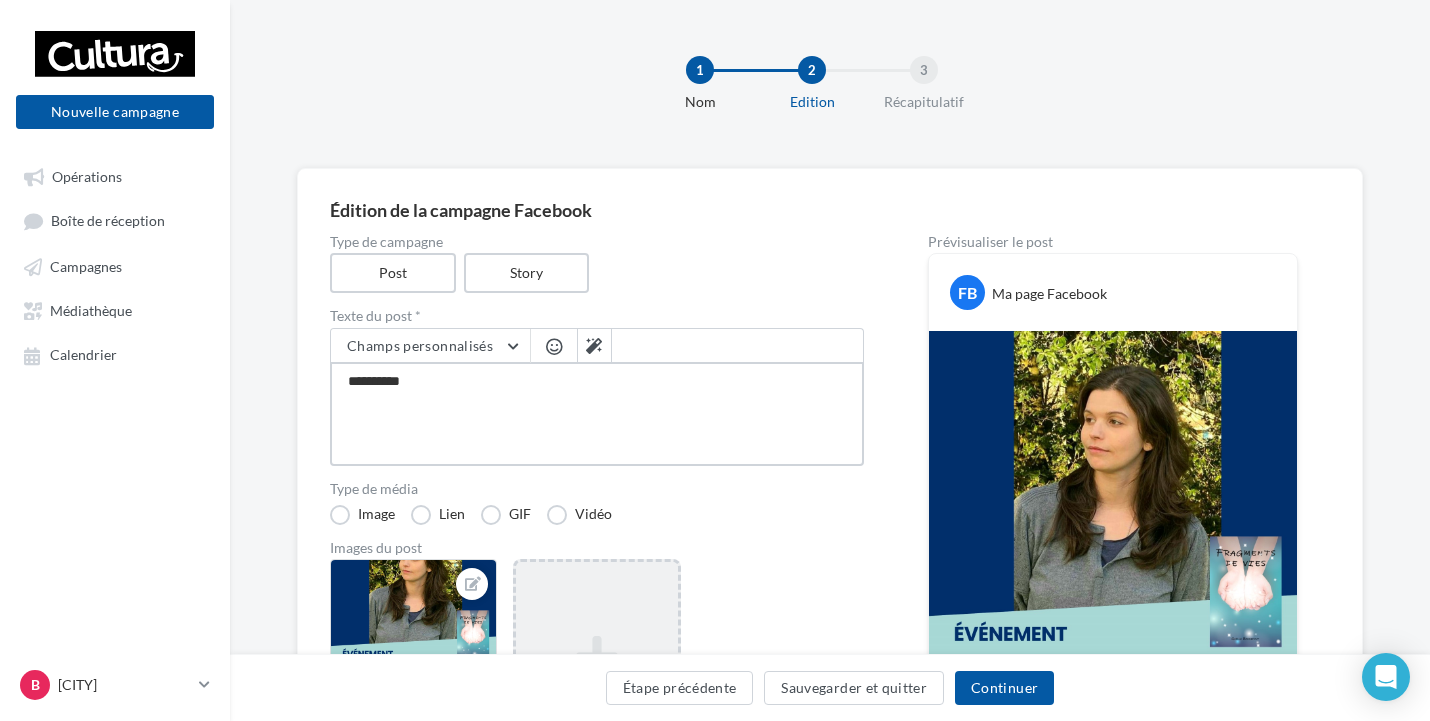 type on "**********" 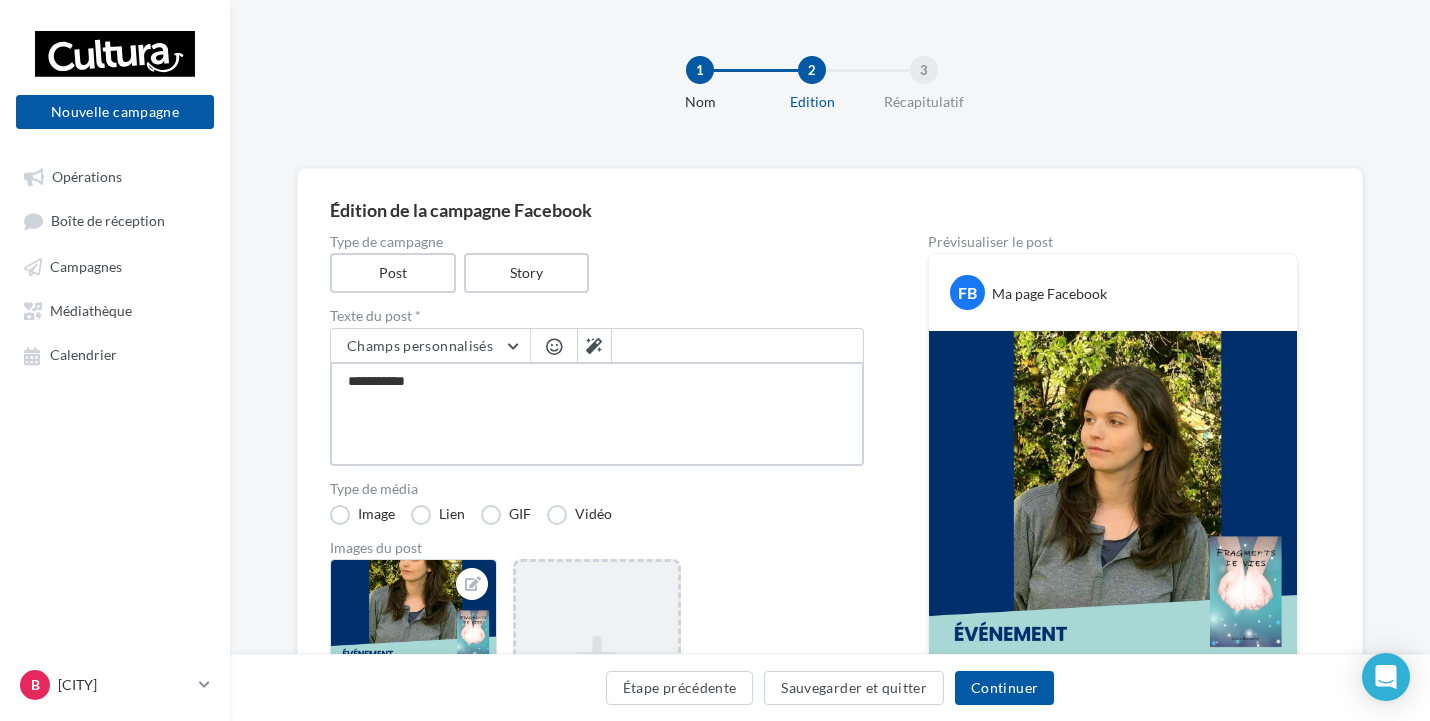 type on "**********" 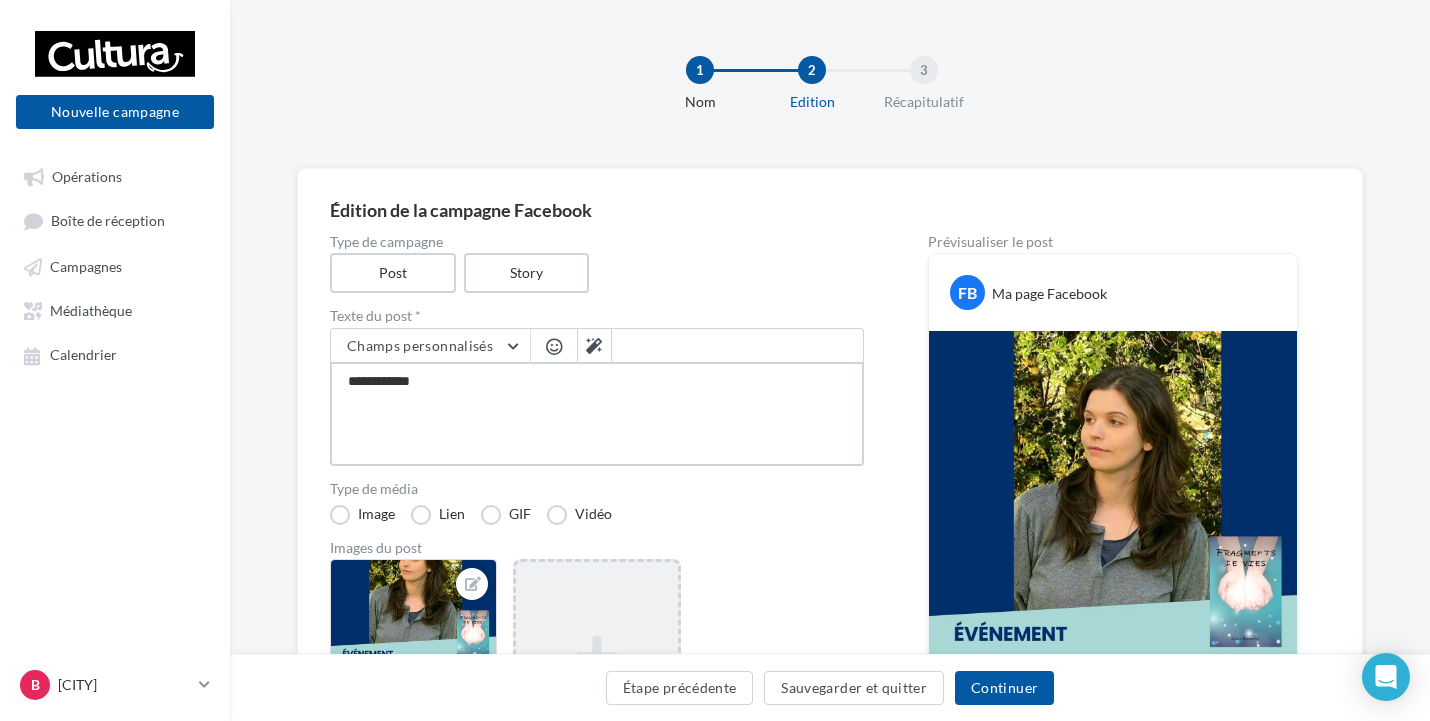 type on "**********" 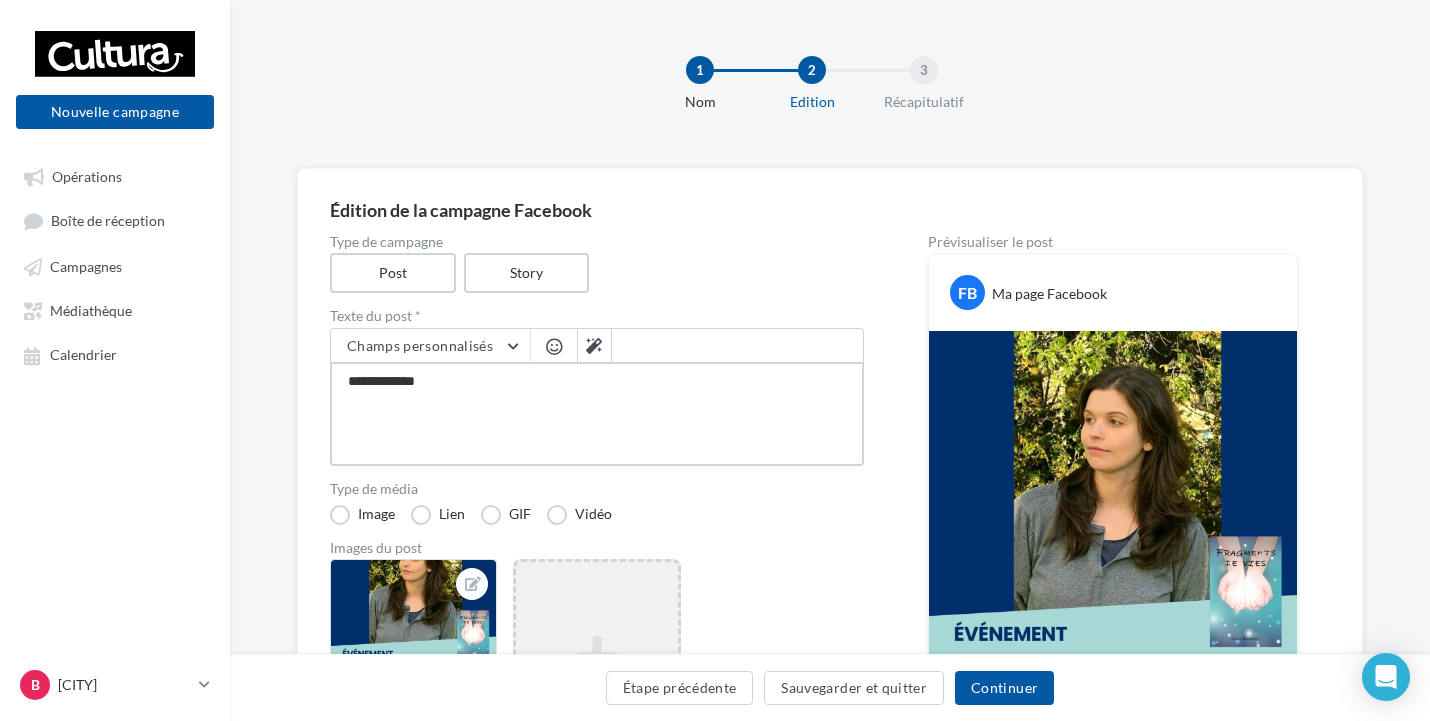 type on "**********" 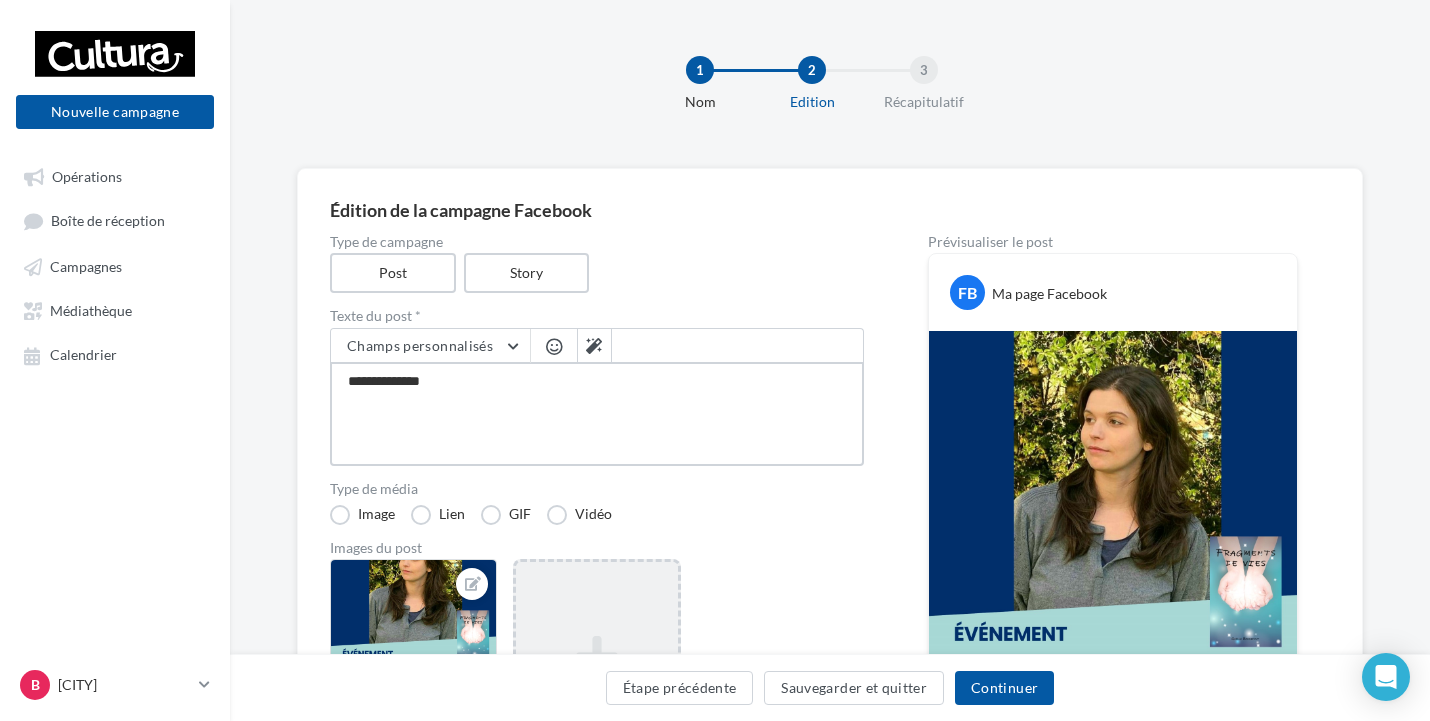 type on "**********" 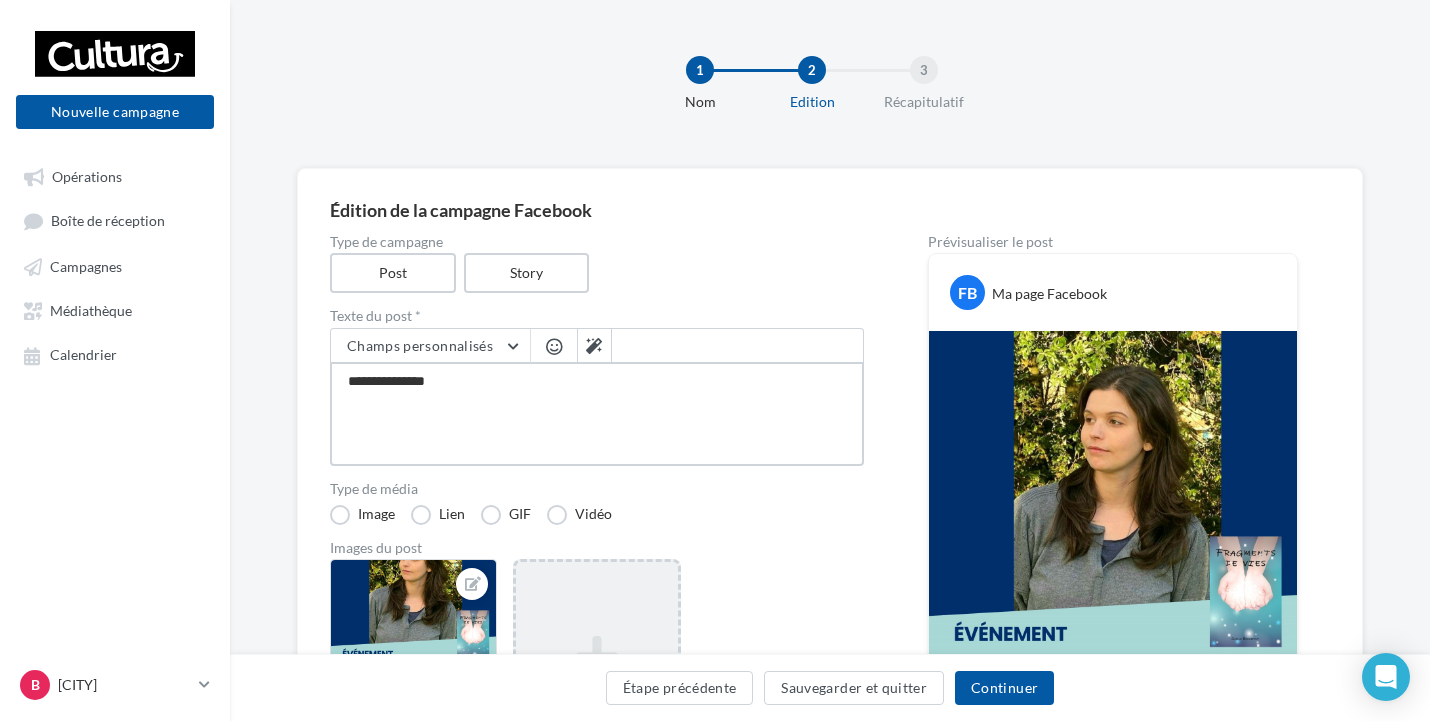 type on "**********" 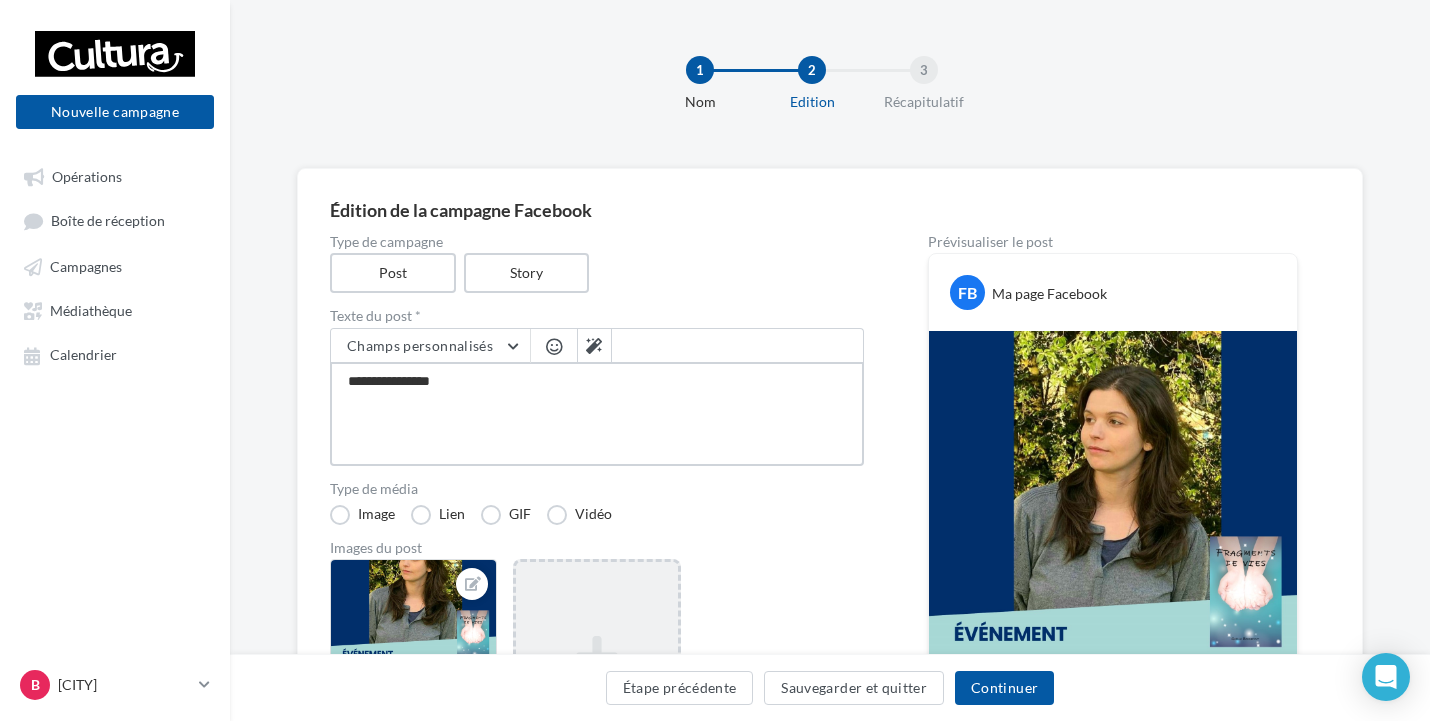 type on "**********" 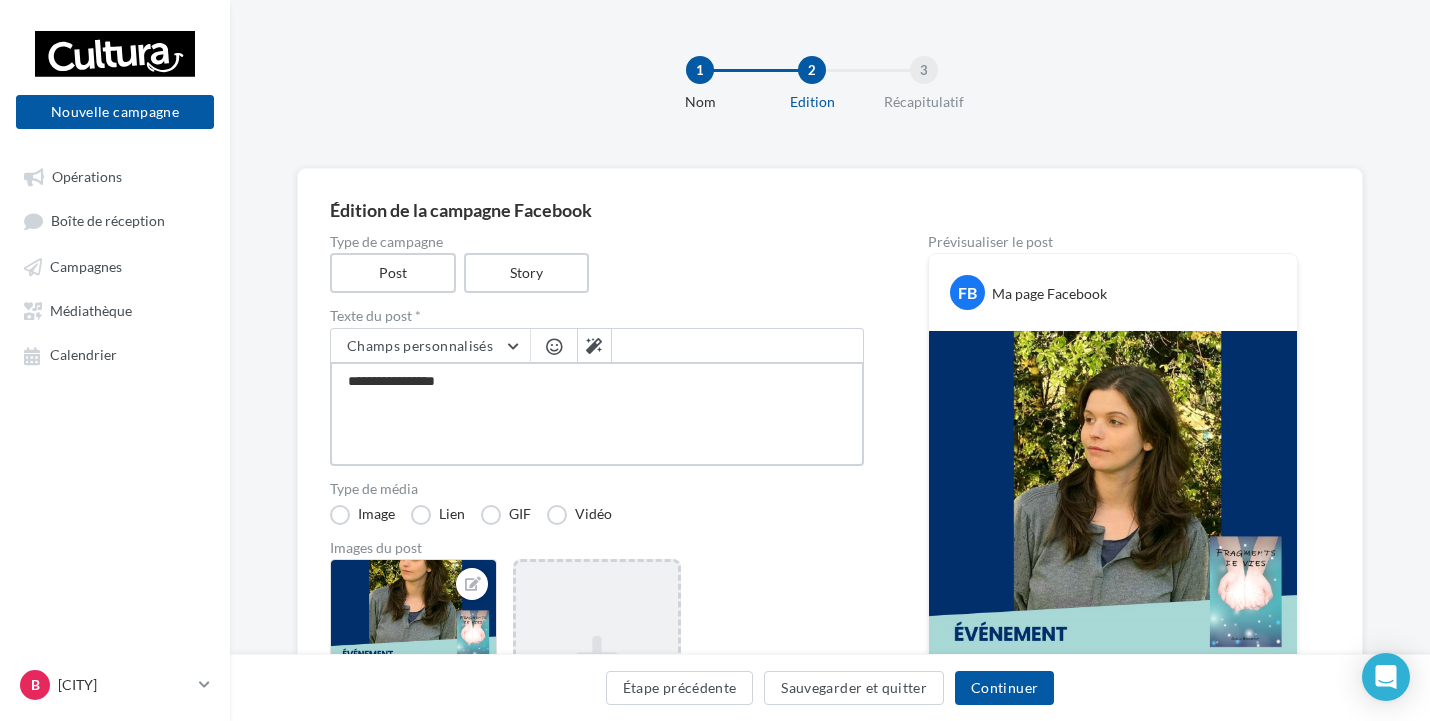 type on "**********" 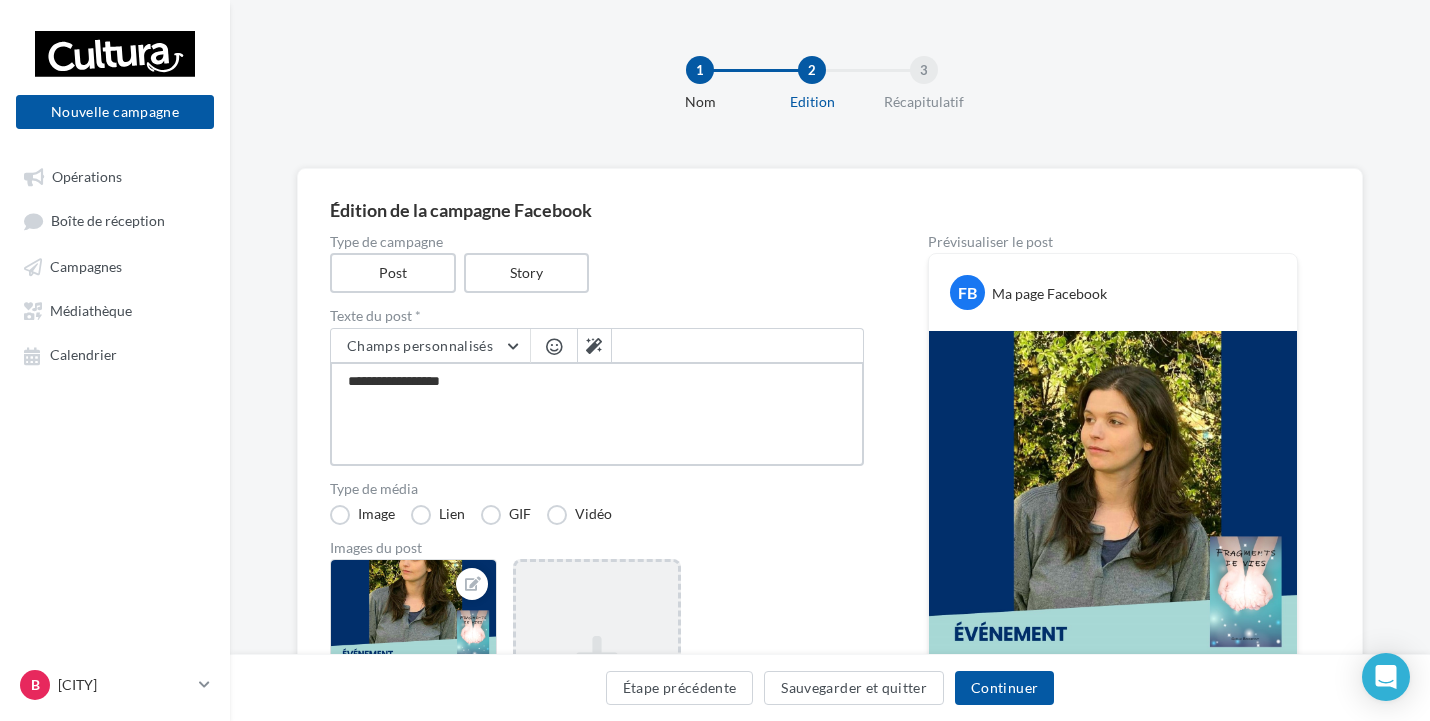 type on "**********" 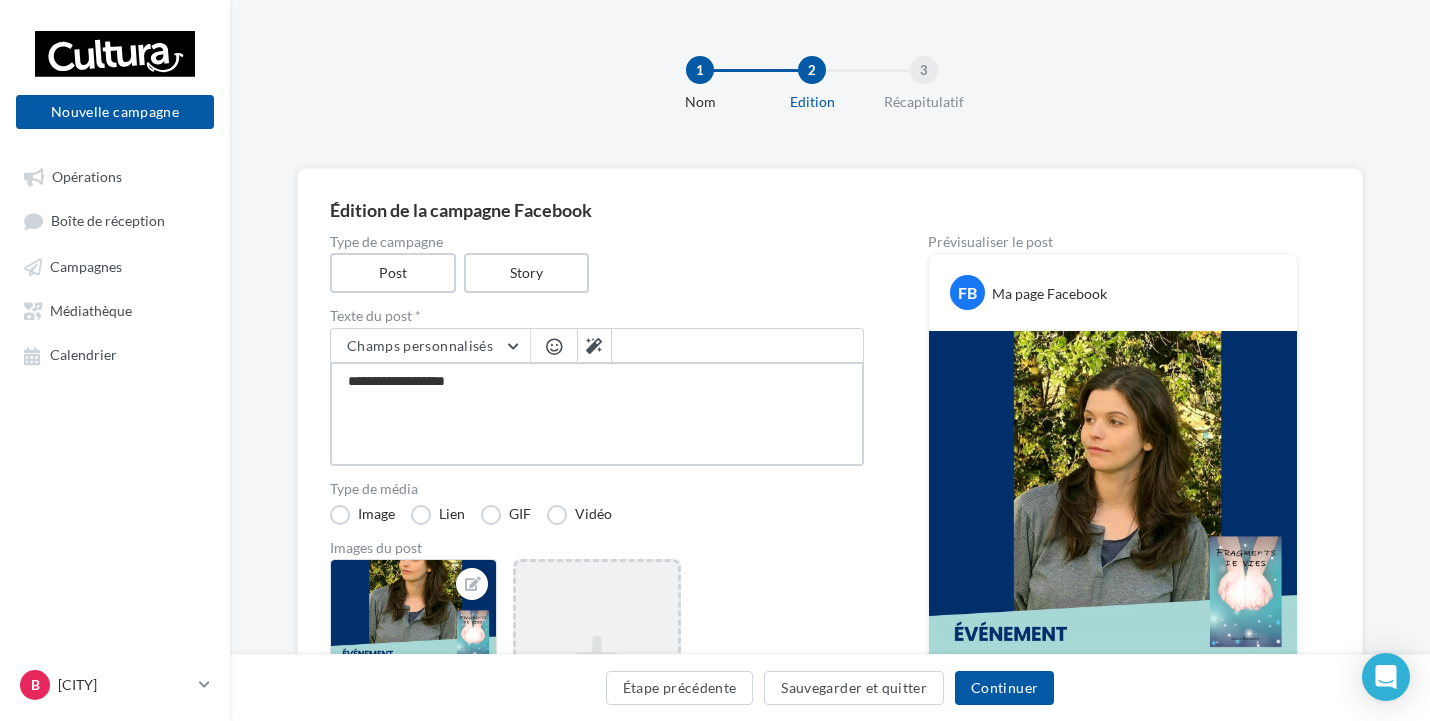 type on "**********" 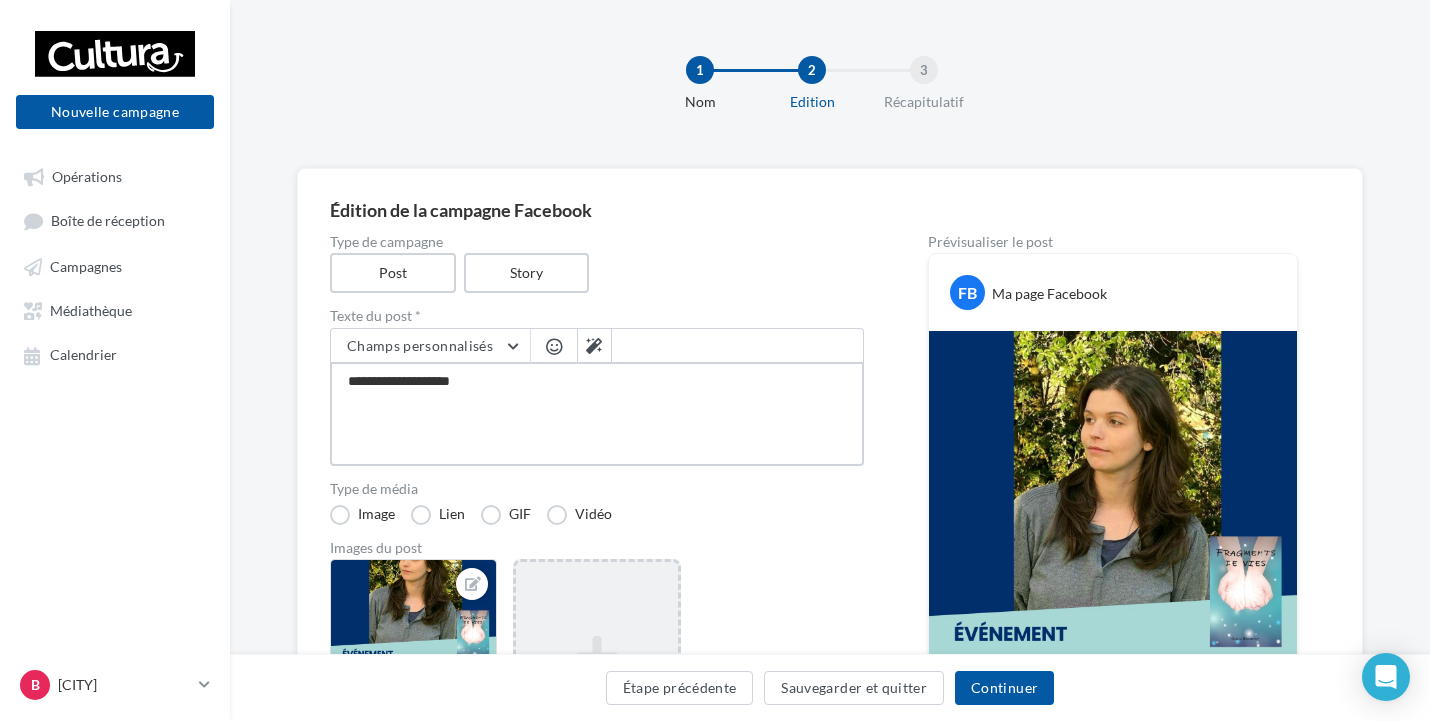 type on "**********" 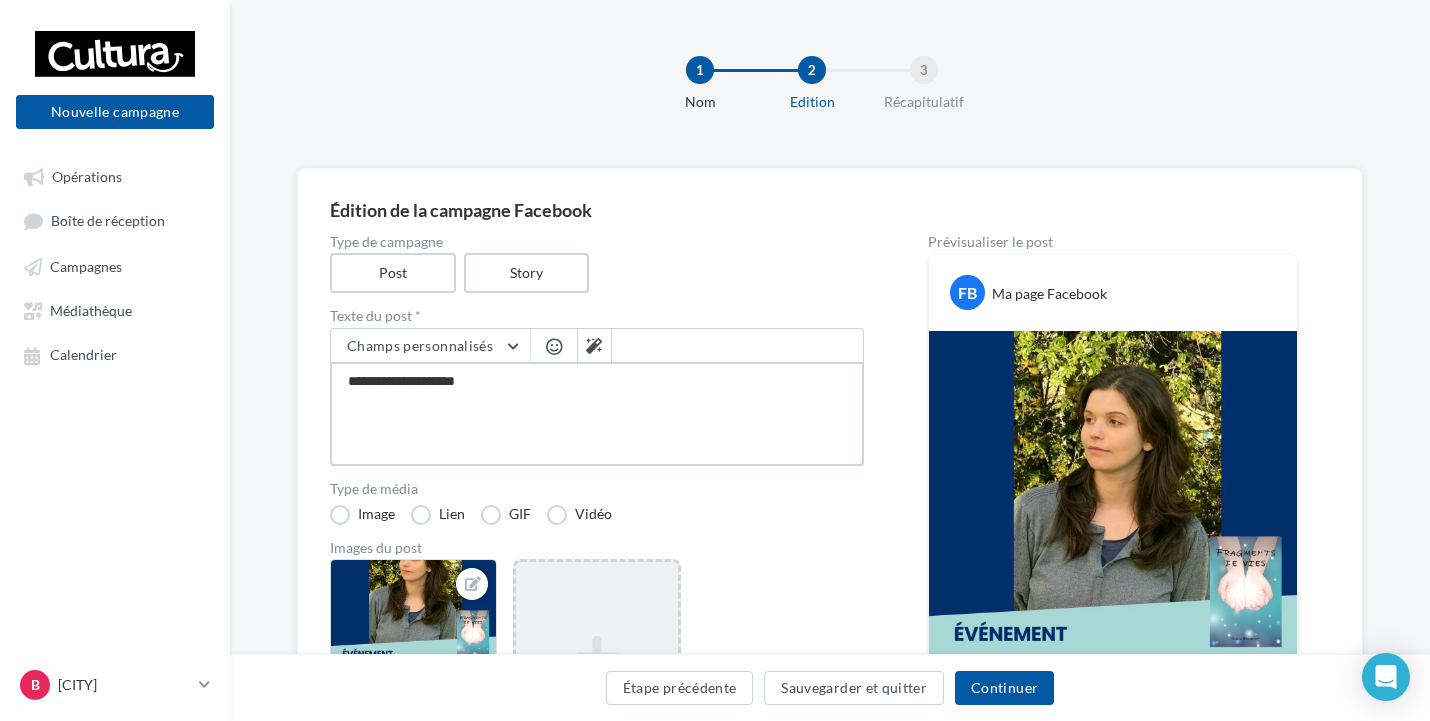 type on "**********" 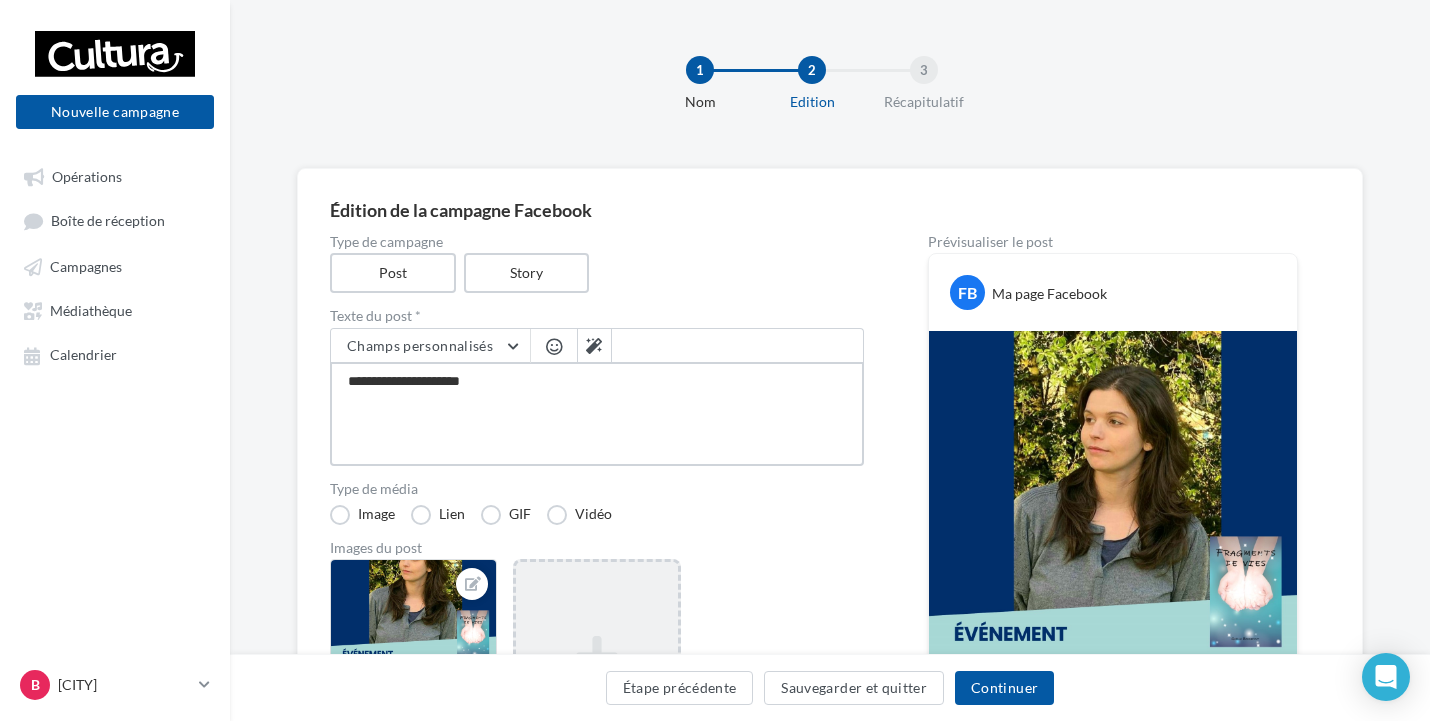 type on "**********" 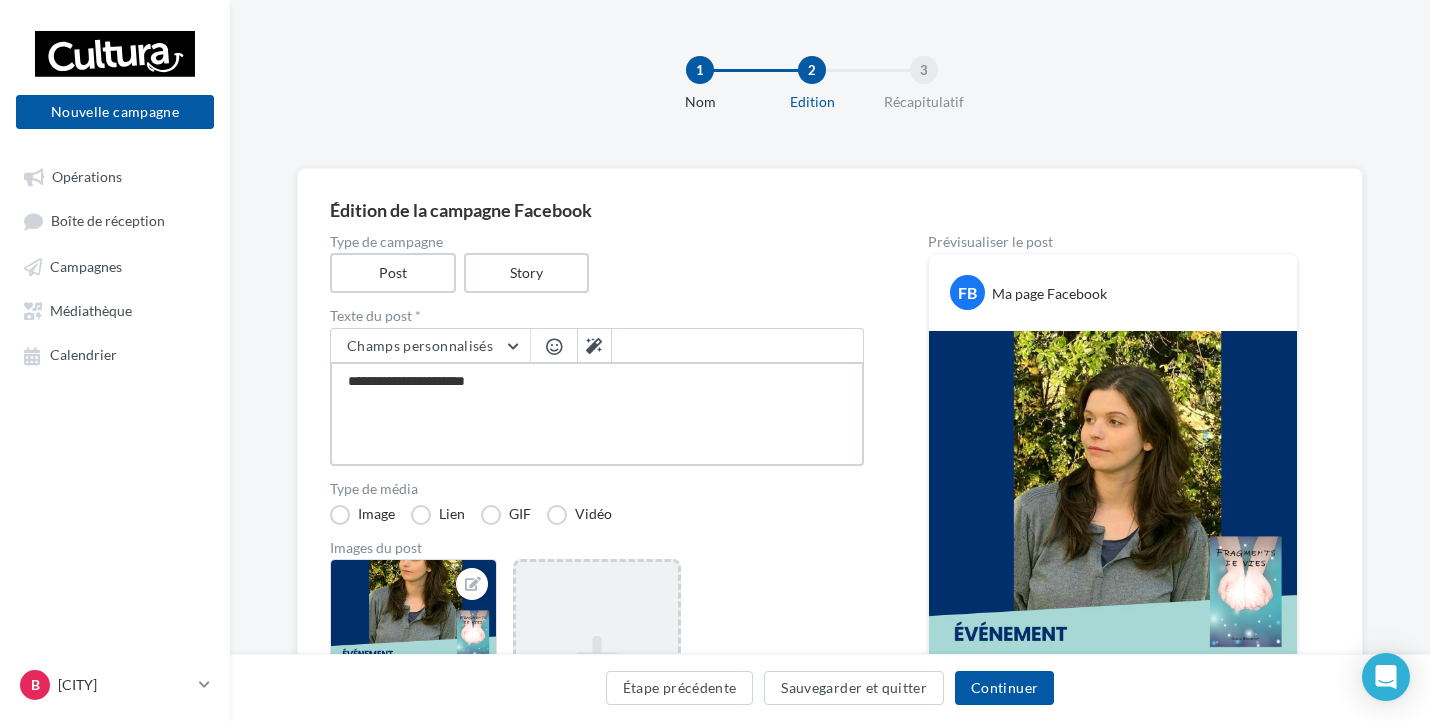 type on "**********" 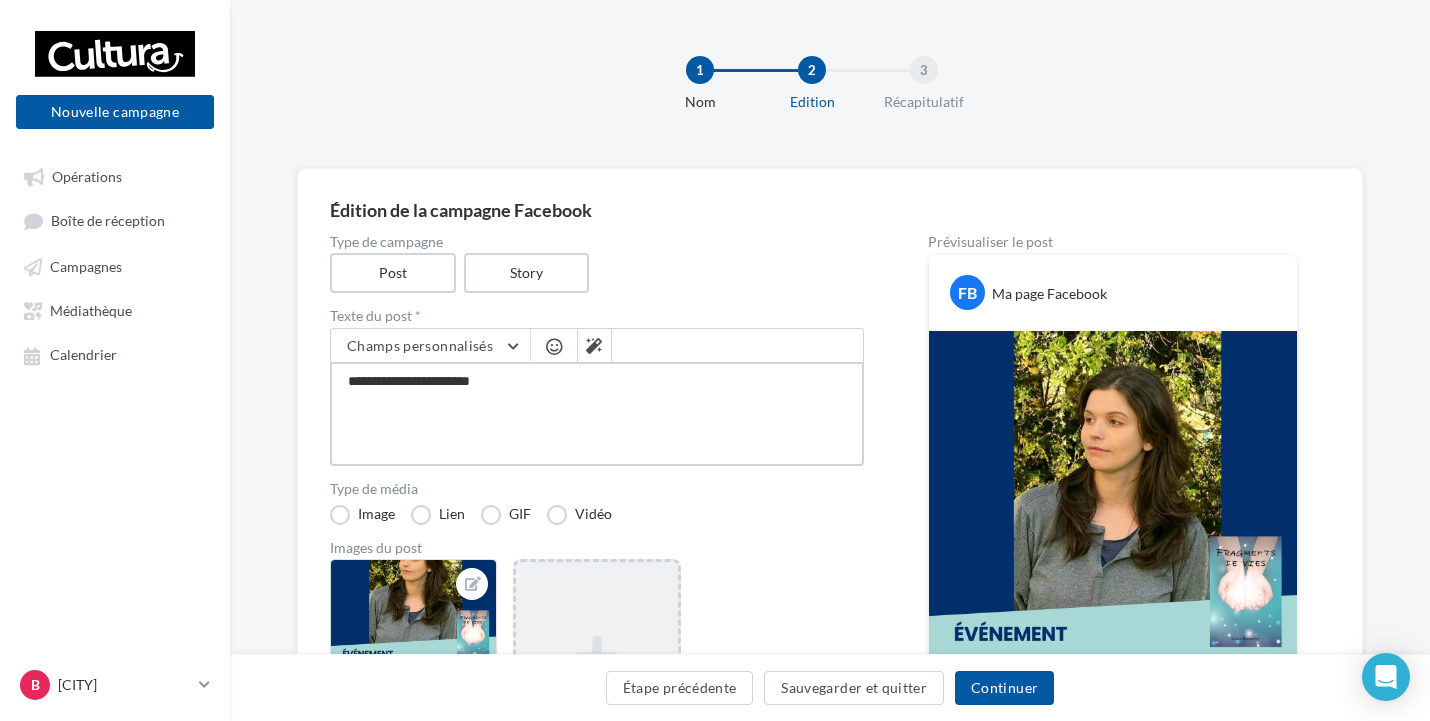 type on "**********" 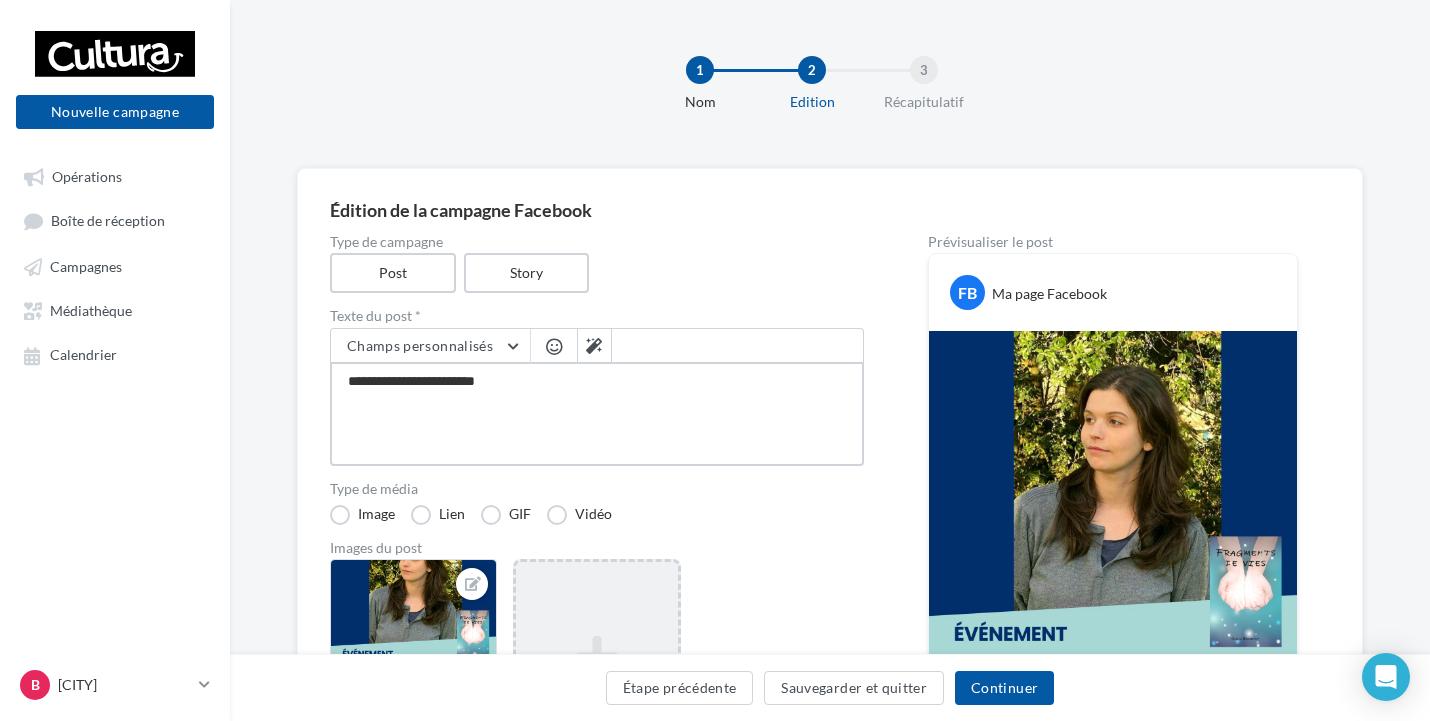 type on "**********" 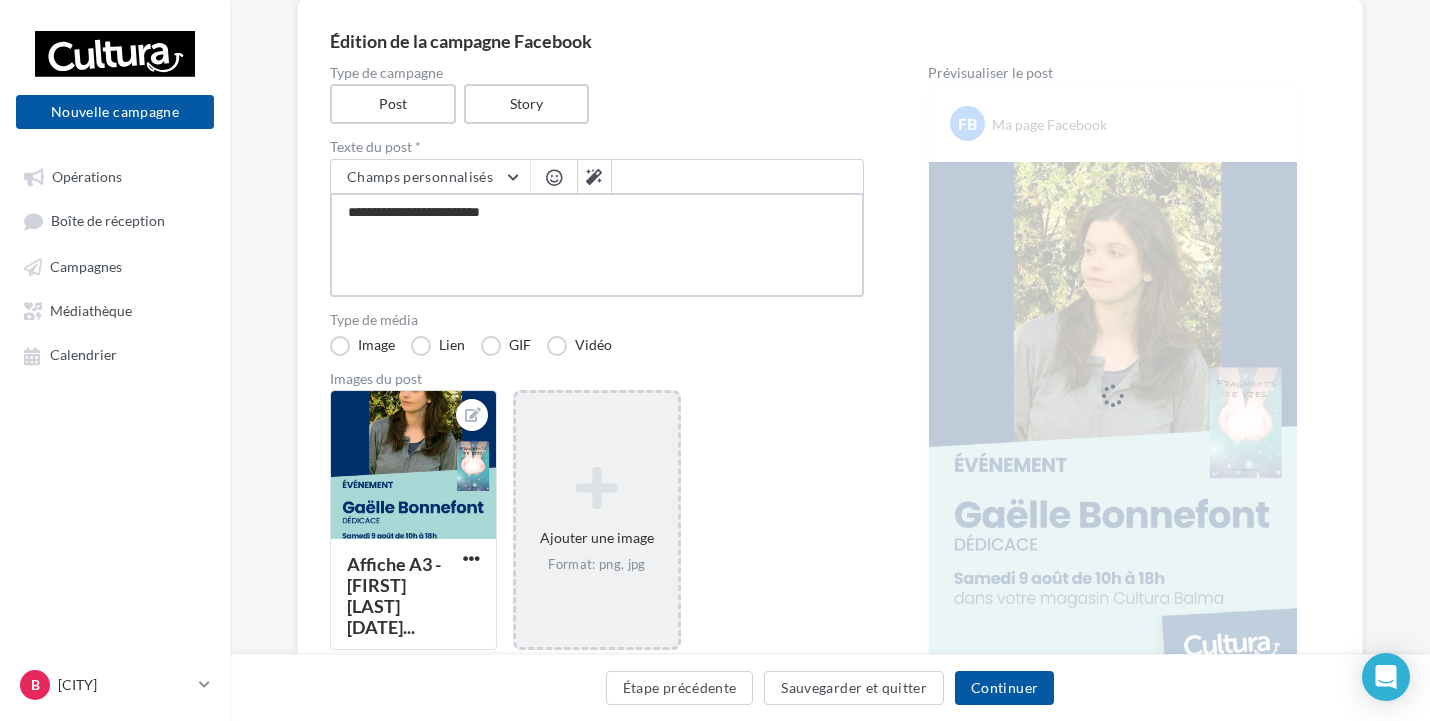 scroll, scrollTop: 200, scrollLeft: 0, axis: vertical 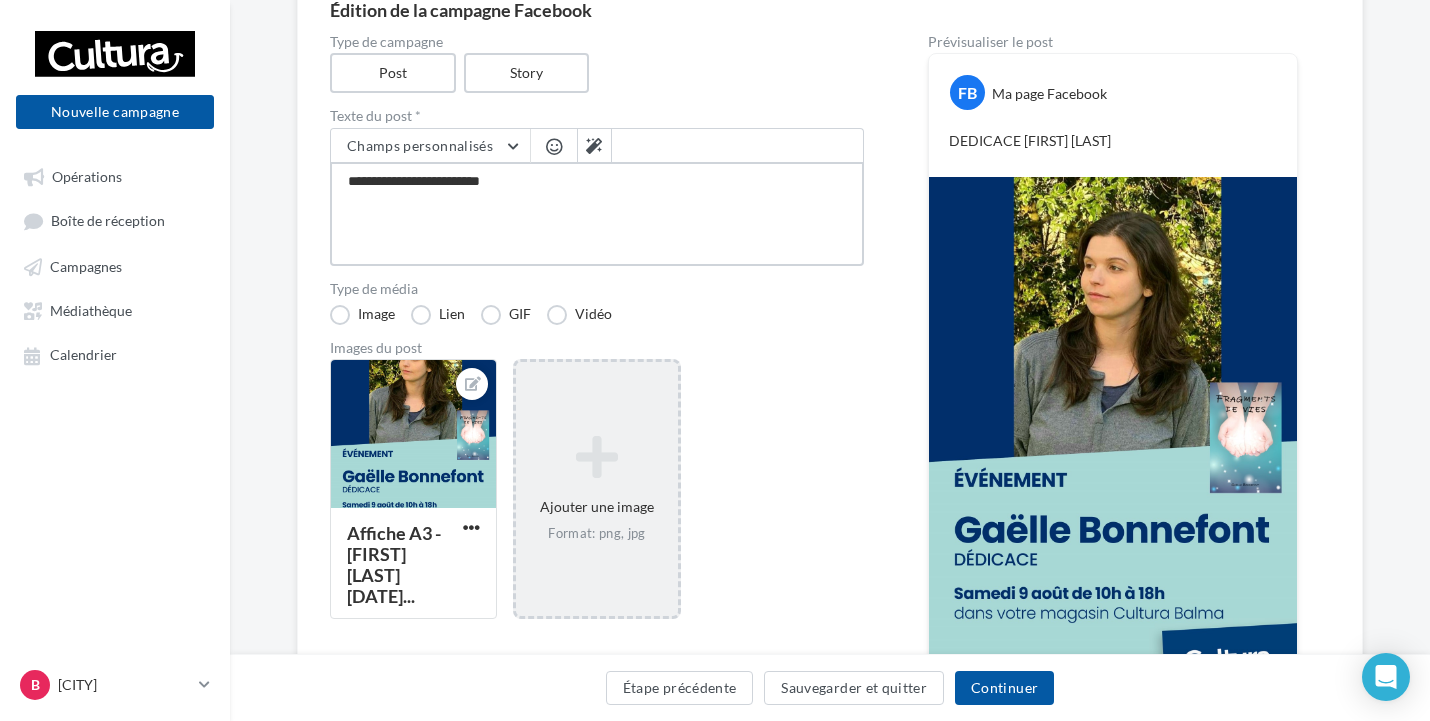 type on "**********" 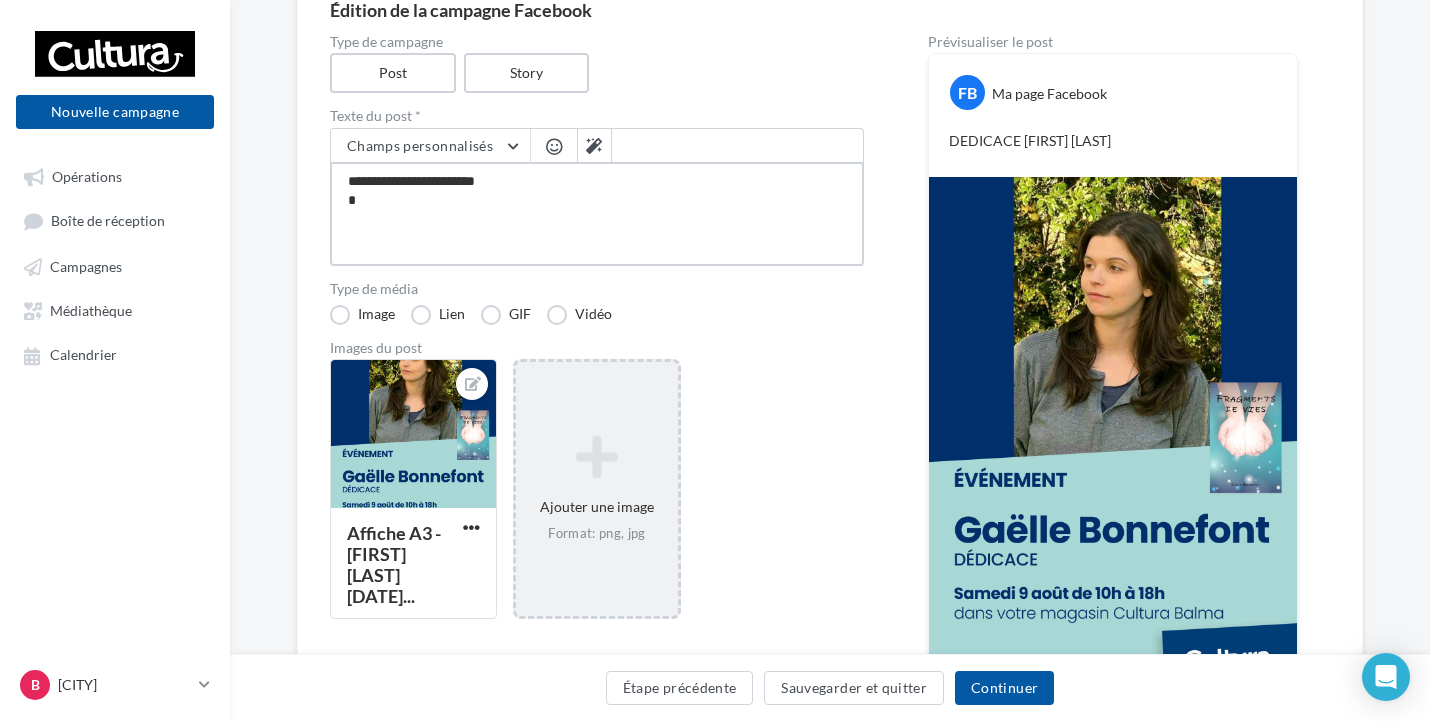 type on "**********" 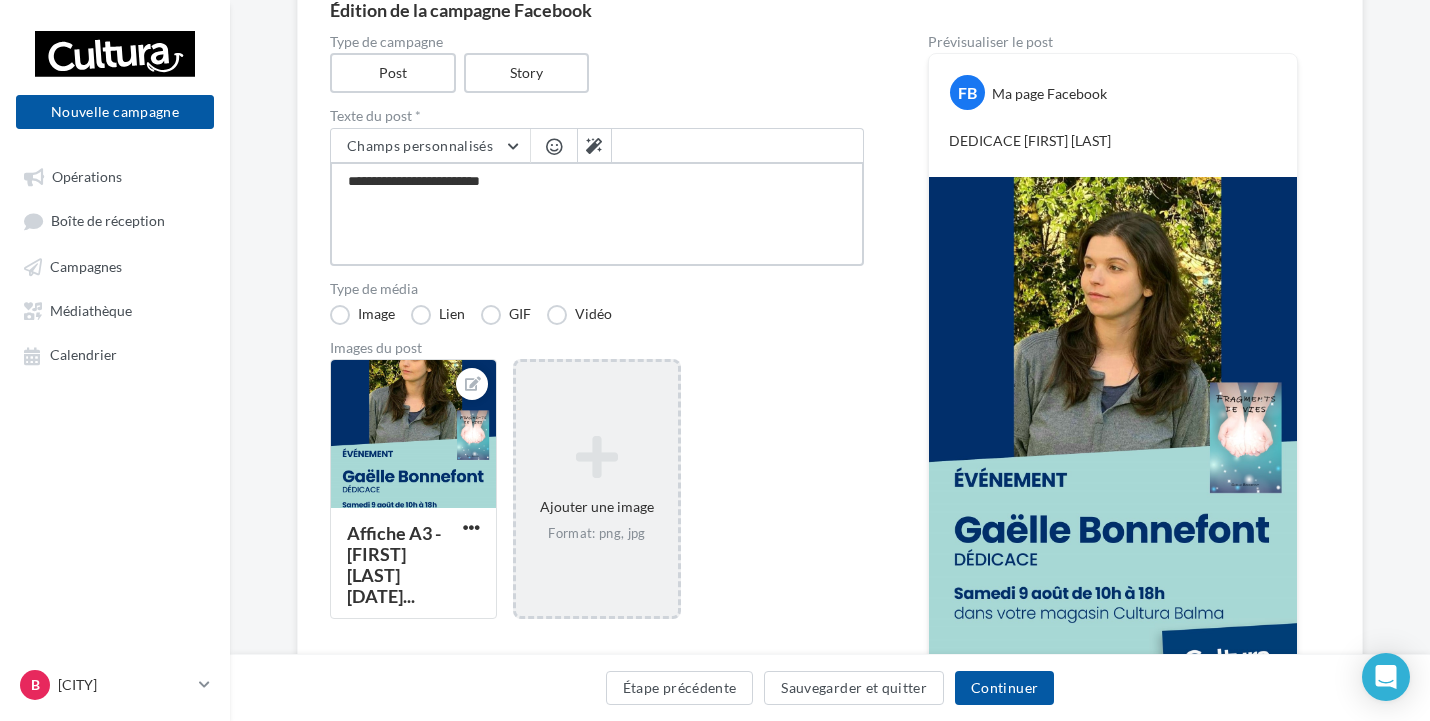type on "**********" 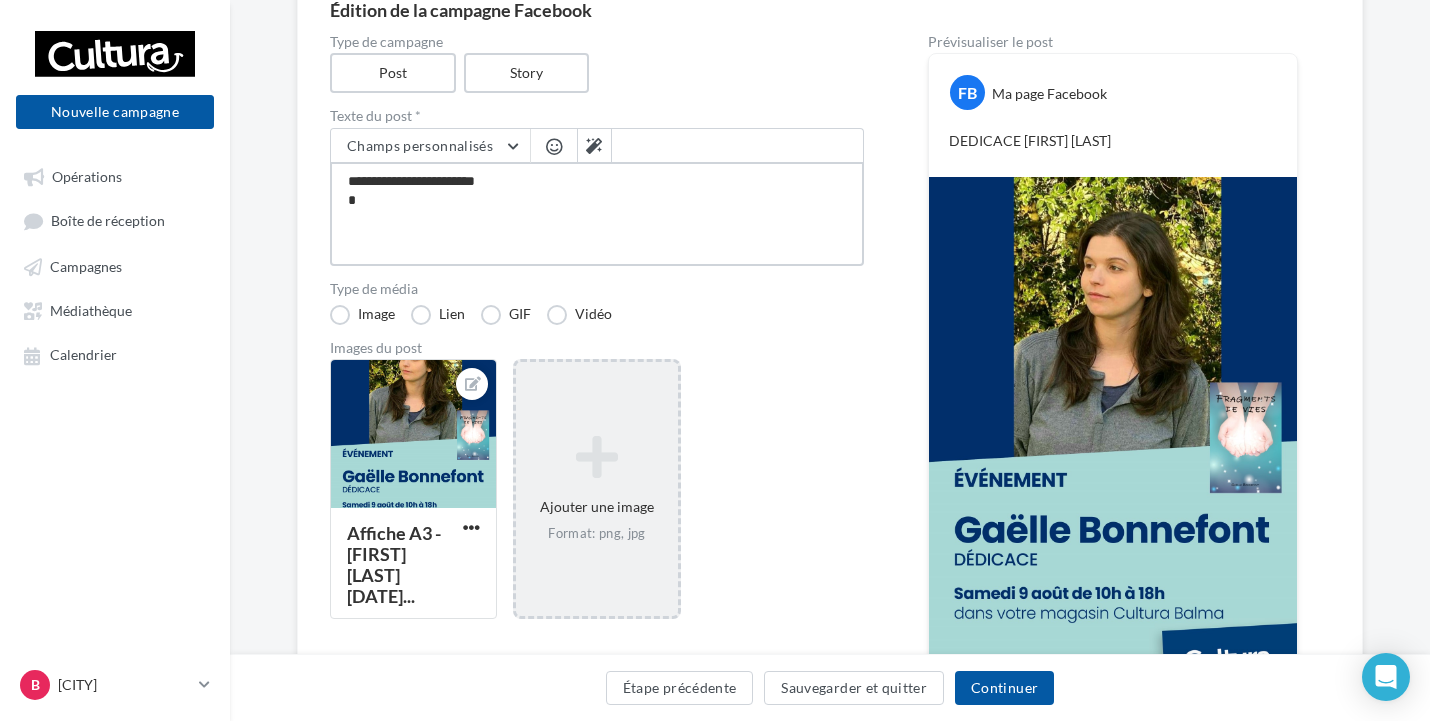 type on "**********" 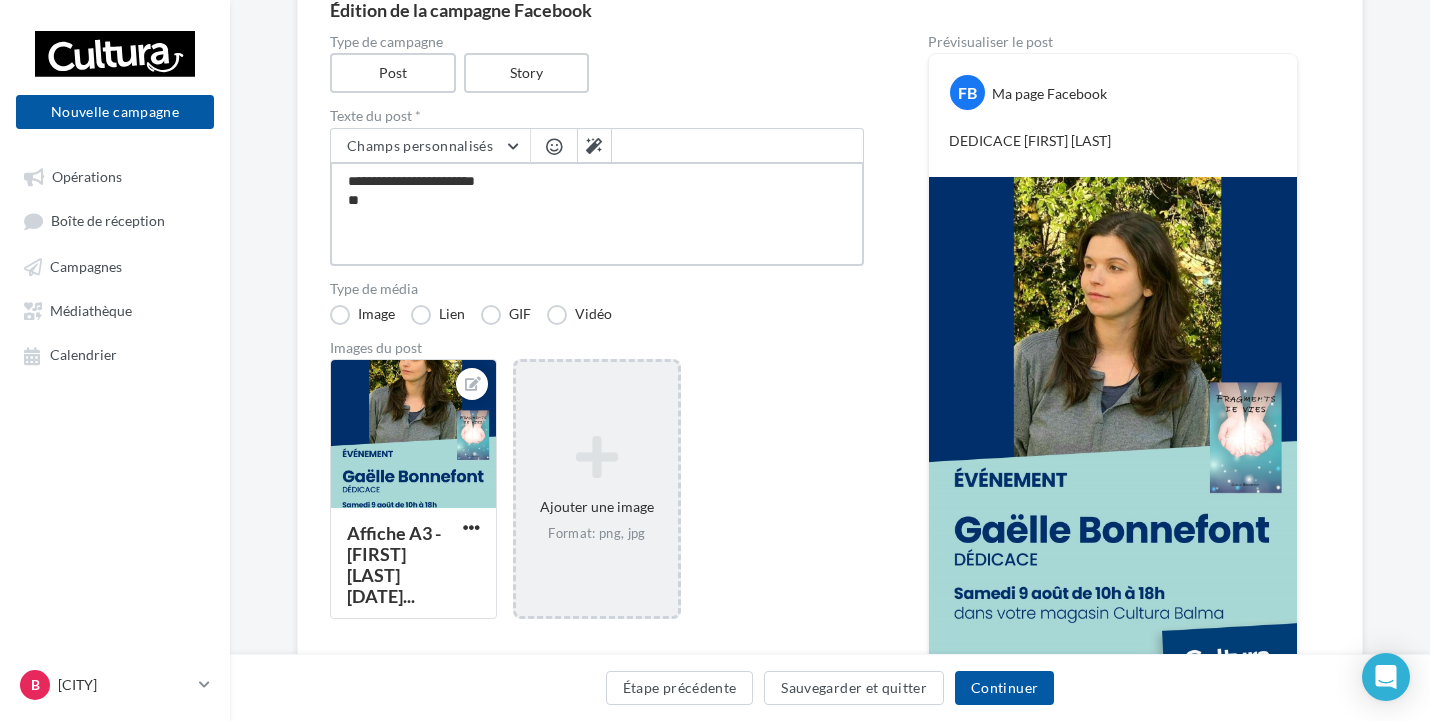 type on "**********" 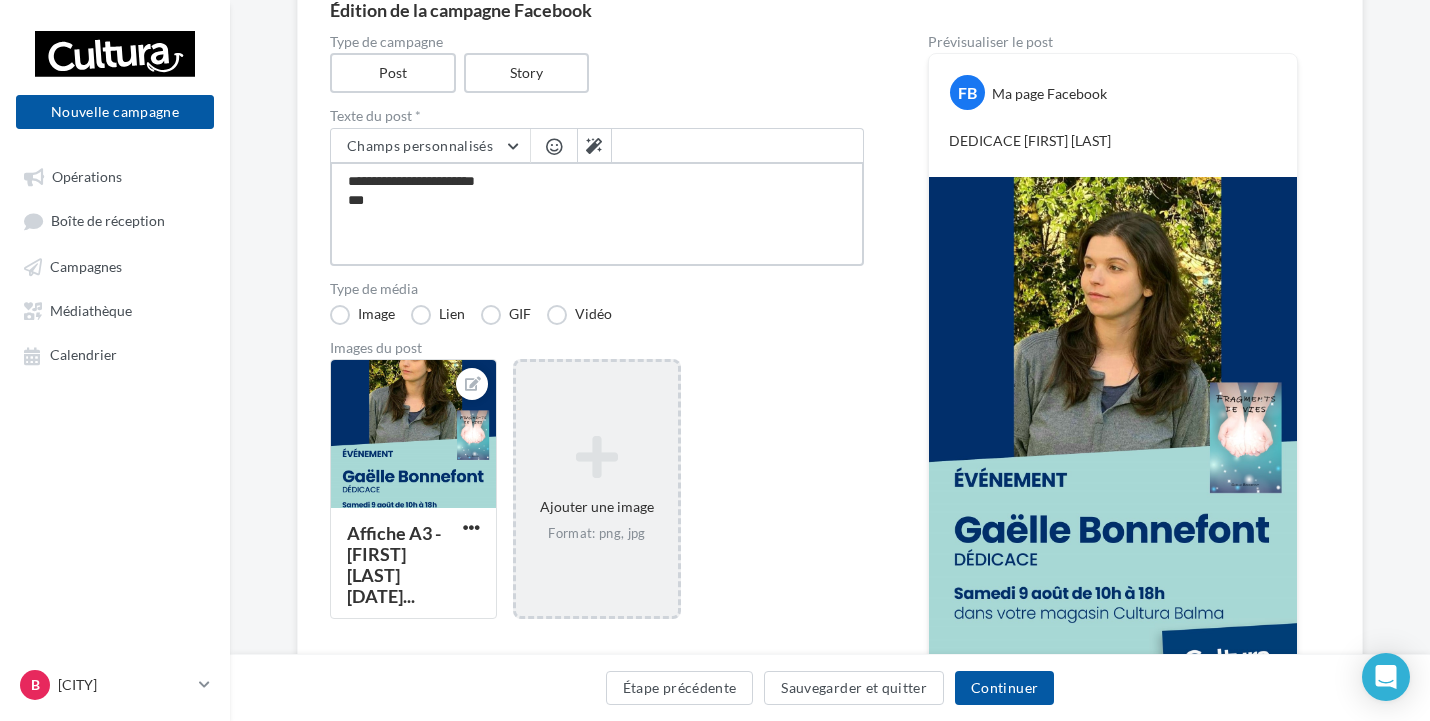 type on "**********" 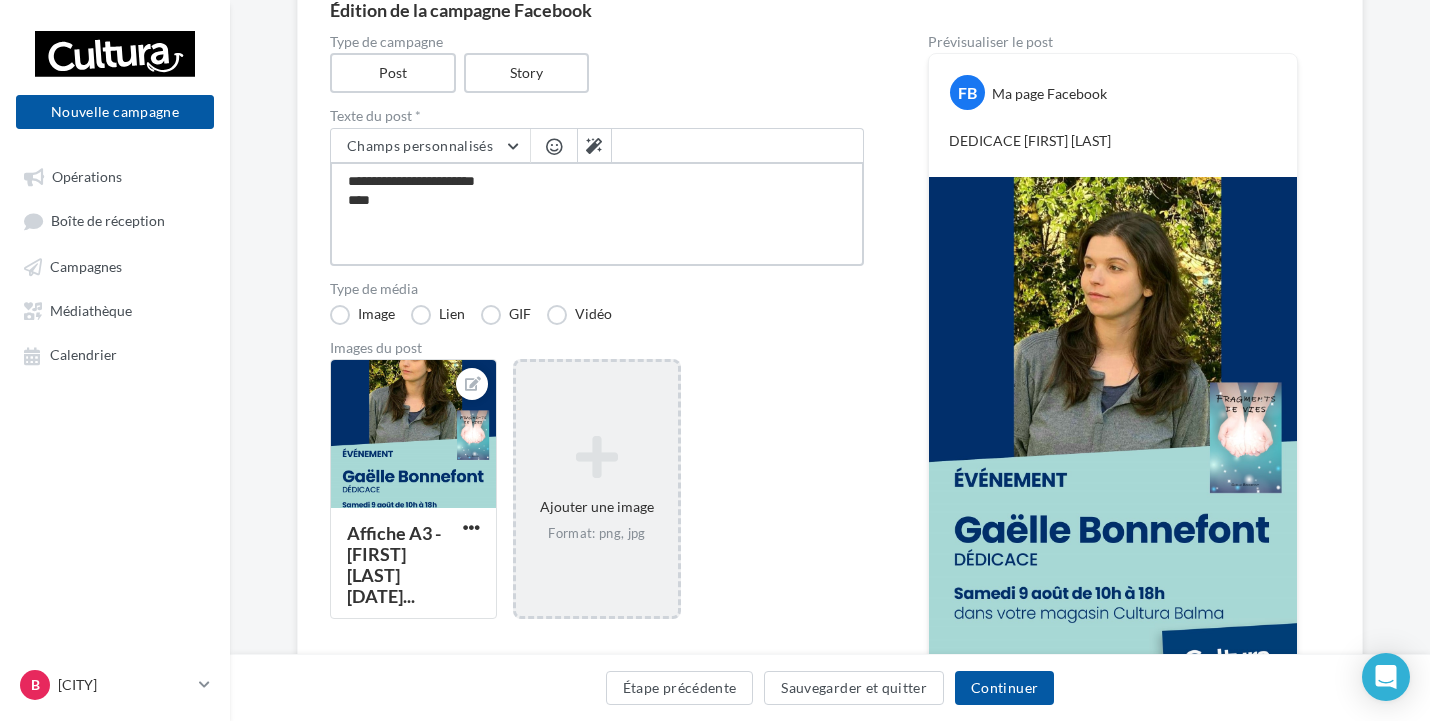 type on "**********" 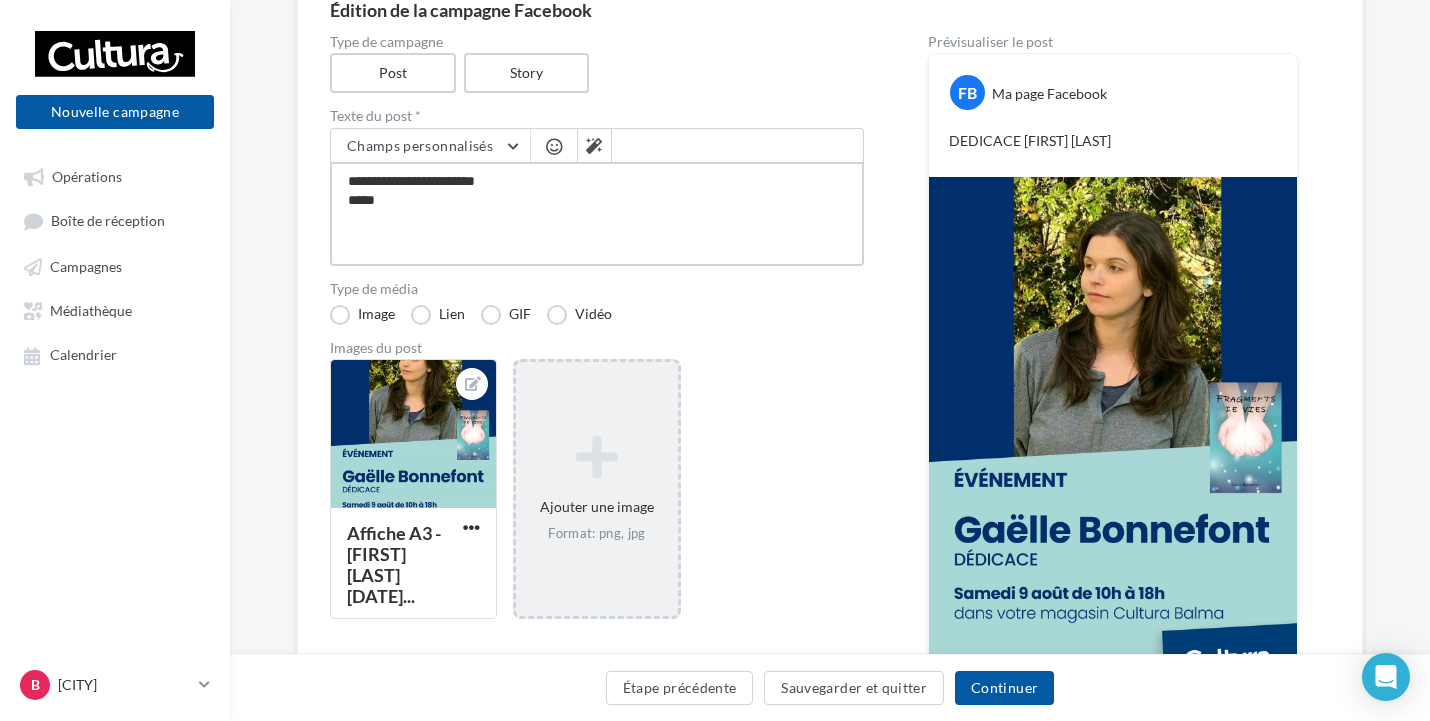 type on "**********" 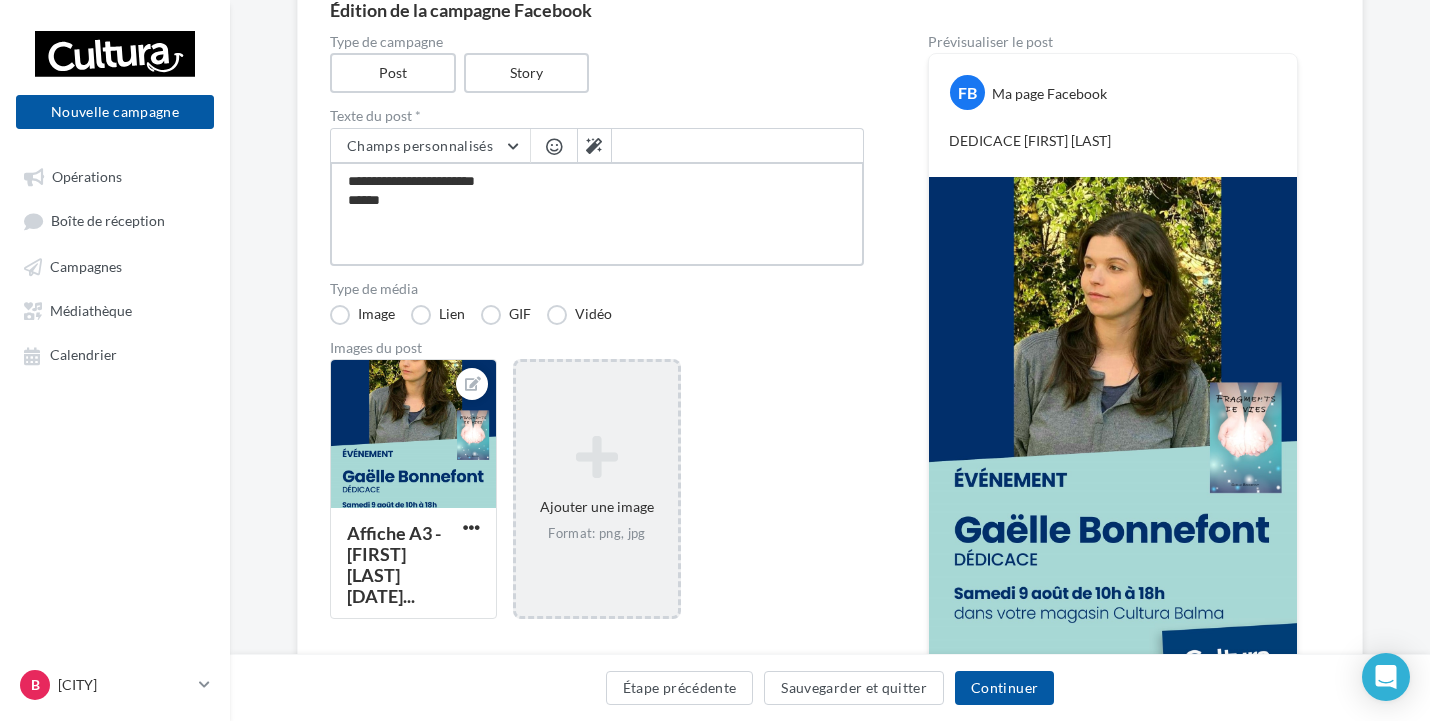 type on "**********" 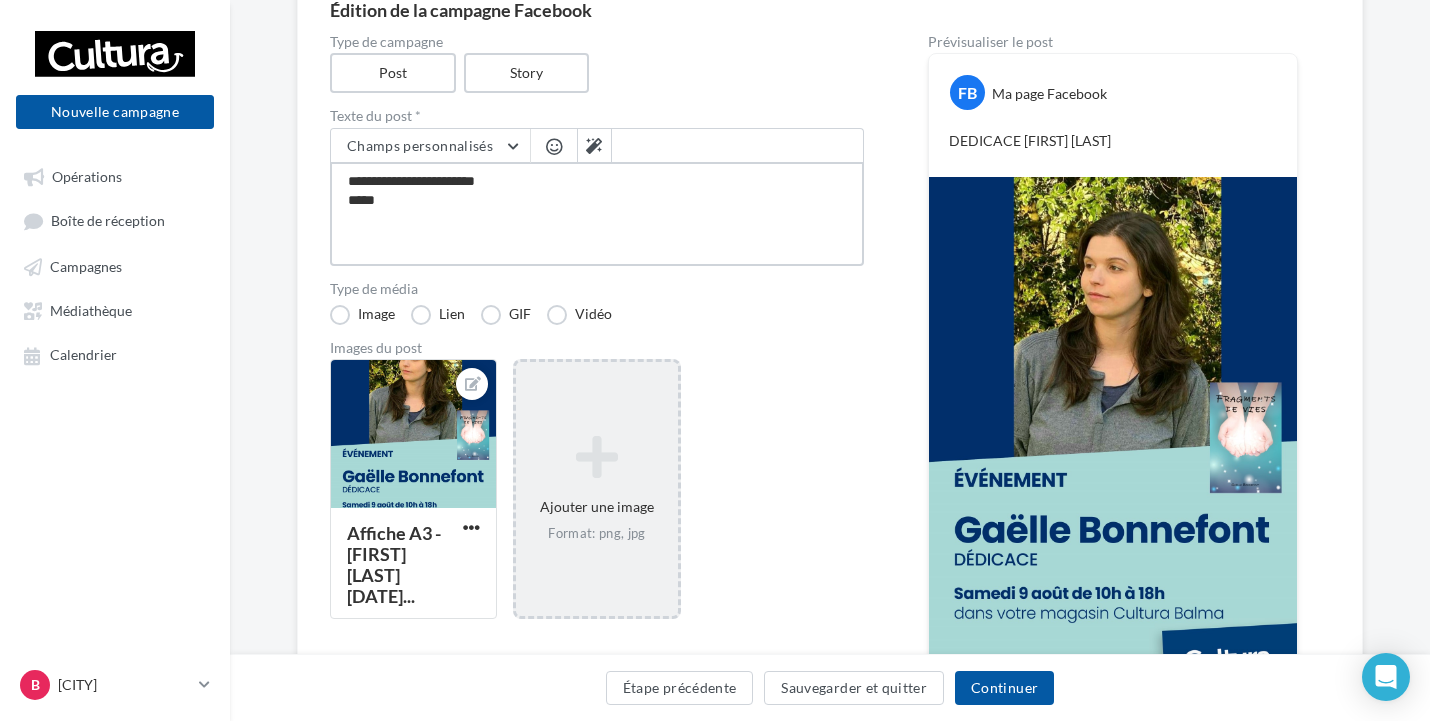 type on "**********" 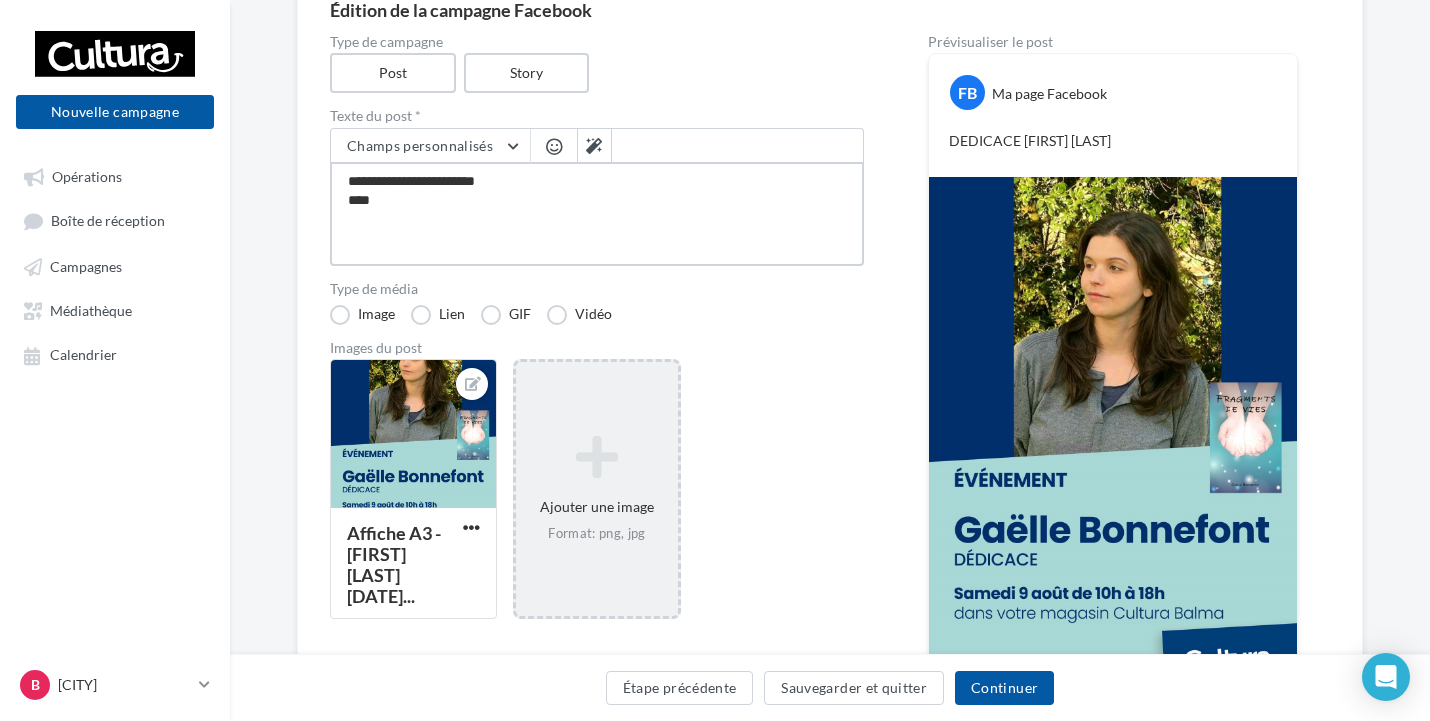 type on "**********" 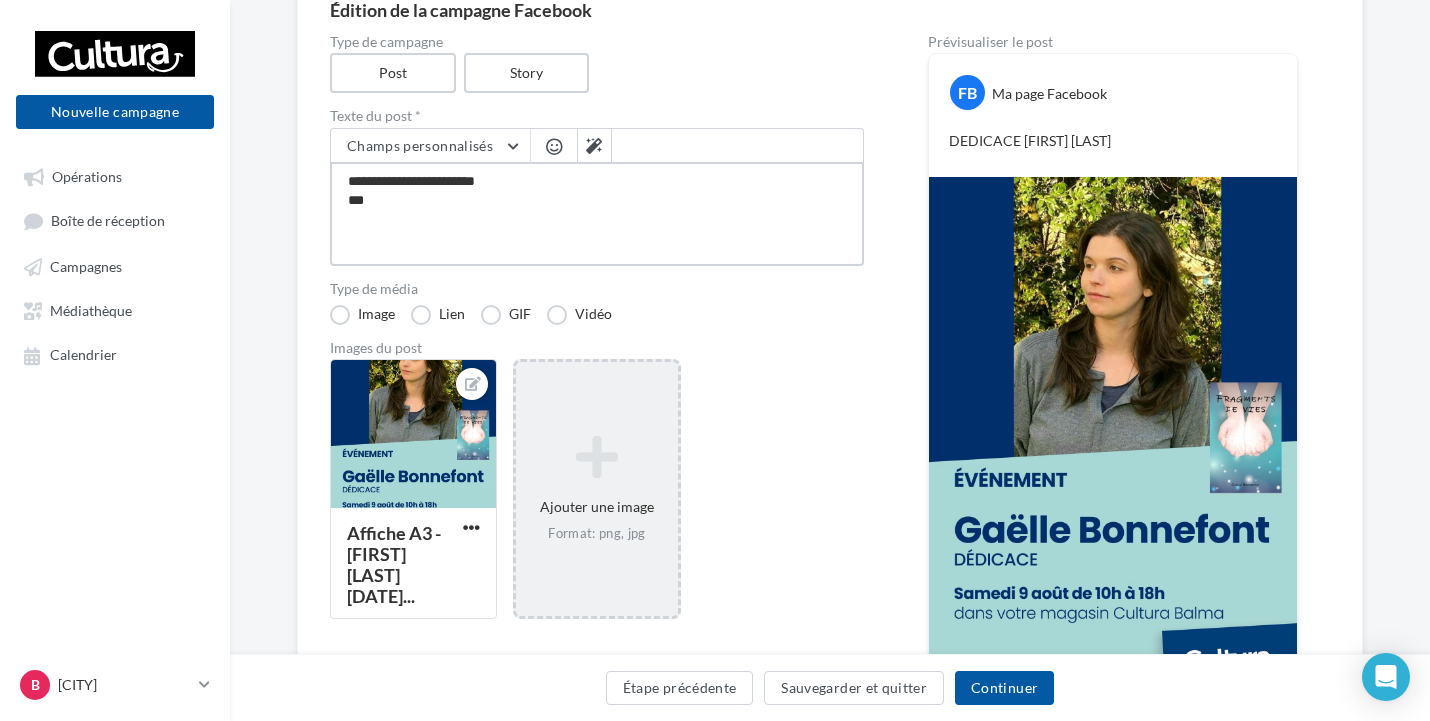 type on "**********" 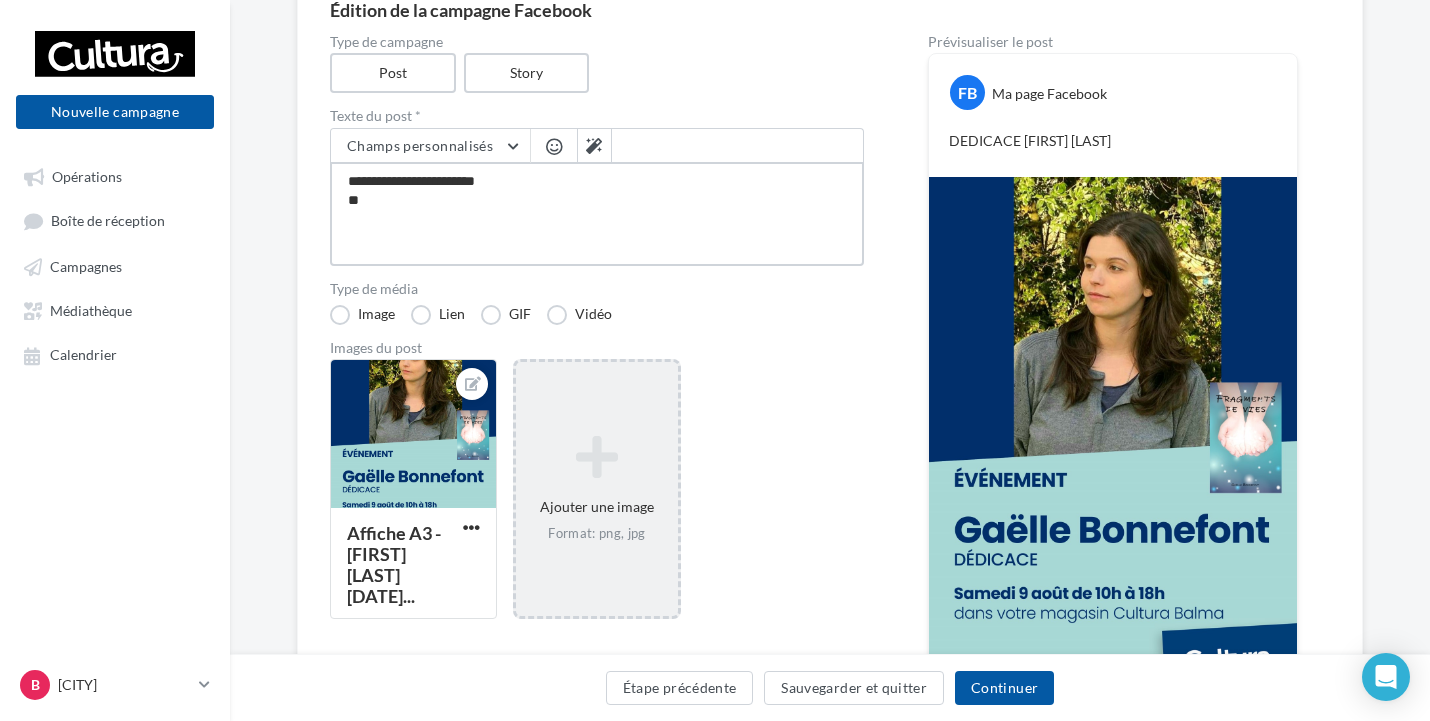 type on "**********" 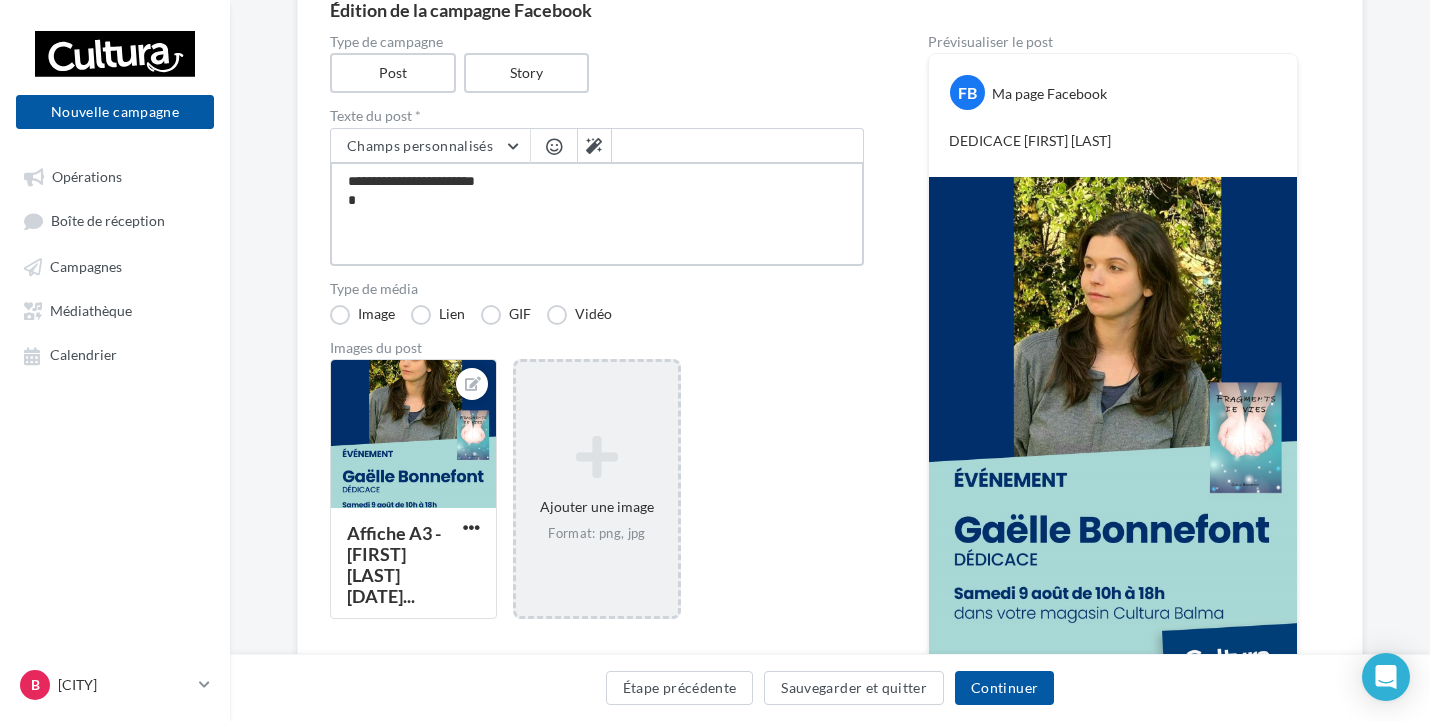 type on "**********" 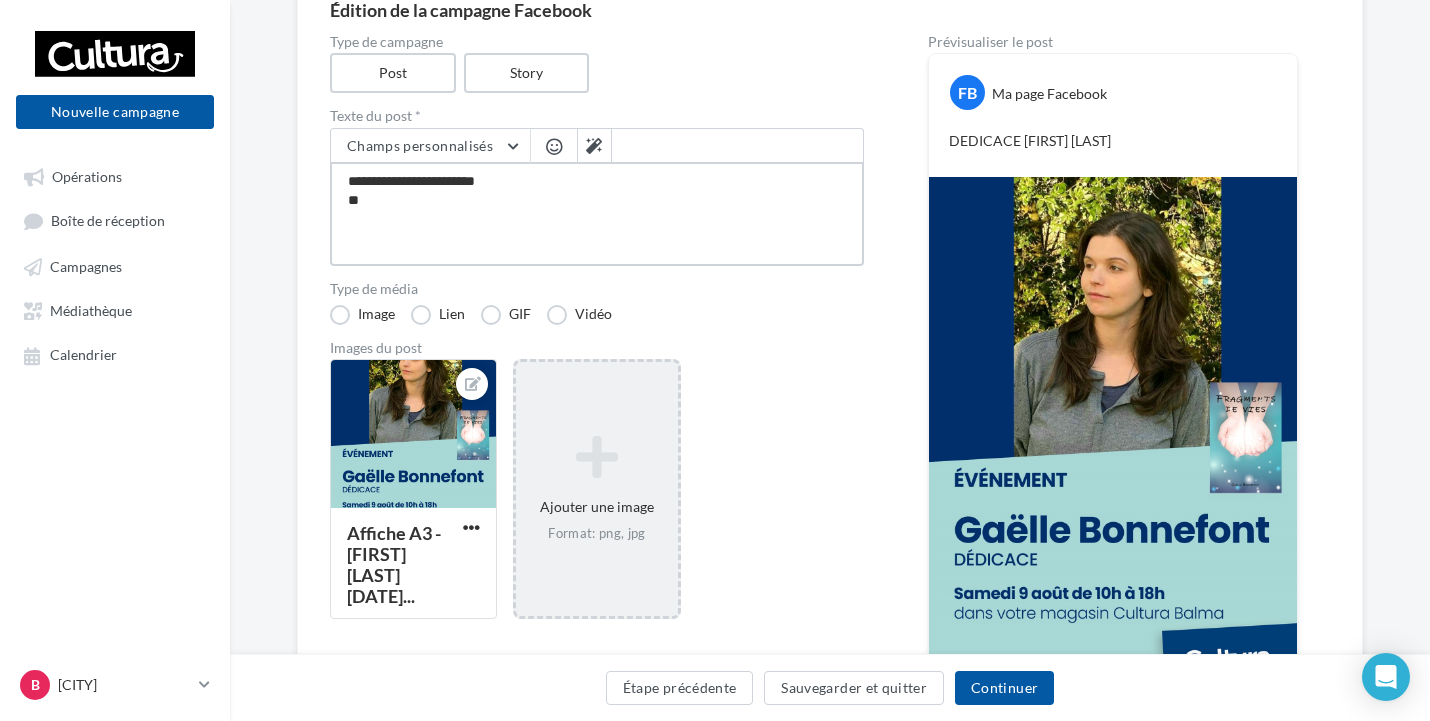 type on "**********" 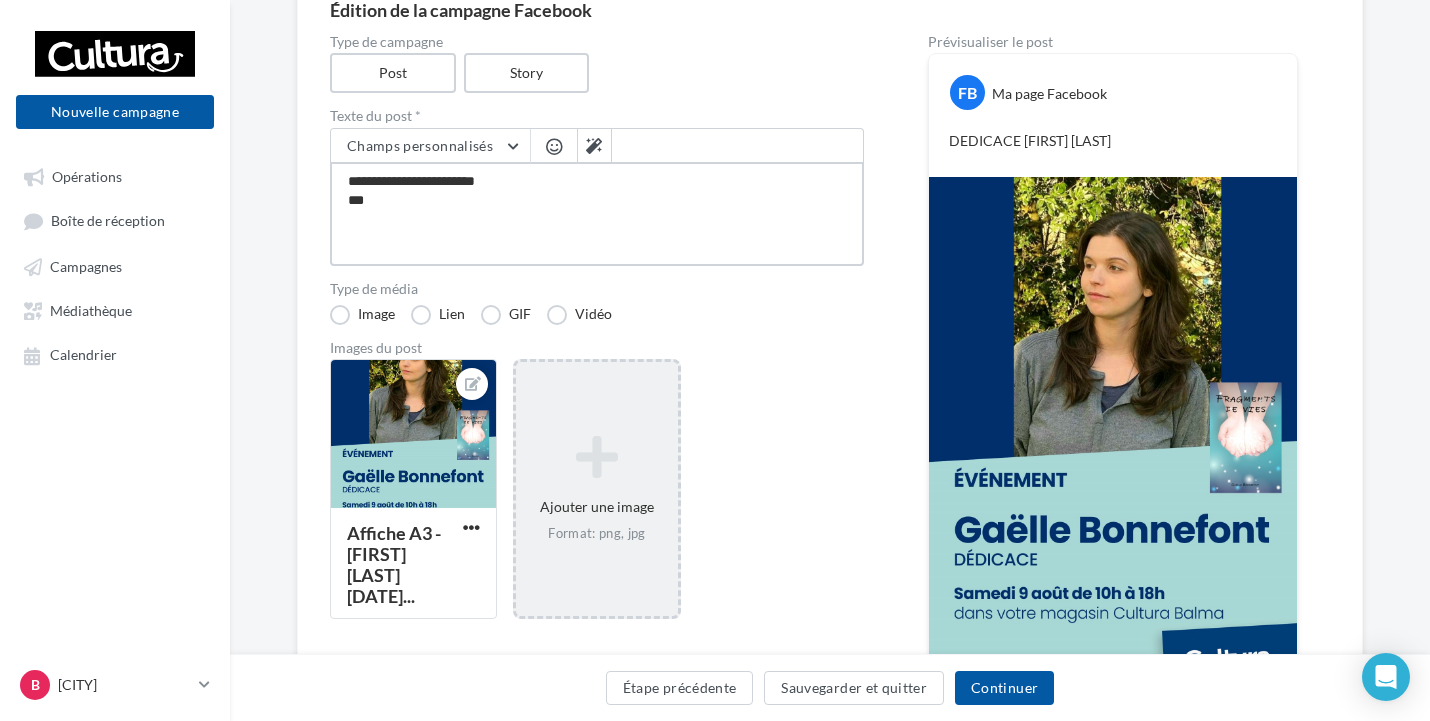 type on "**********" 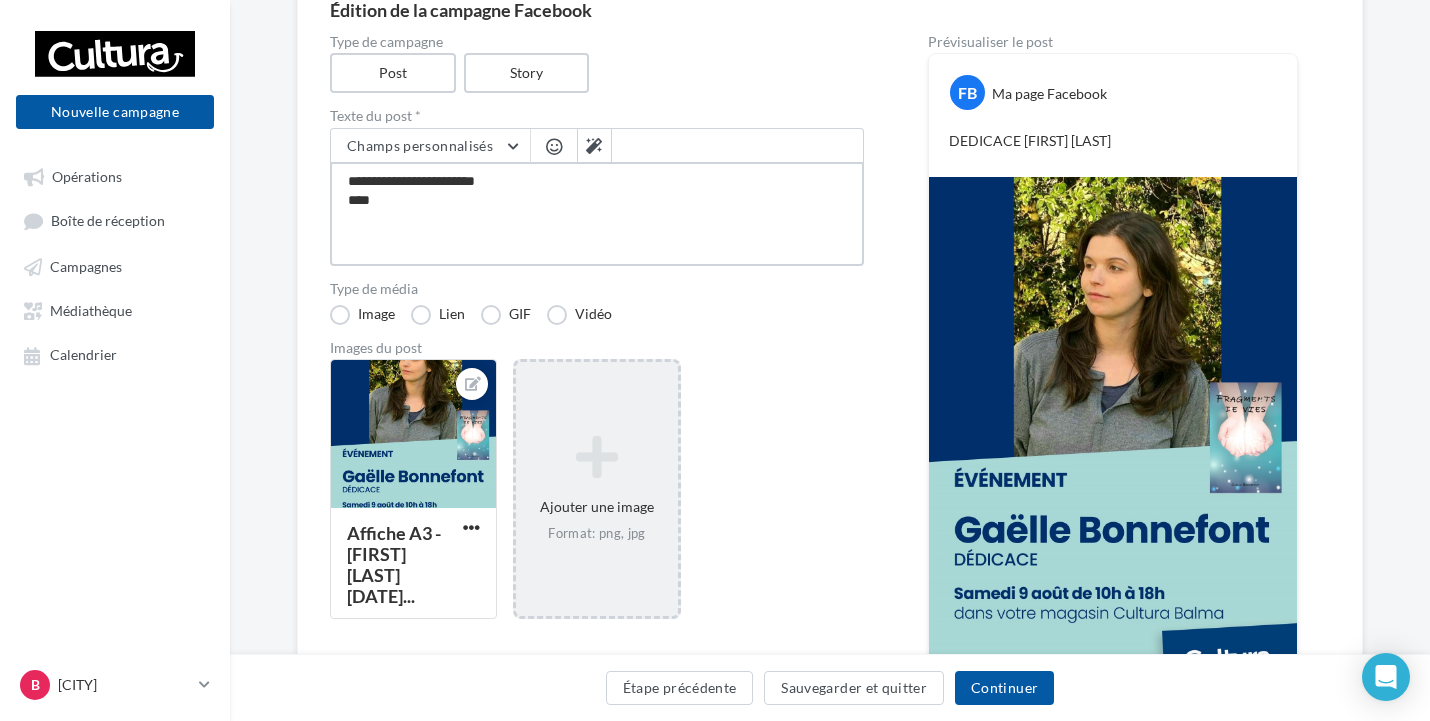 type on "**********" 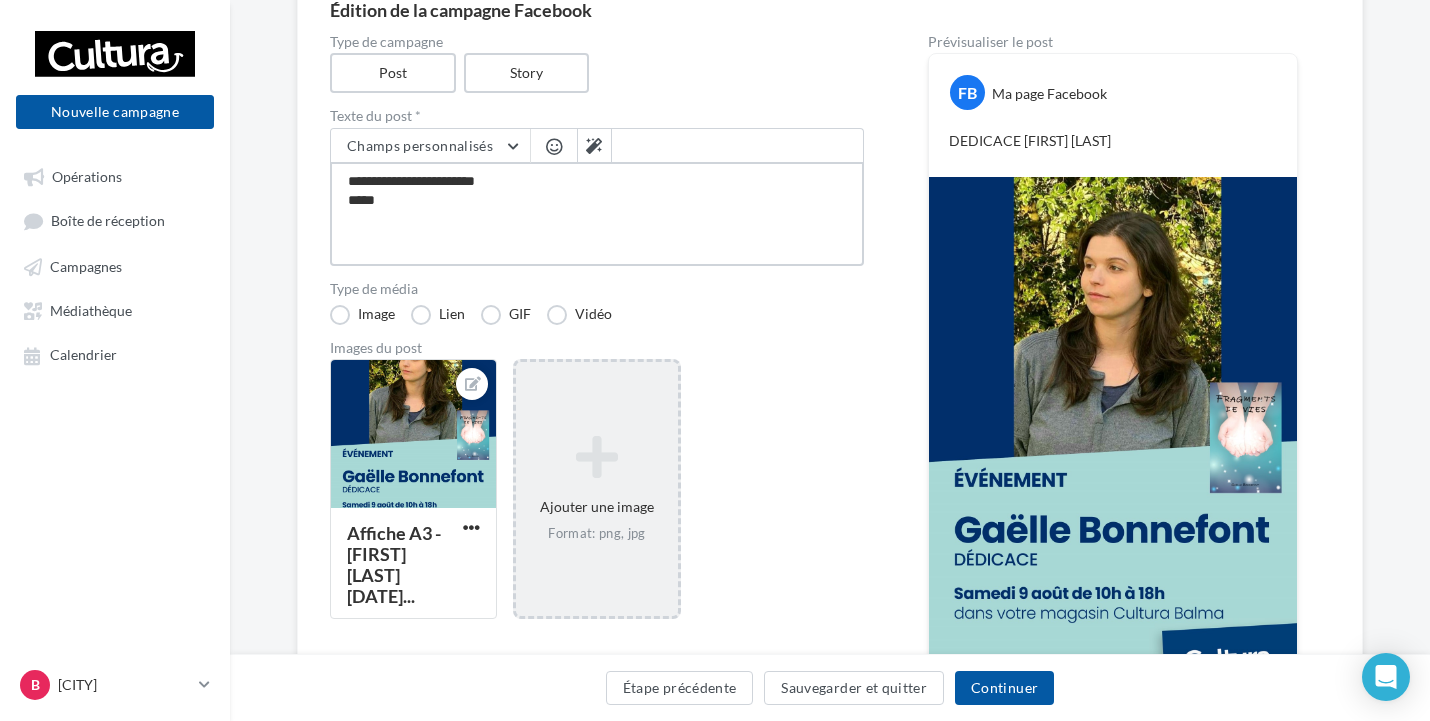 type on "**********" 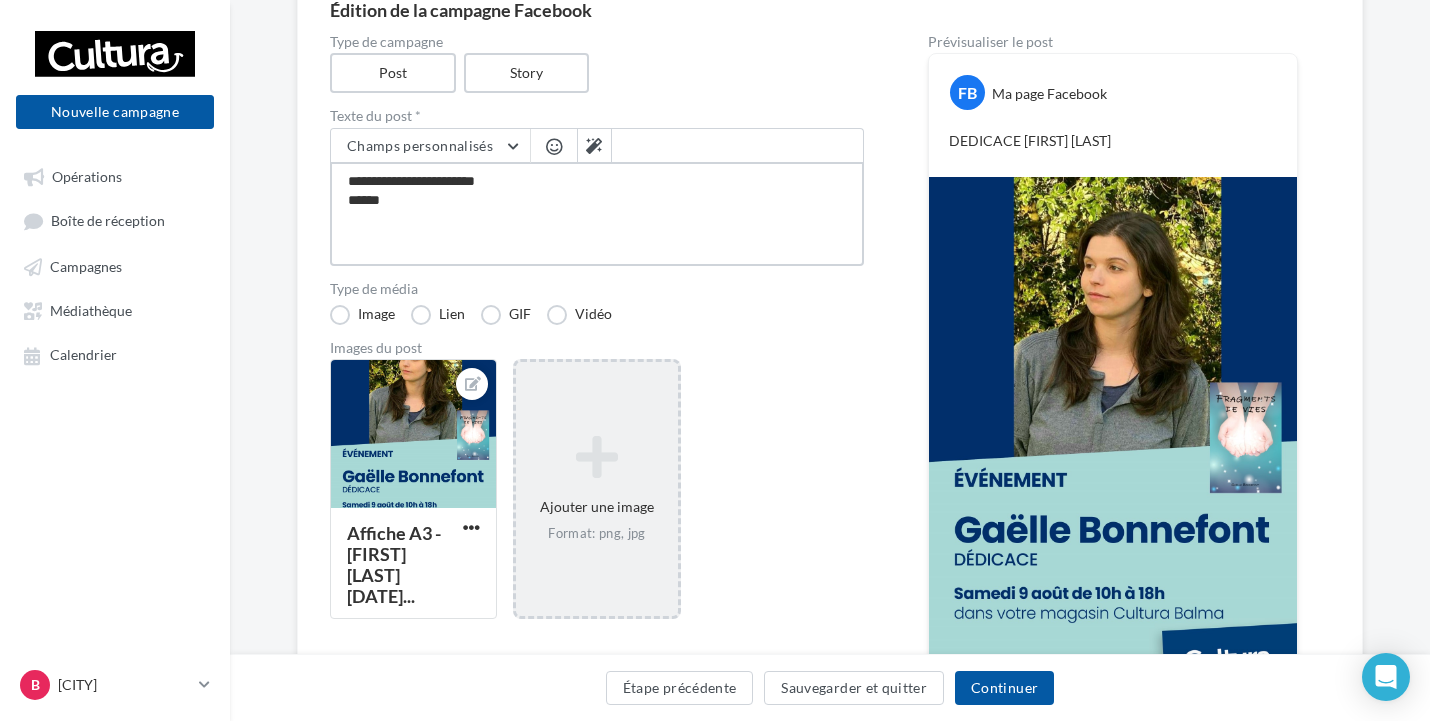 type on "**********" 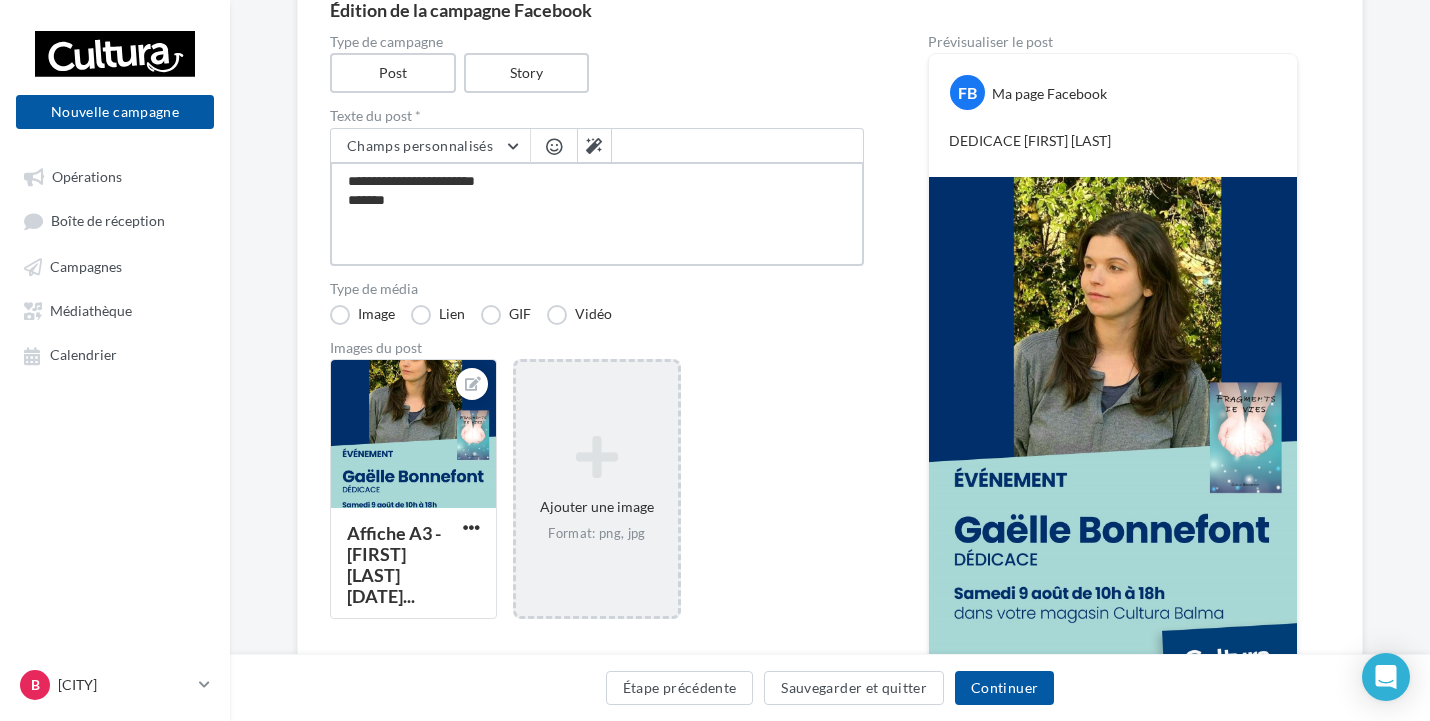 type on "**********" 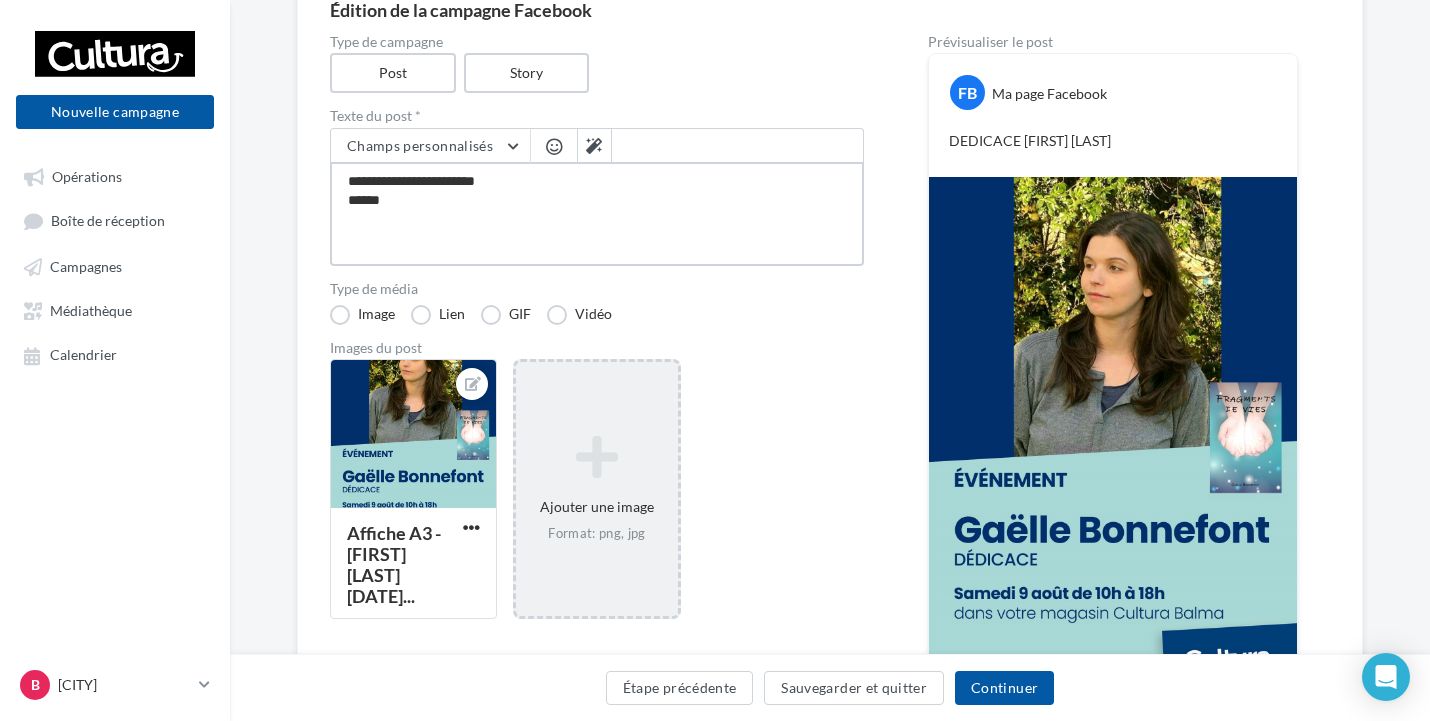 type on "**********" 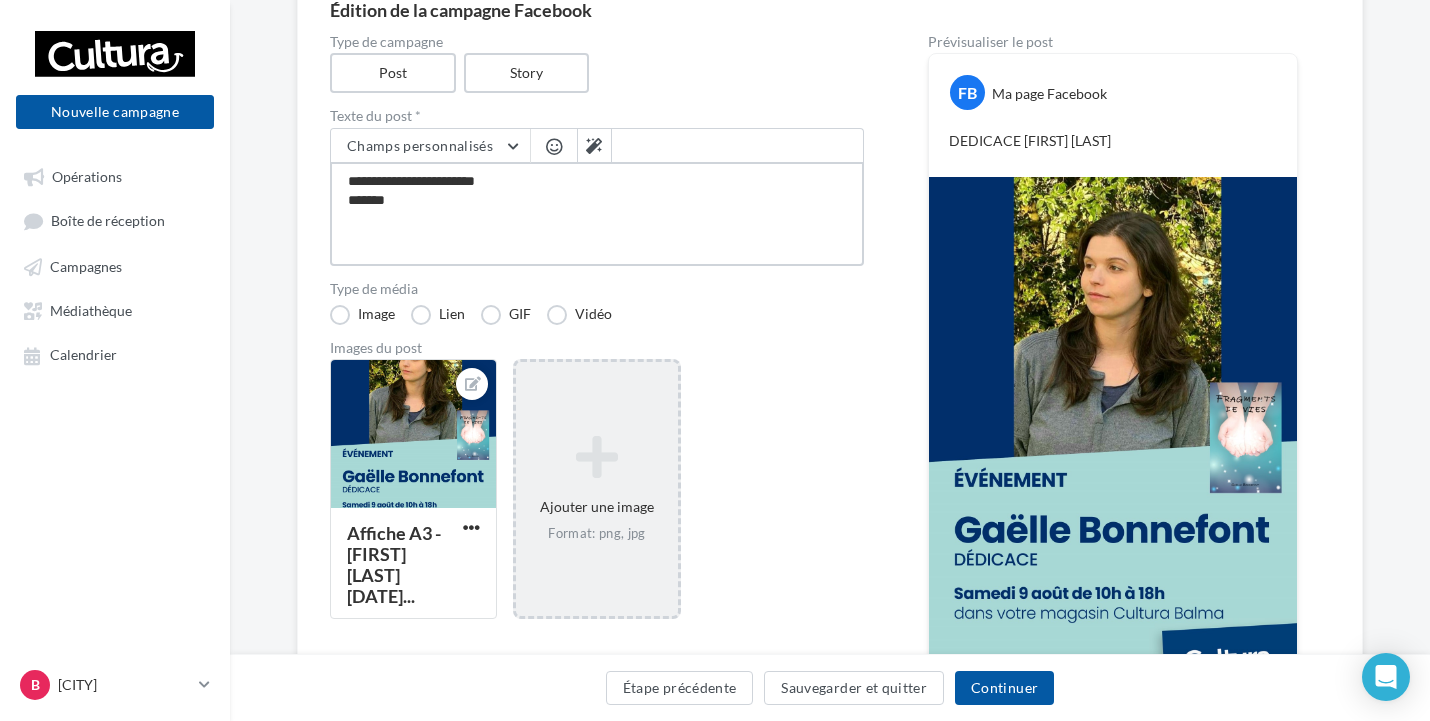 type on "**********" 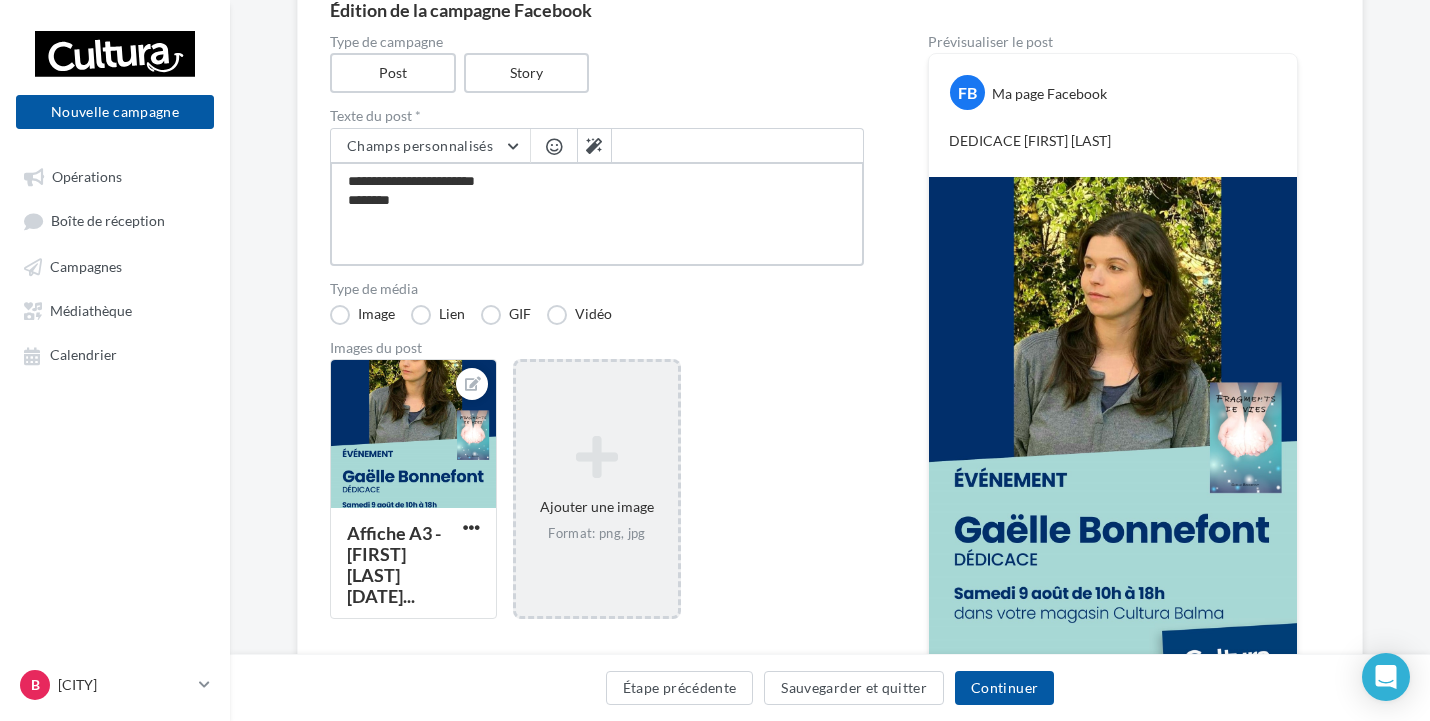 type on "**********" 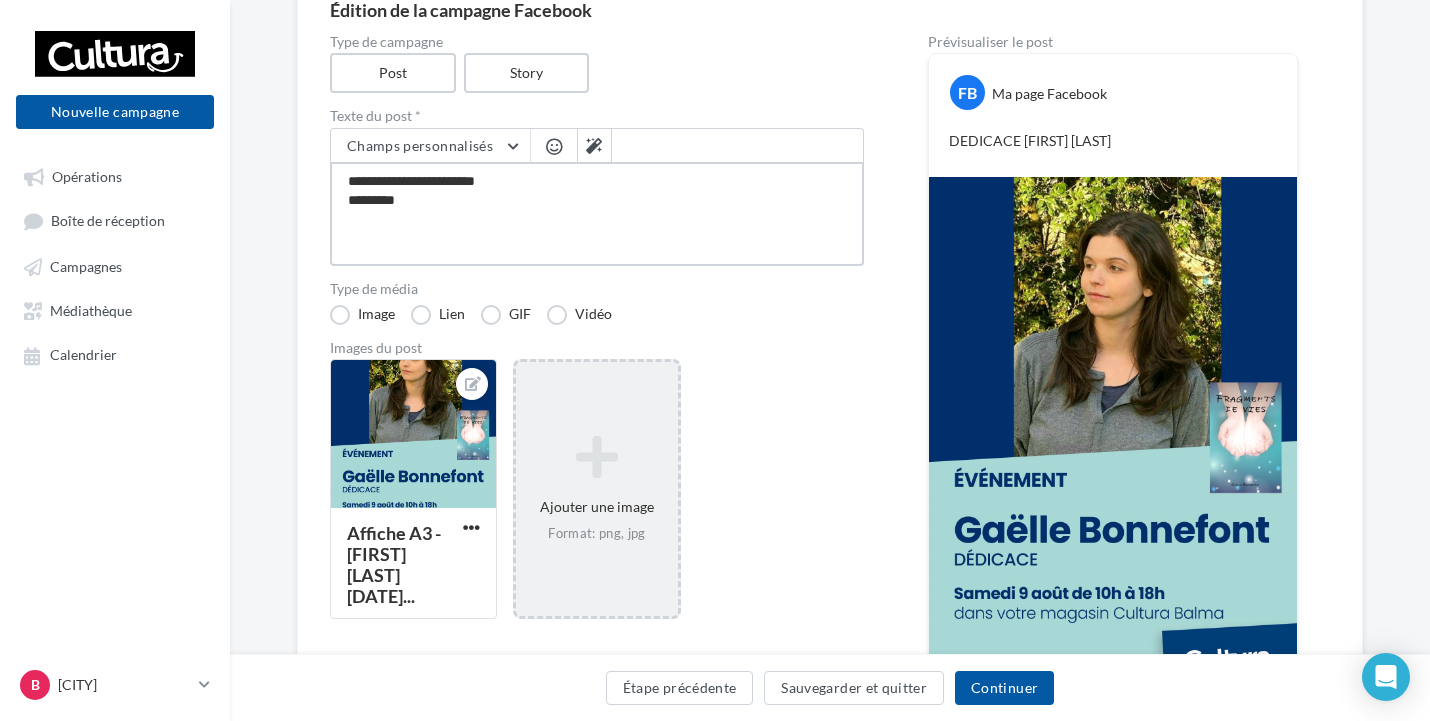type on "**********" 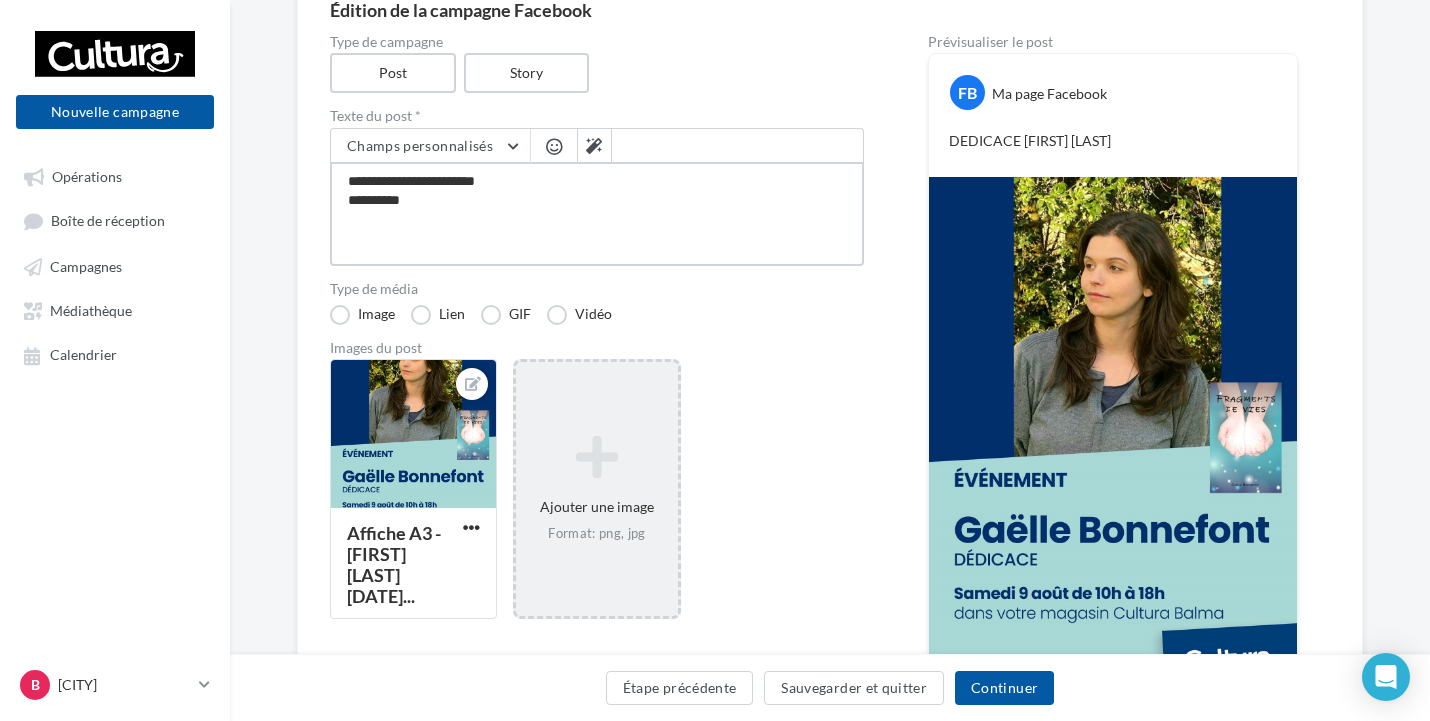 type on "**********" 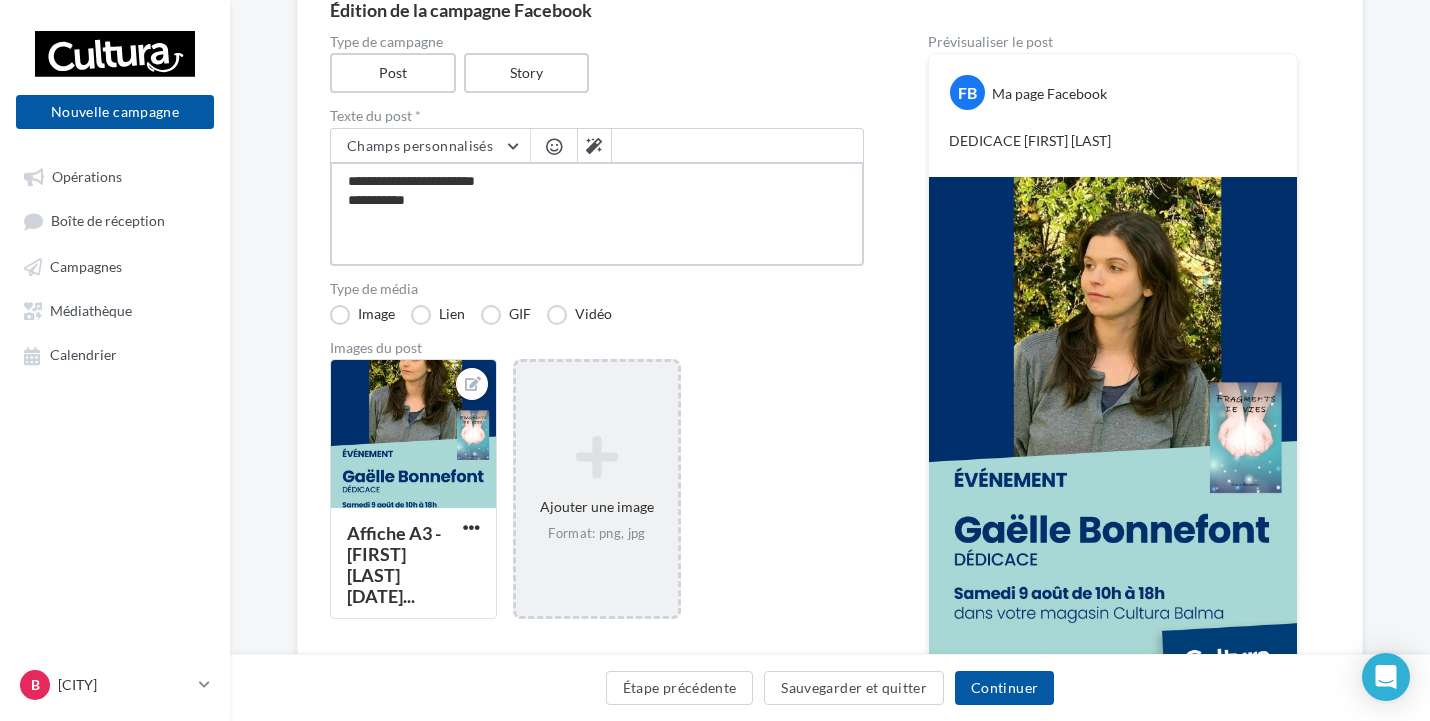 type on "**********" 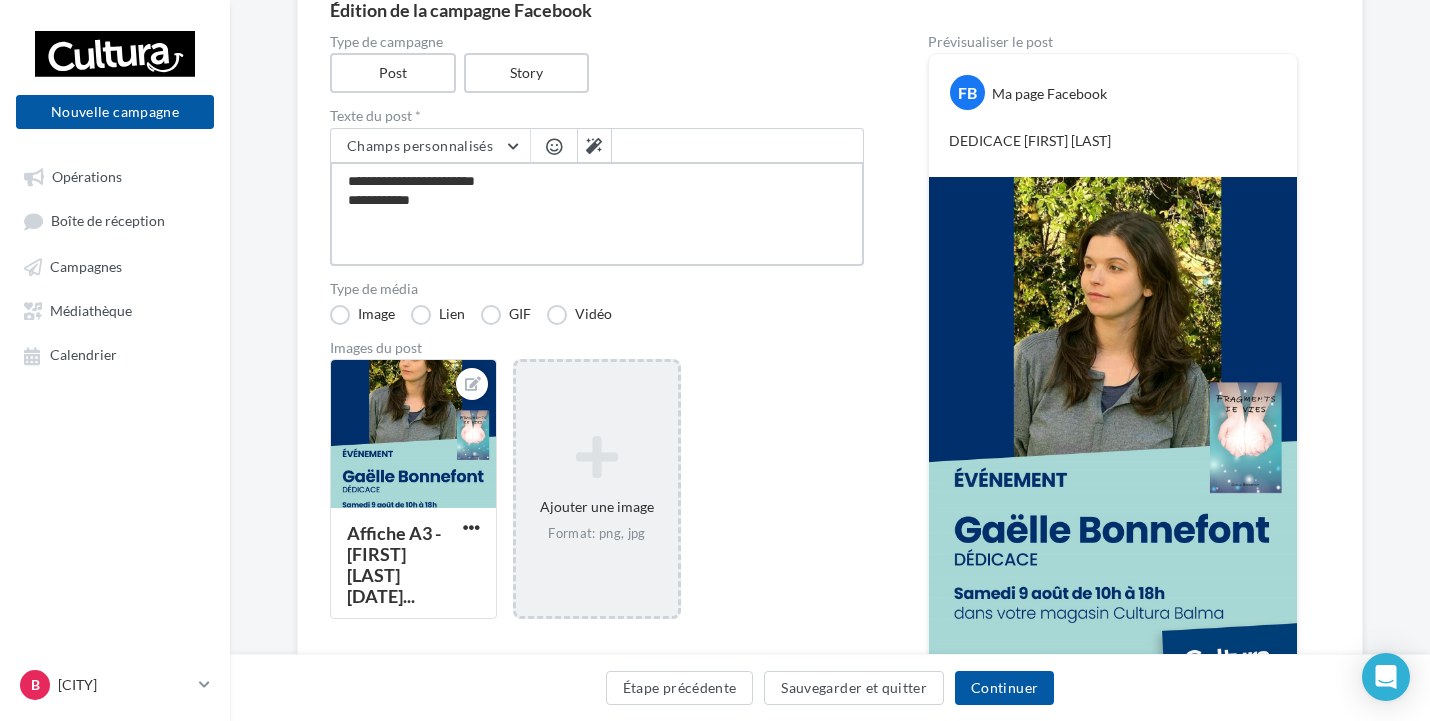 type on "**********" 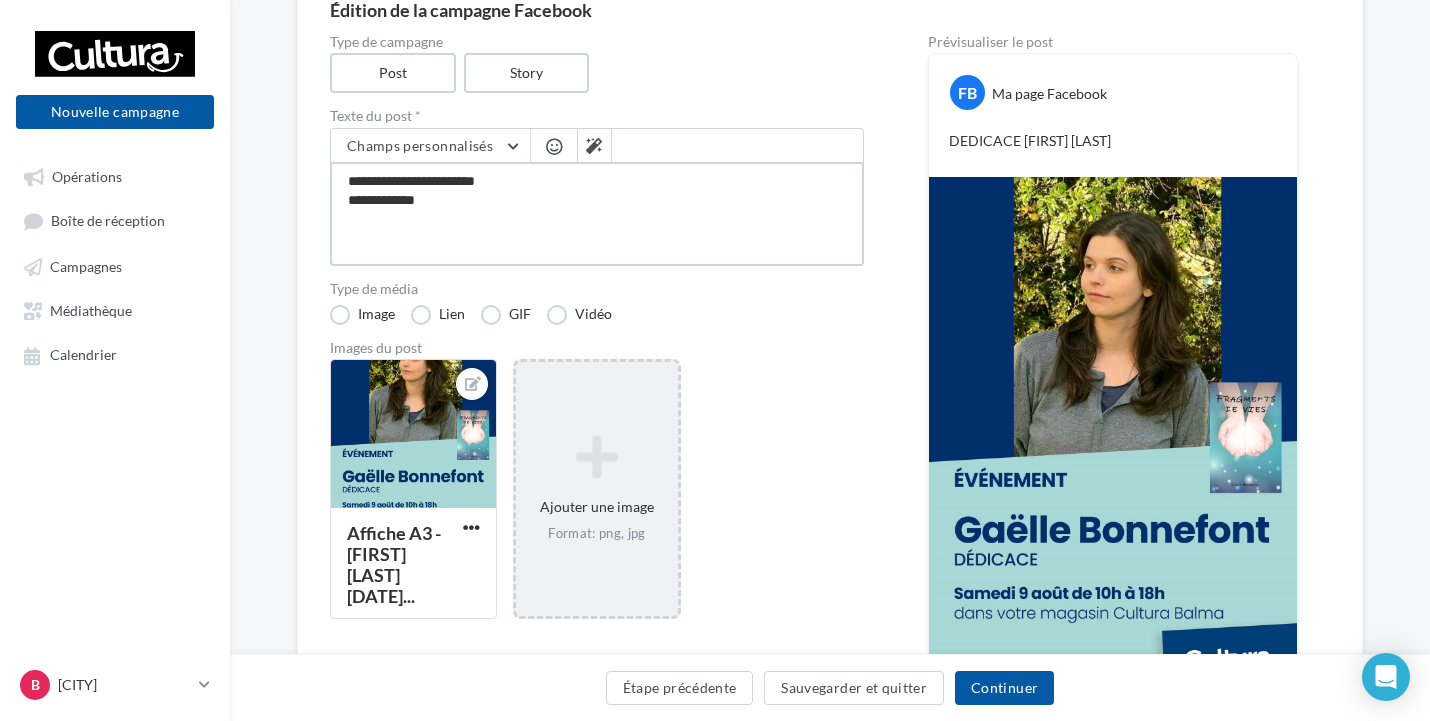 type on "**********" 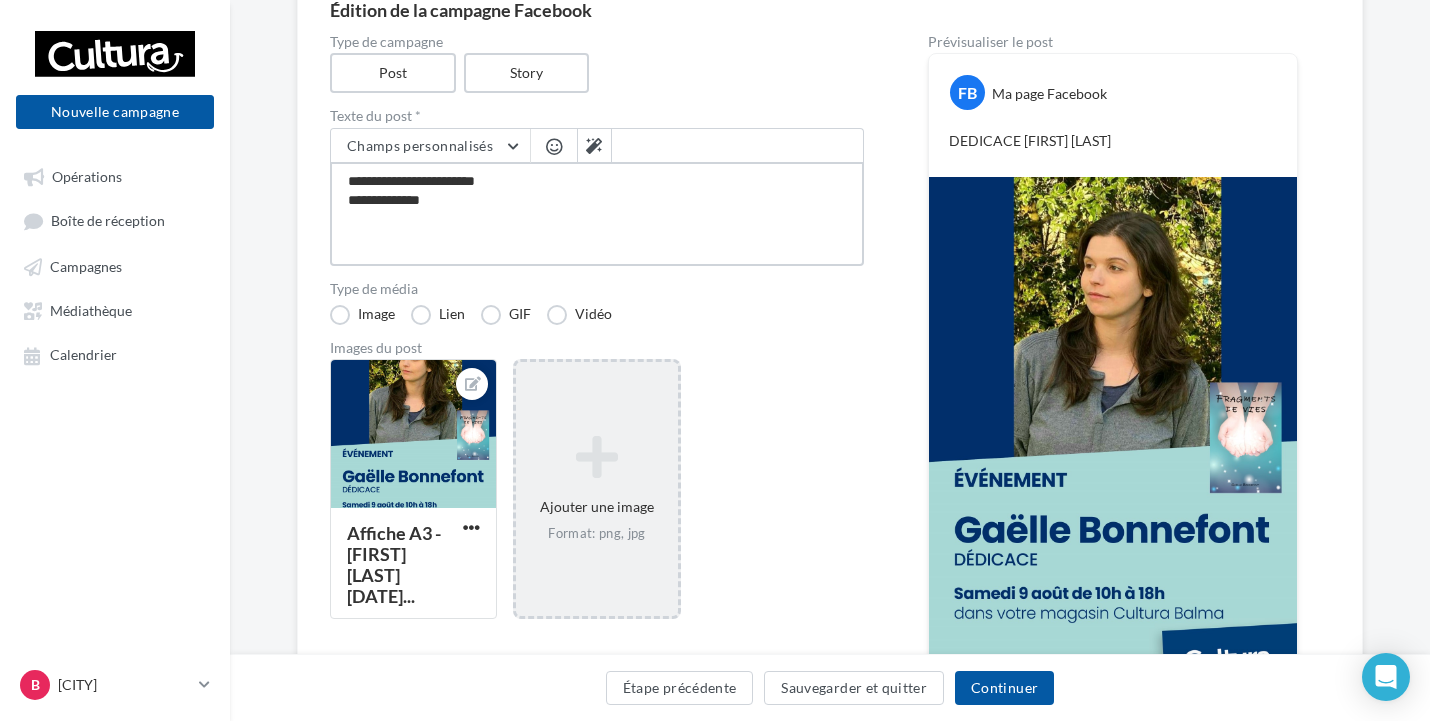 type on "**********" 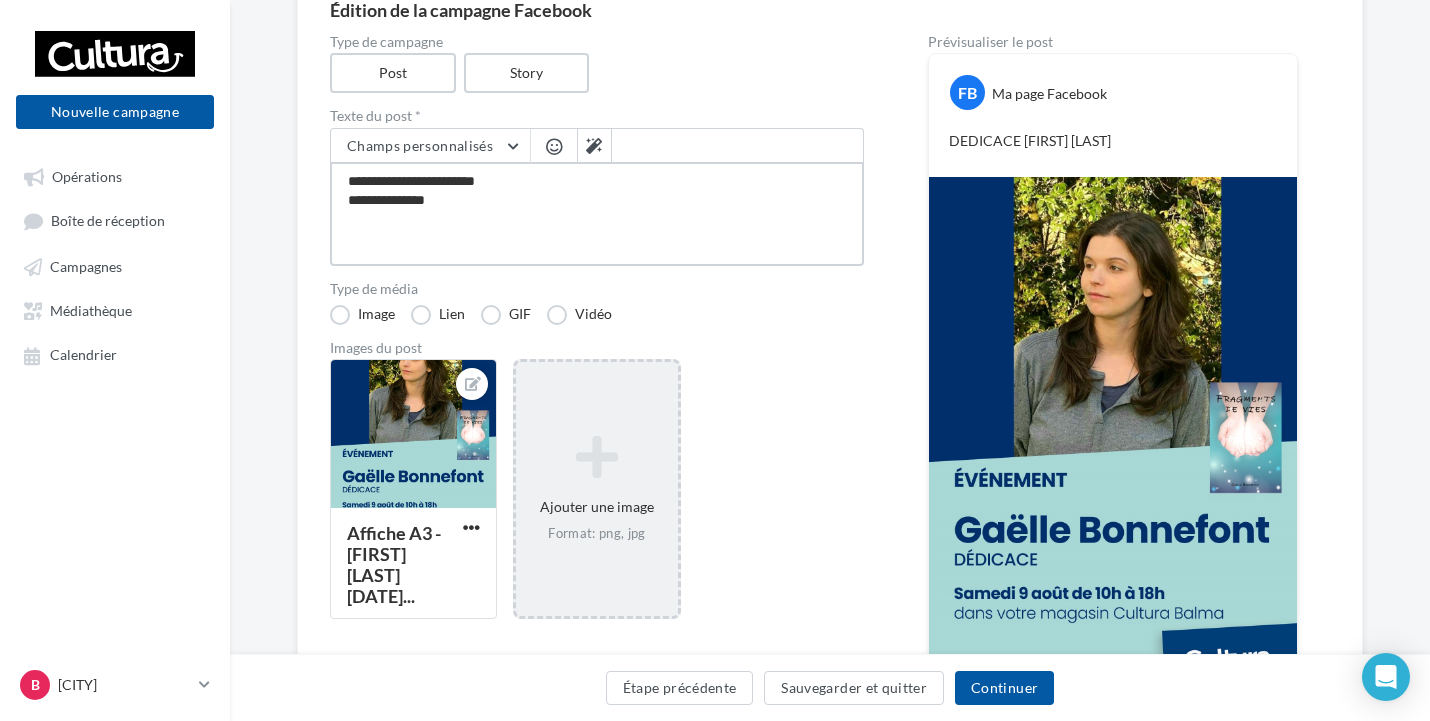 type on "**********" 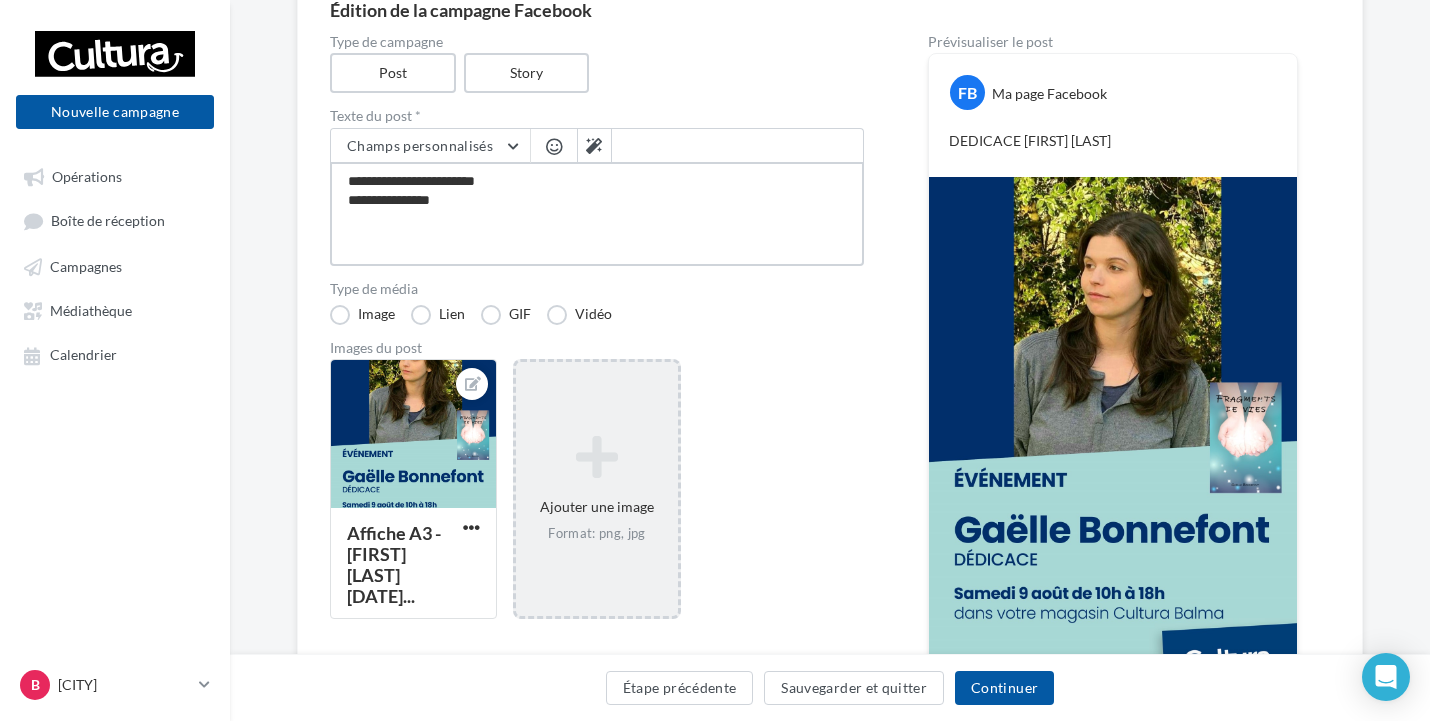 type on "**********" 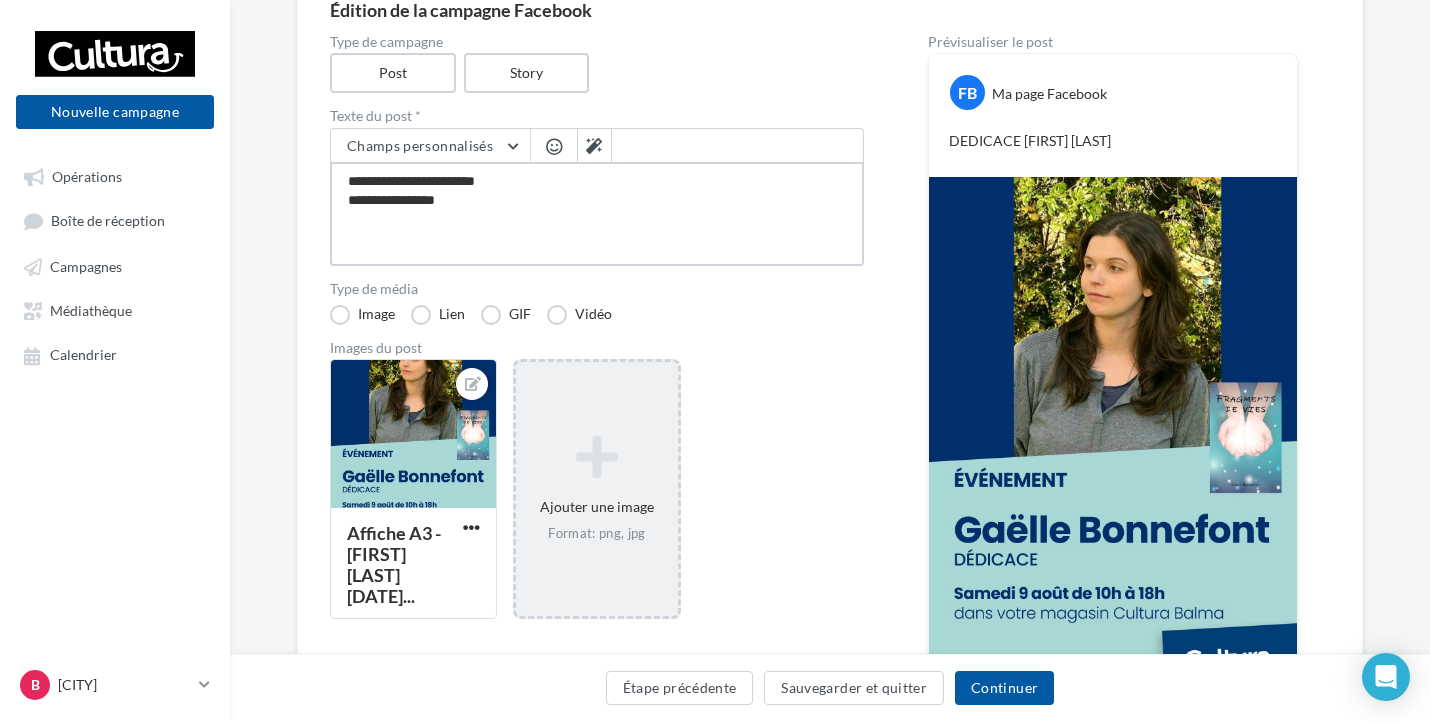 type on "**********" 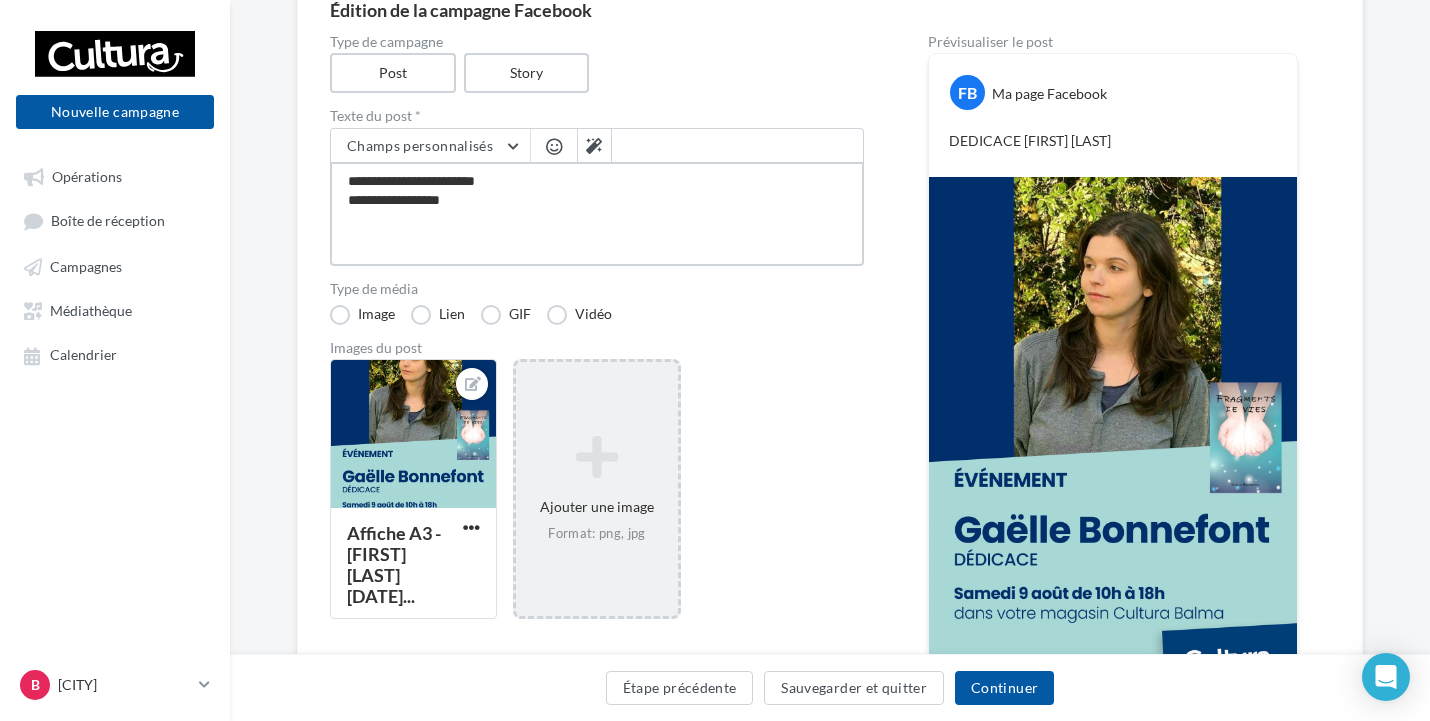 type on "**********" 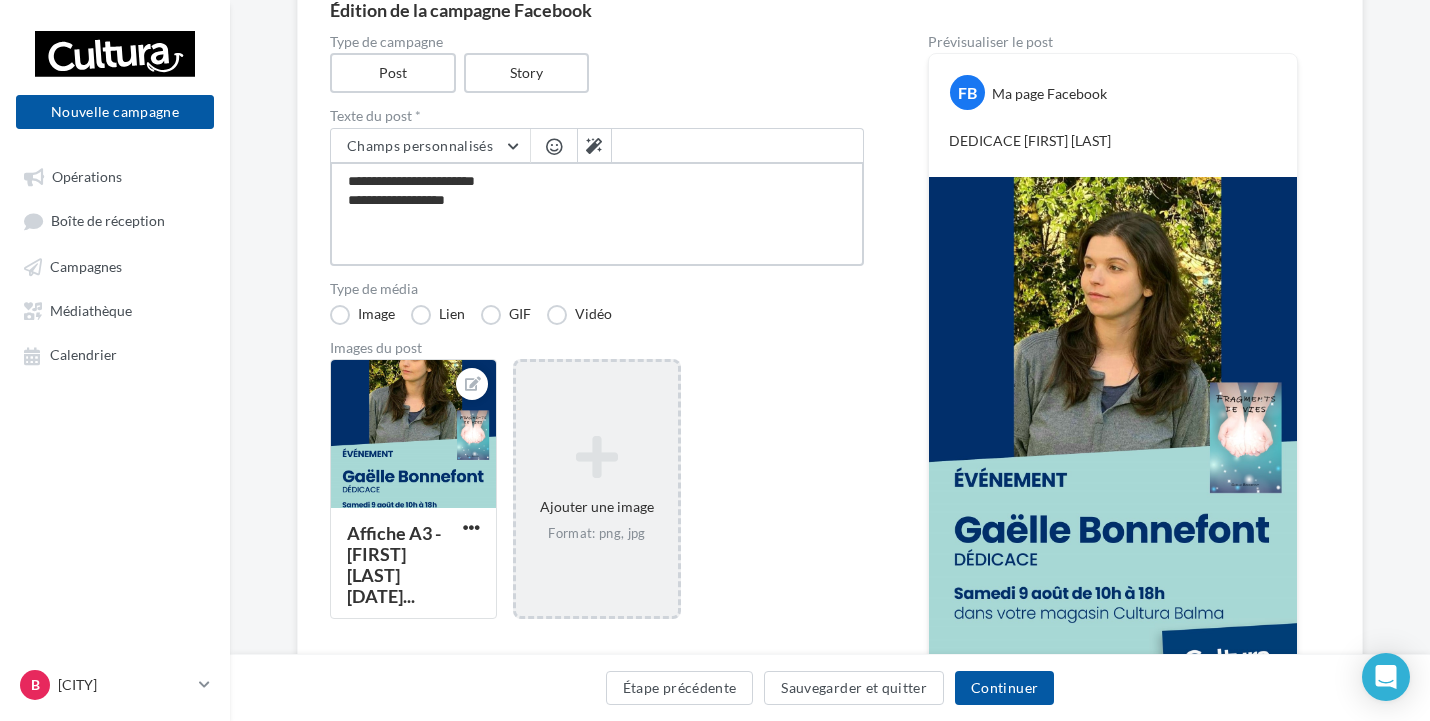 type on "**********" 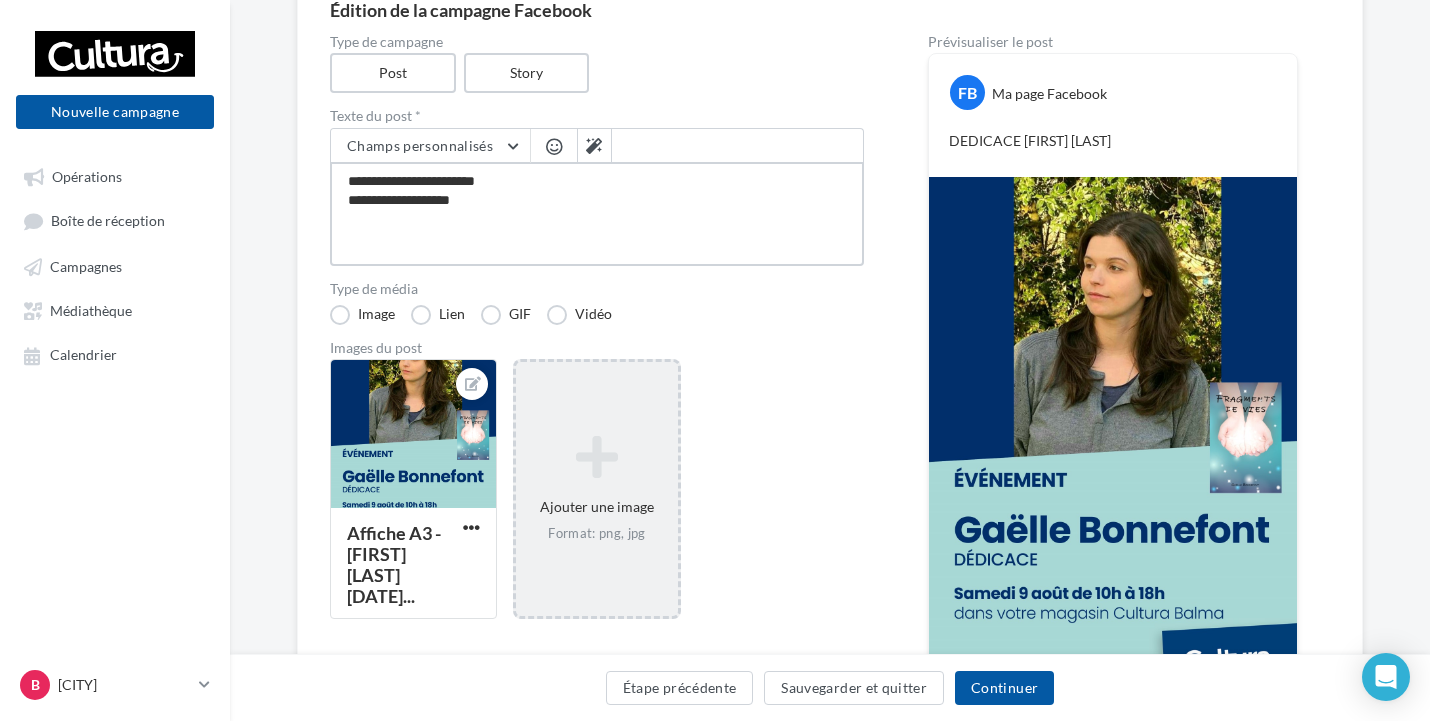 type on "**********" 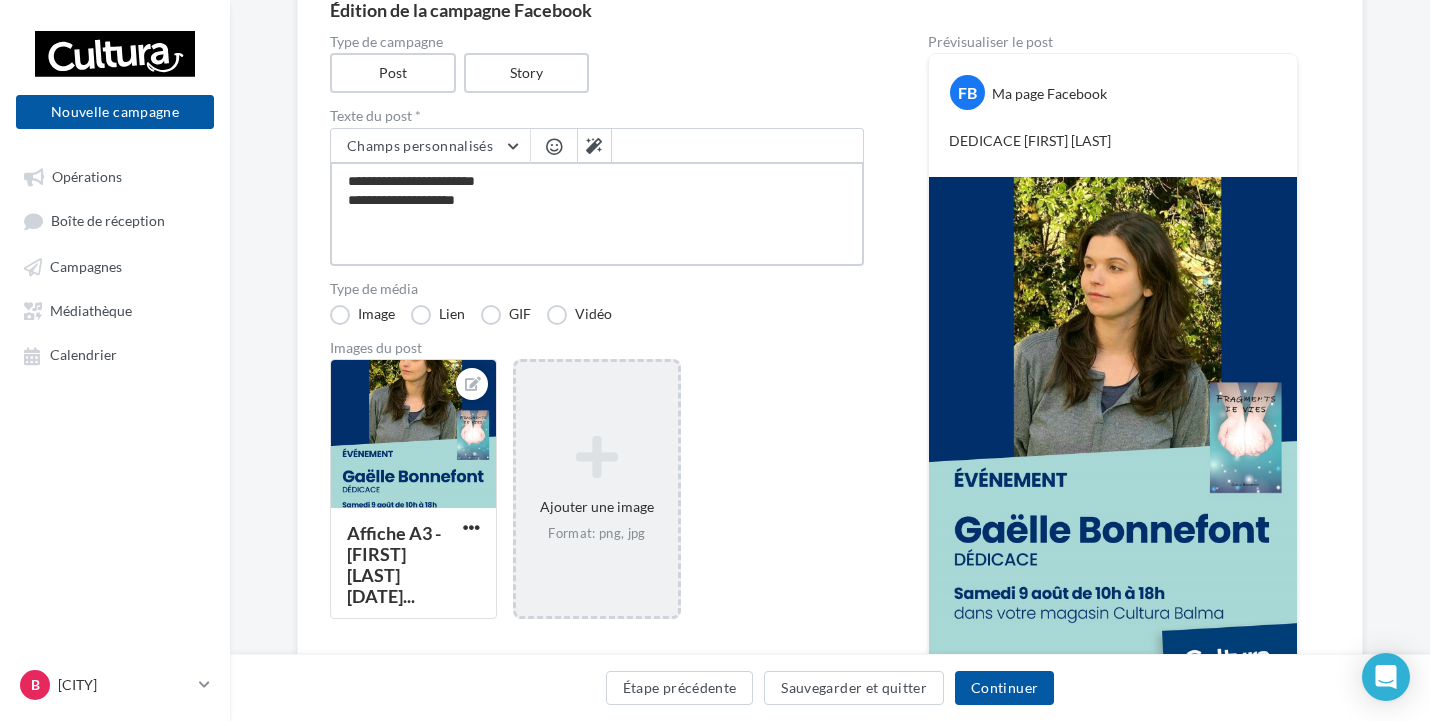 type on "**********" 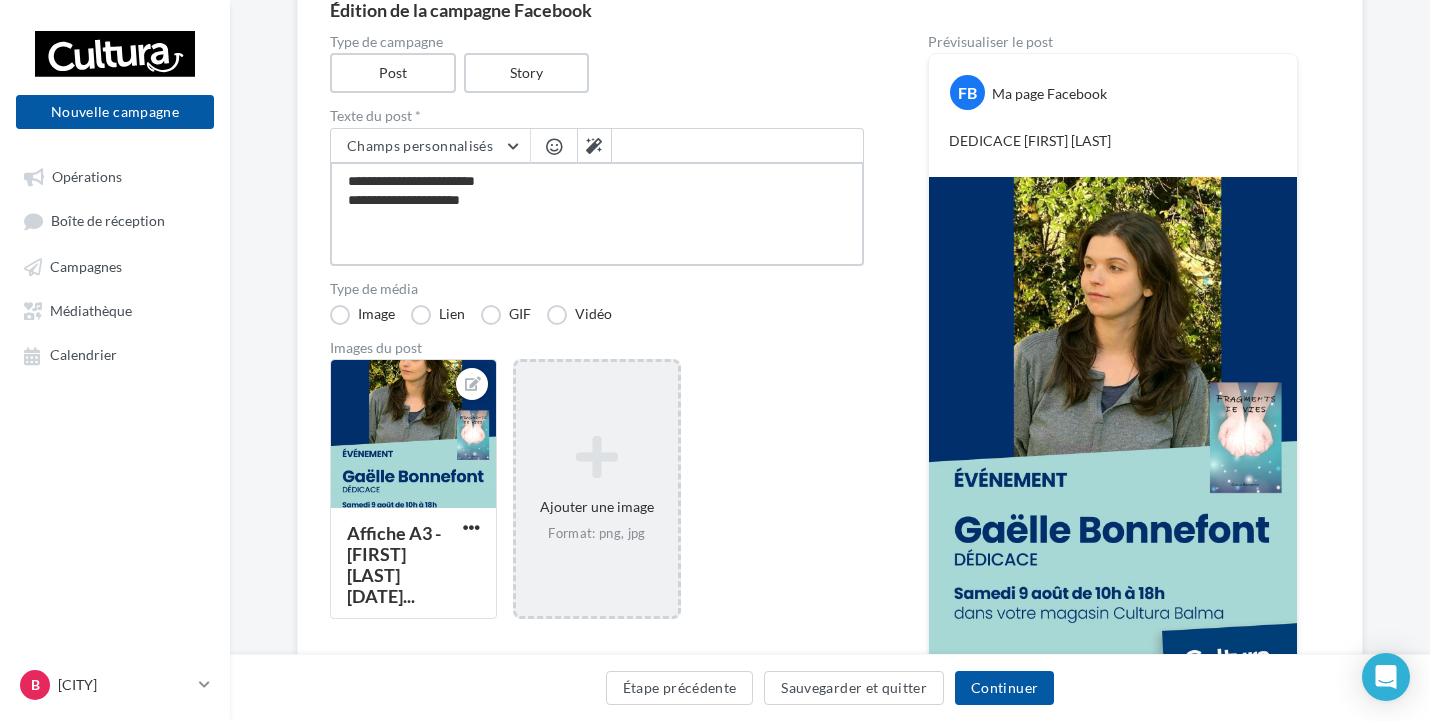 type on "**********" 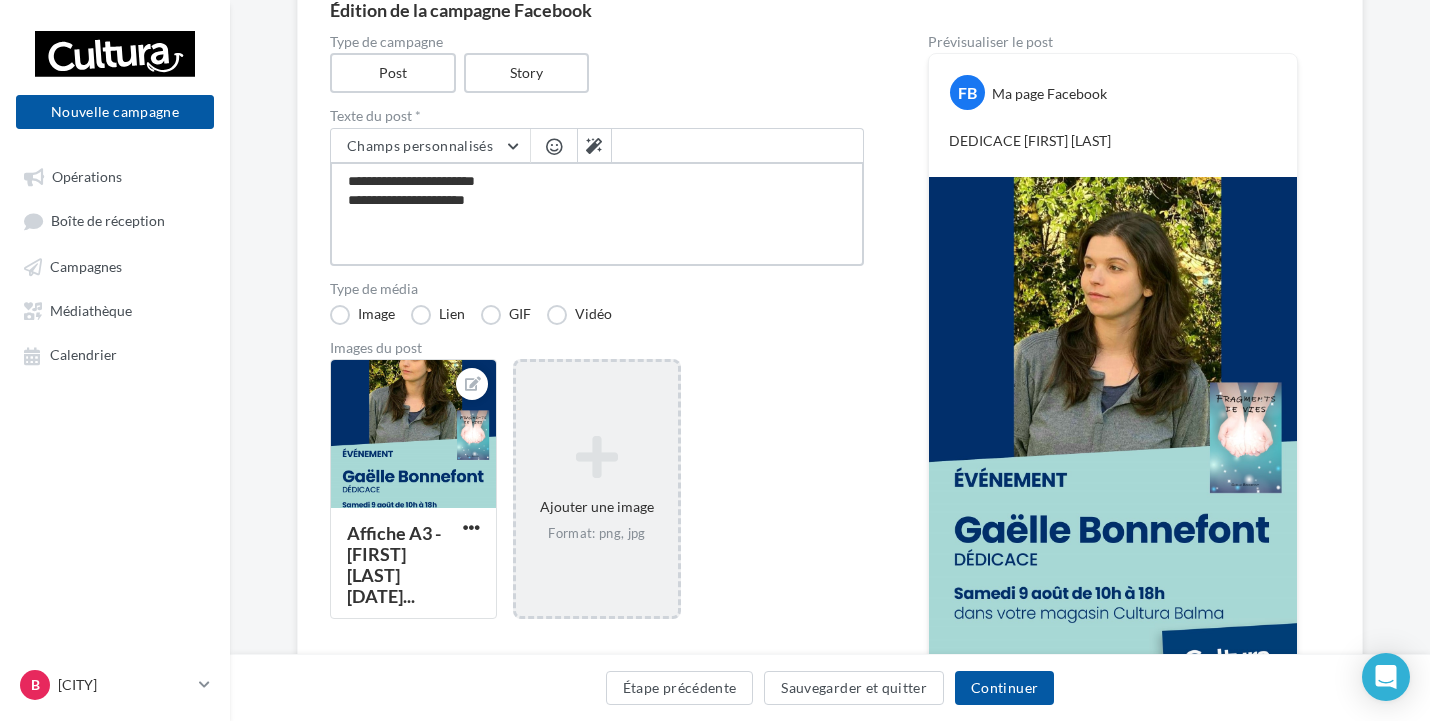type on "**********" 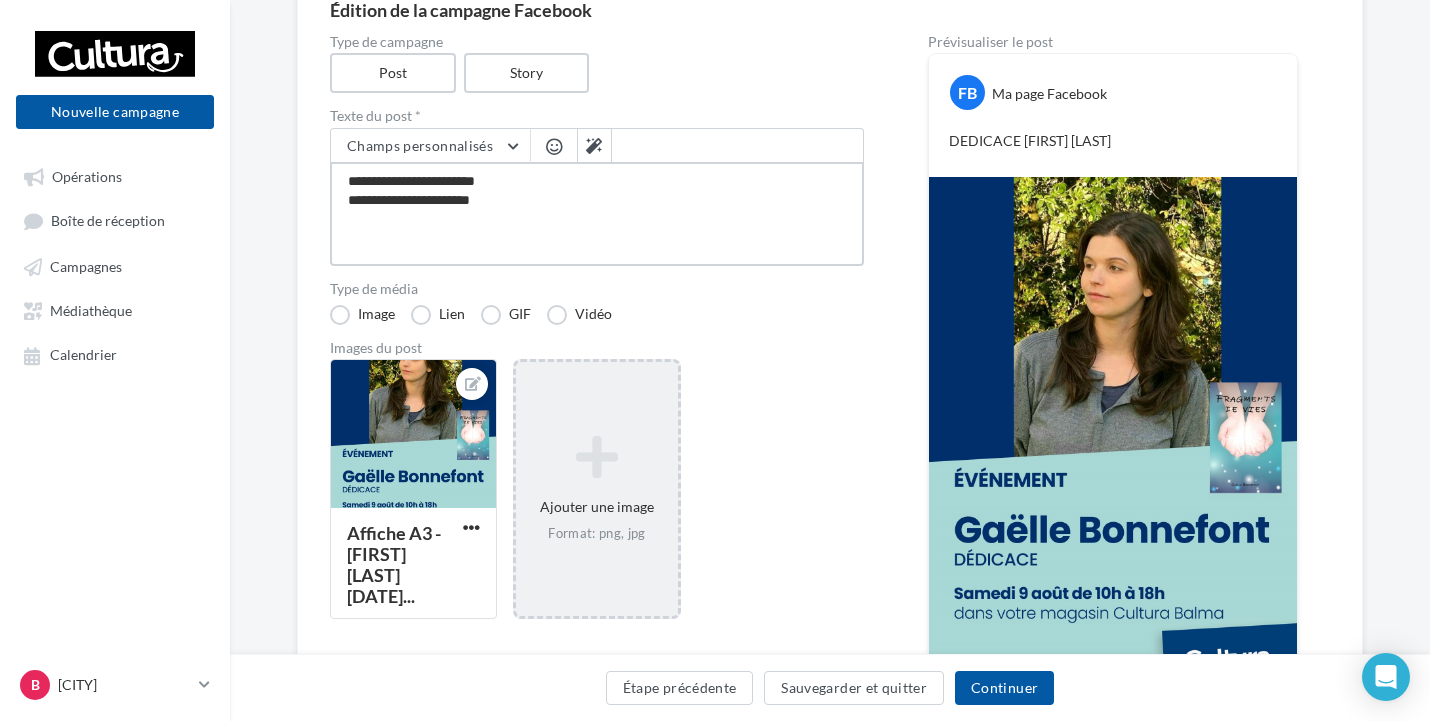 type on "**********" 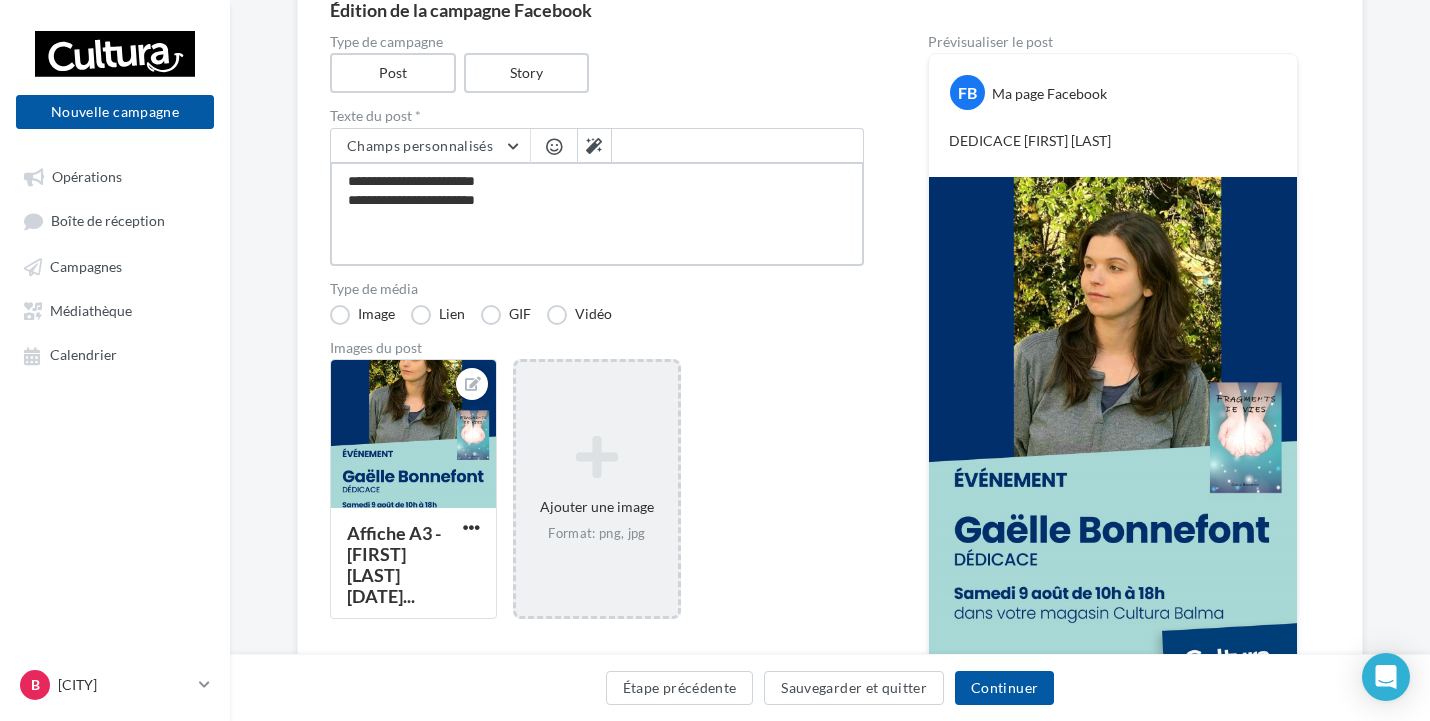 type on "**********" 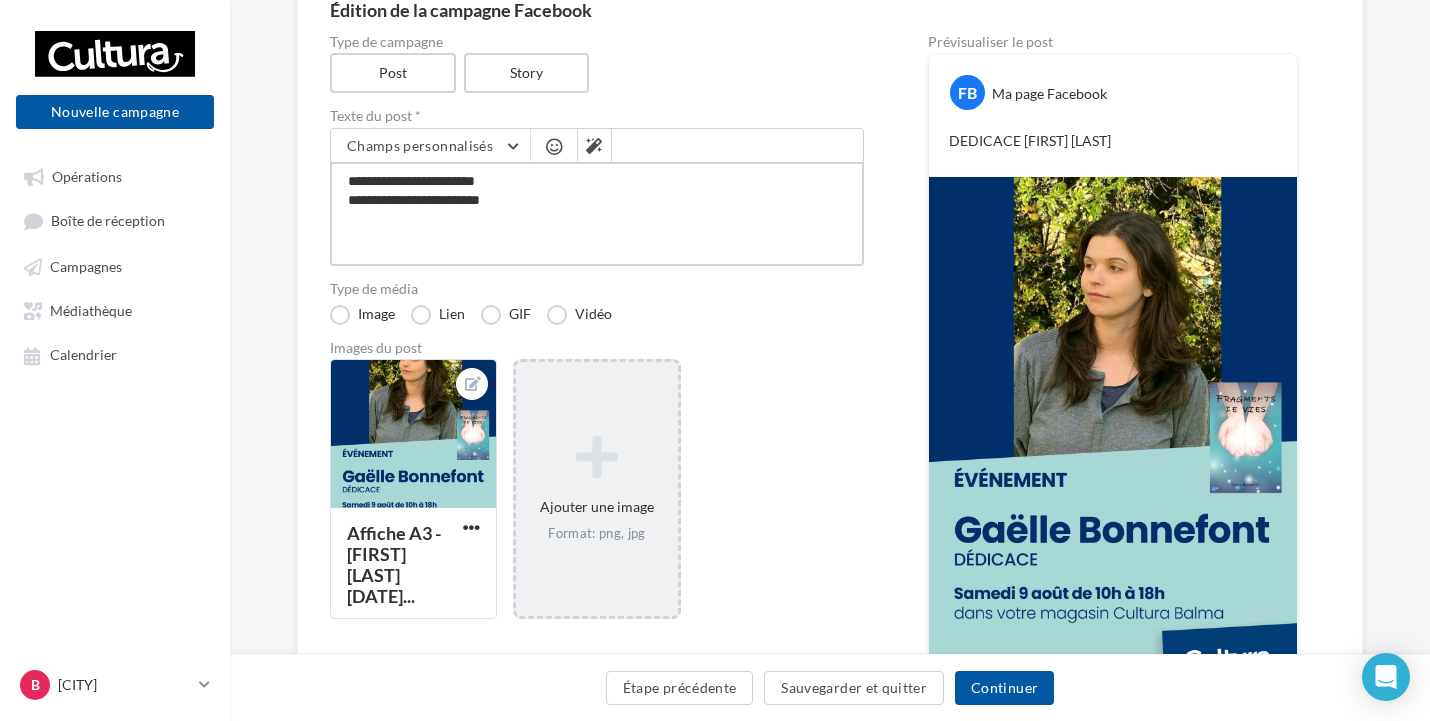type on "**********" 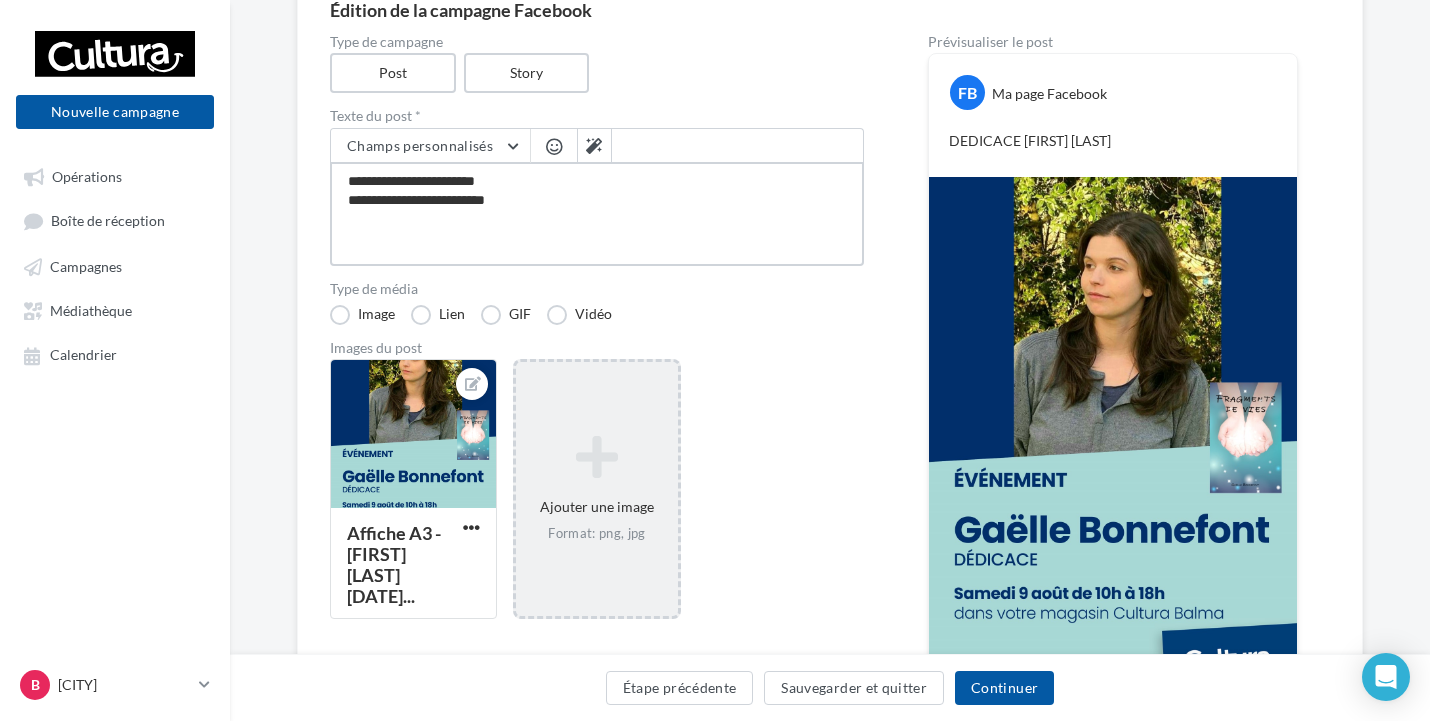 type on "**********" 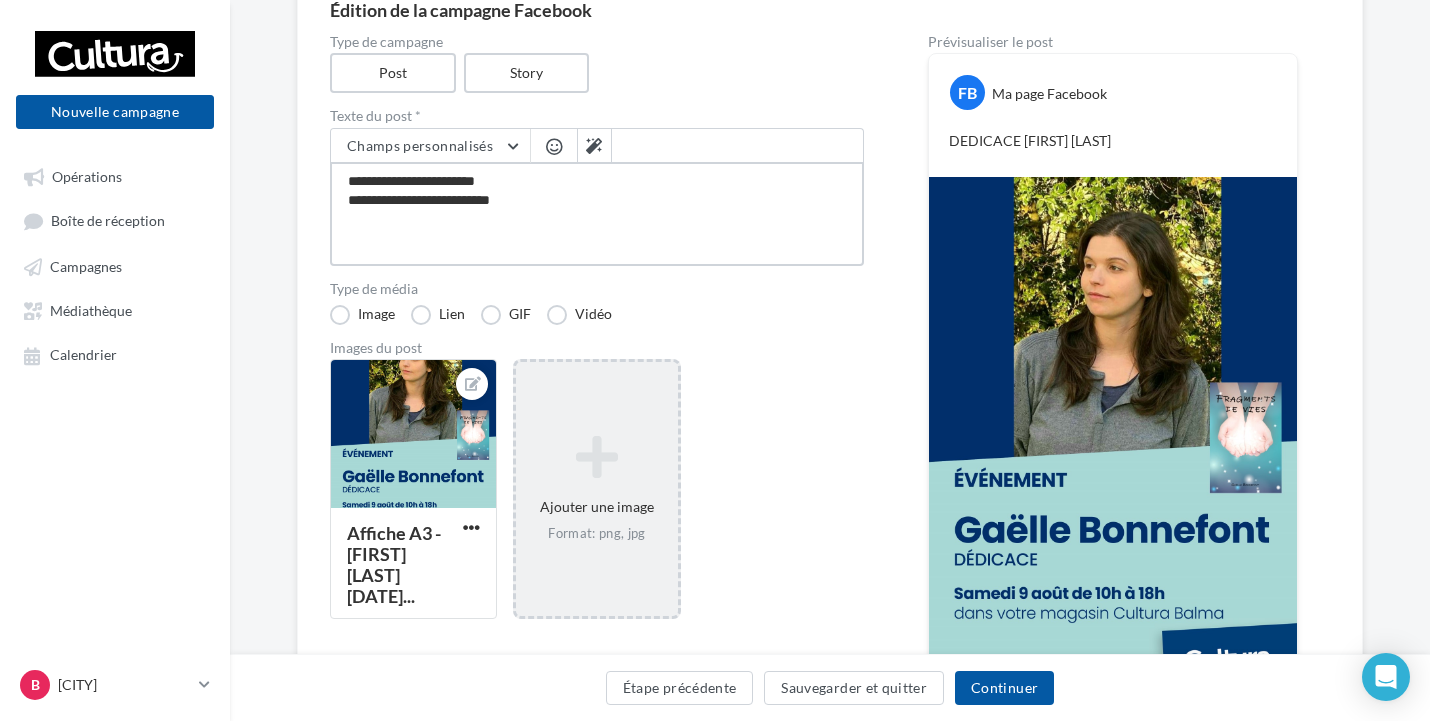 type on "**********" 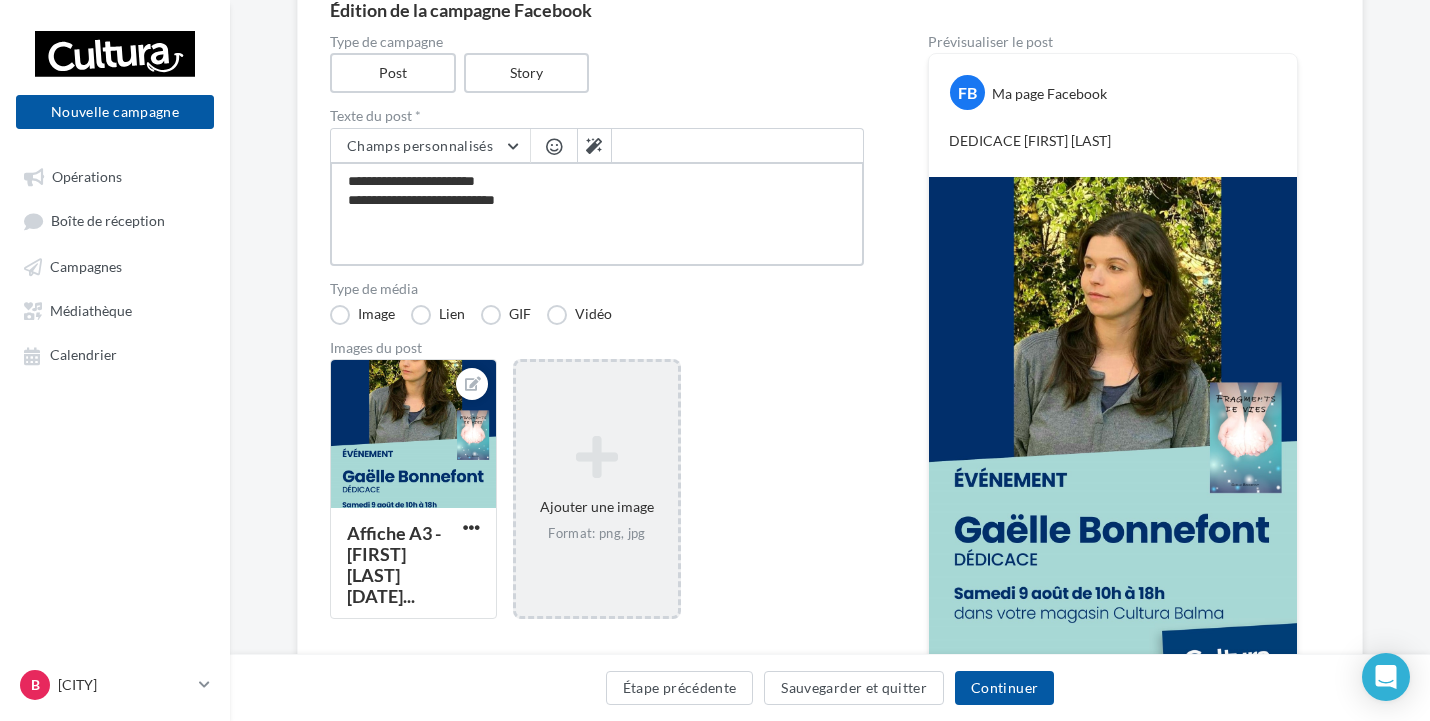 type on "**********" 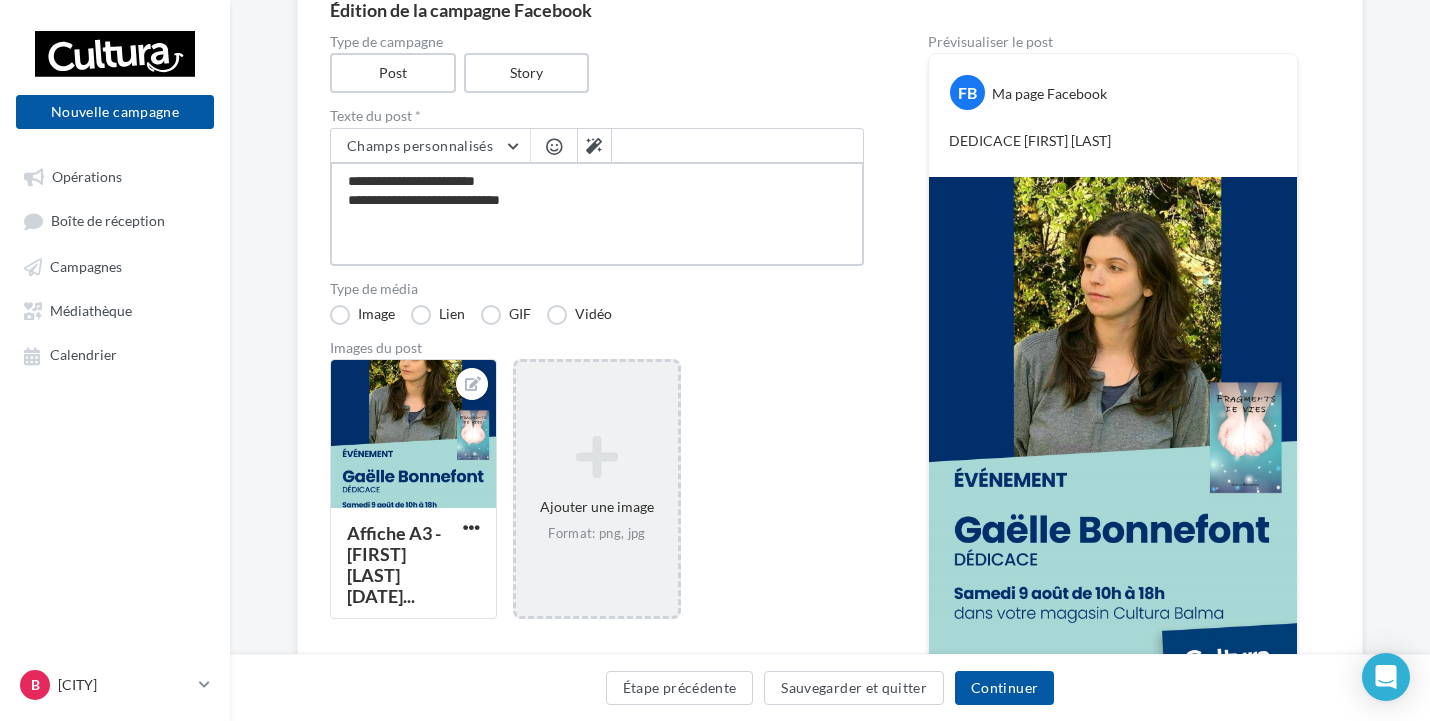 type on "**********" 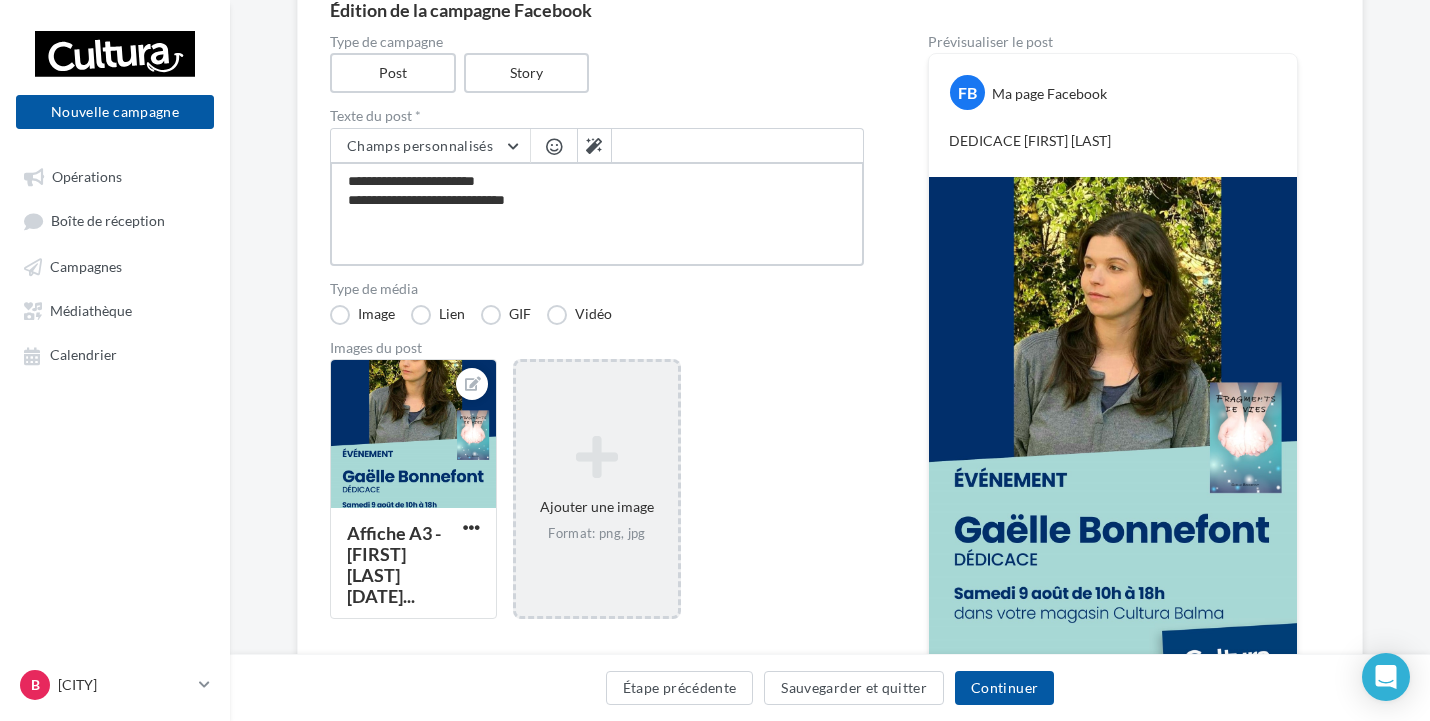 type on "**********" 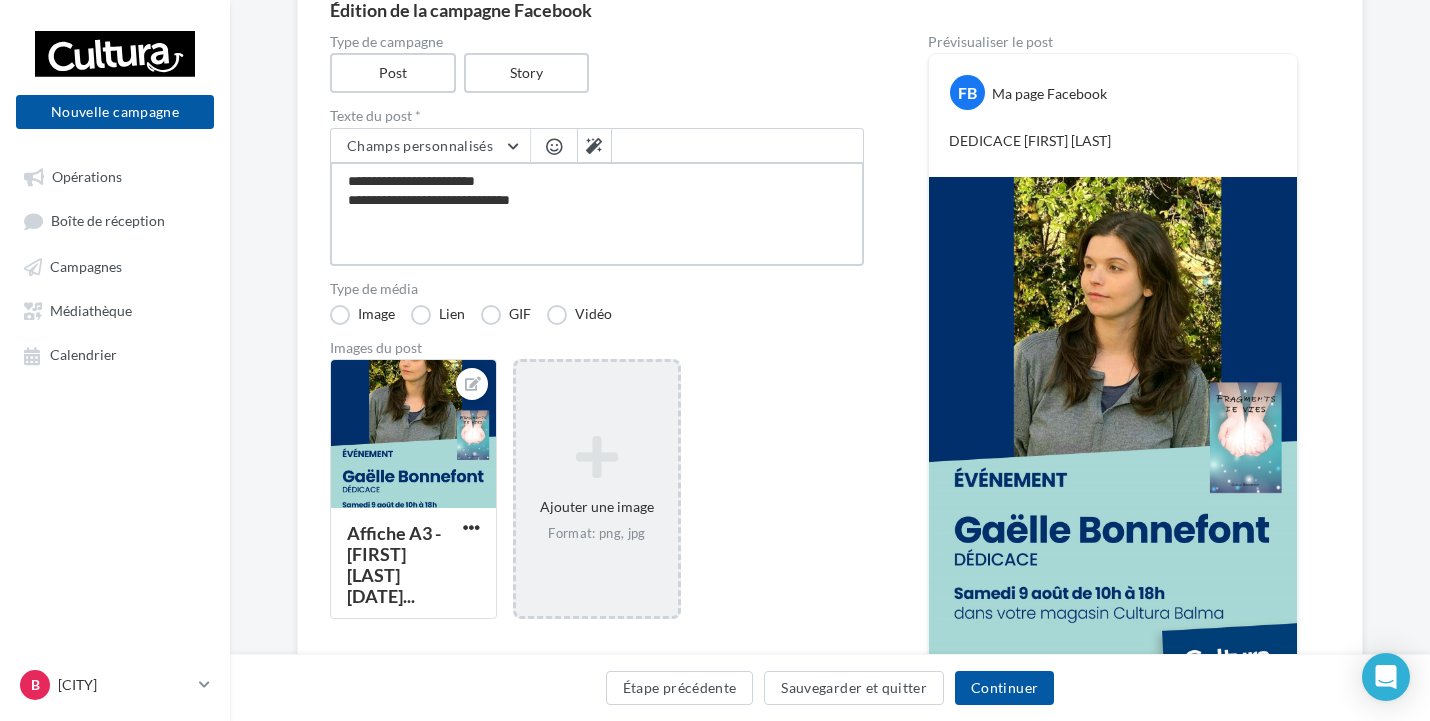 type on "**********" 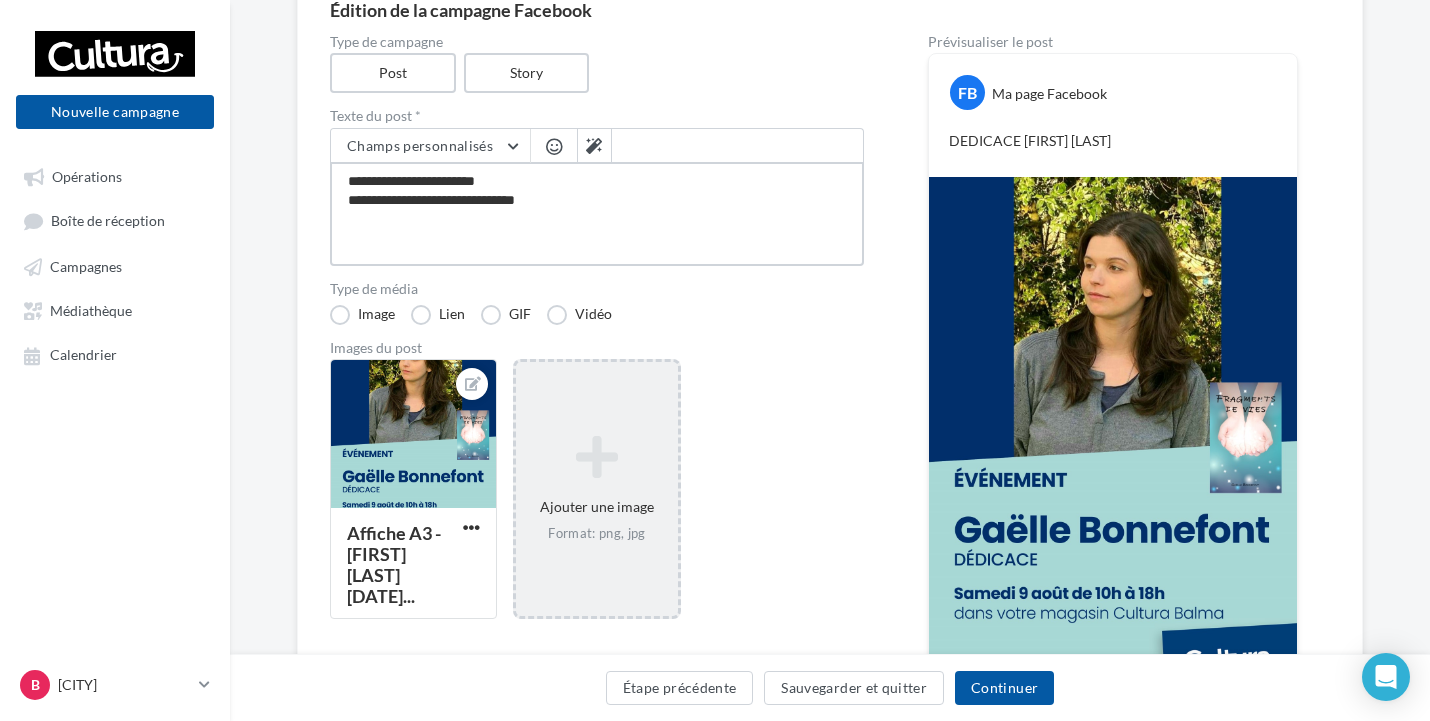 type on "**********" 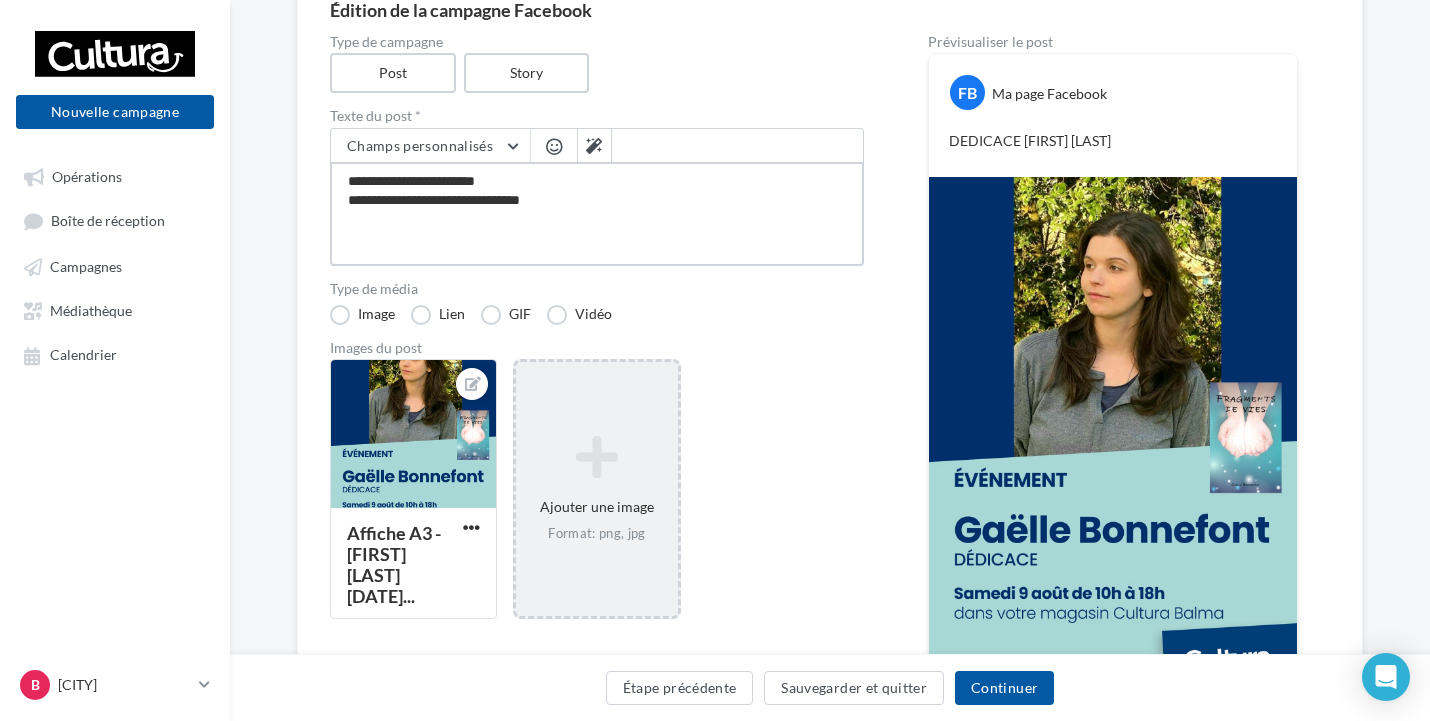 type on "**********" 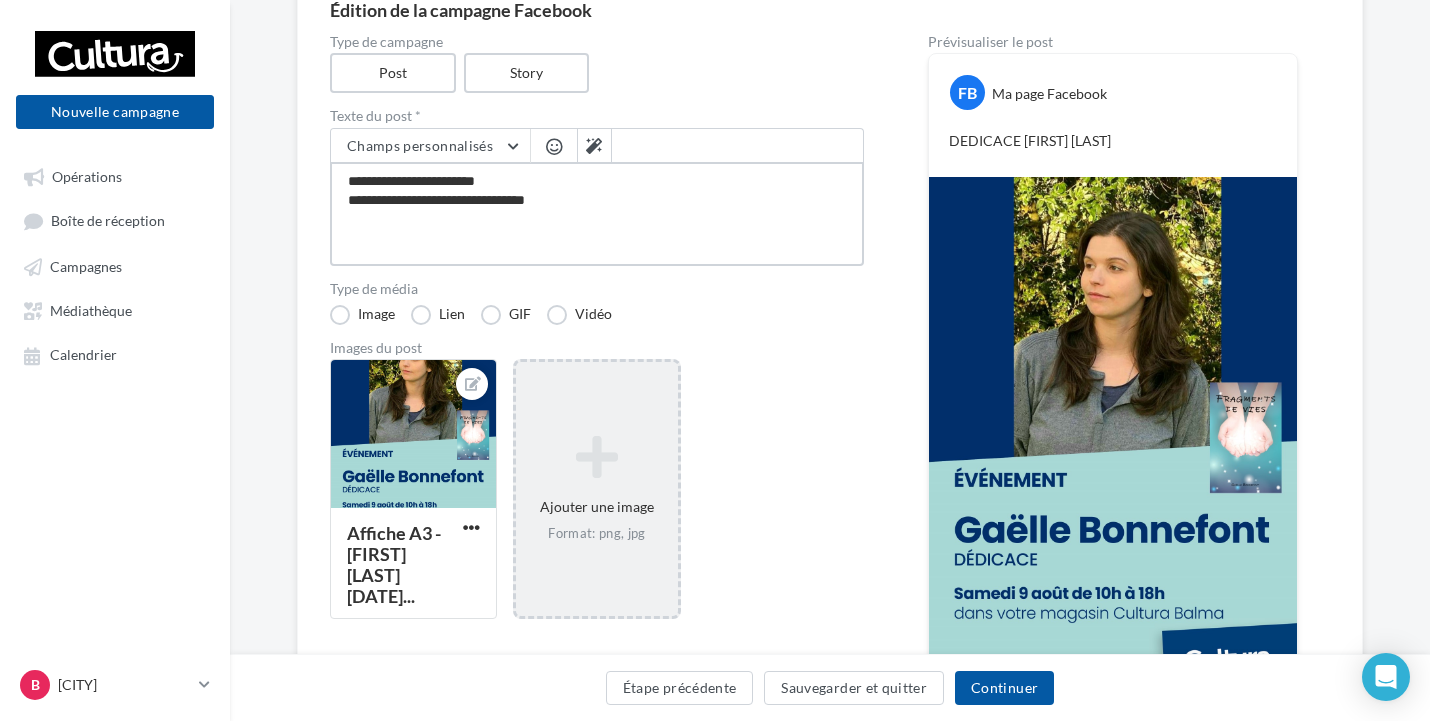 type on "**********" 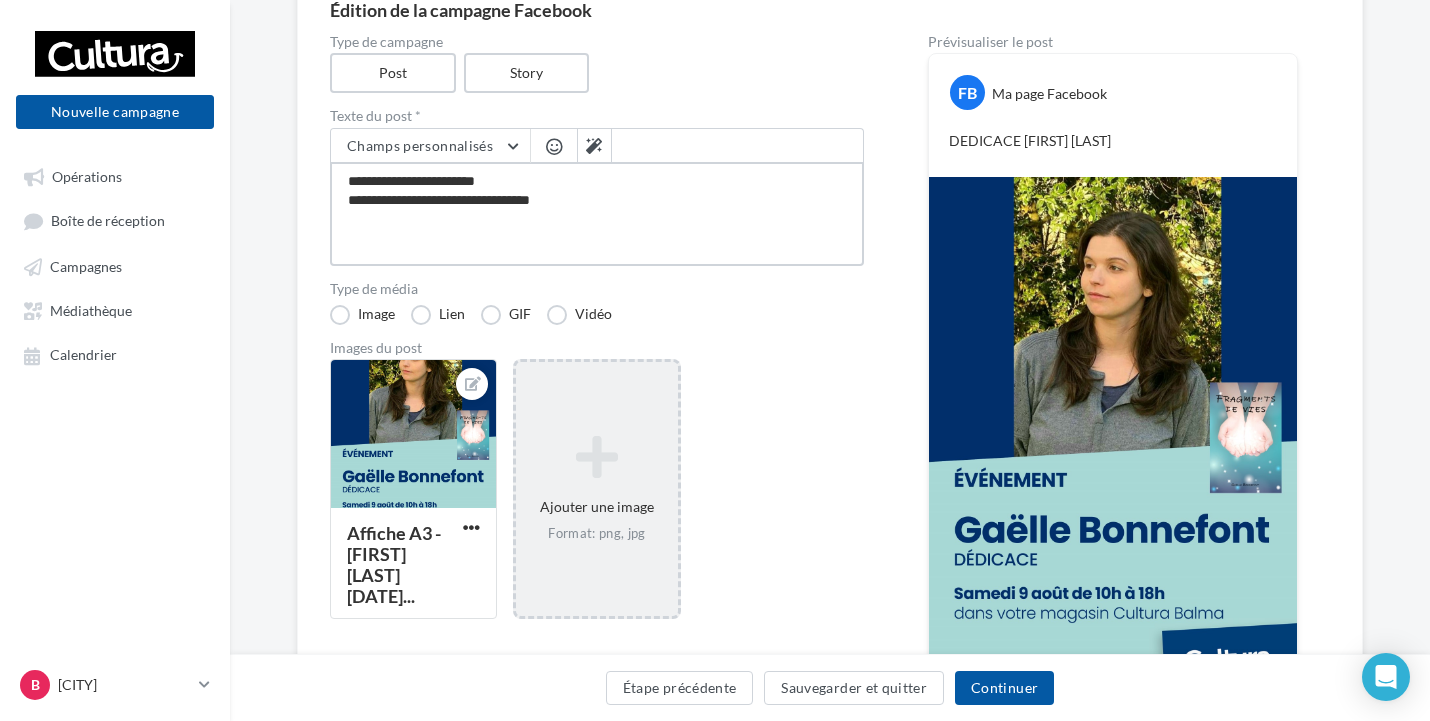 type on "**********" 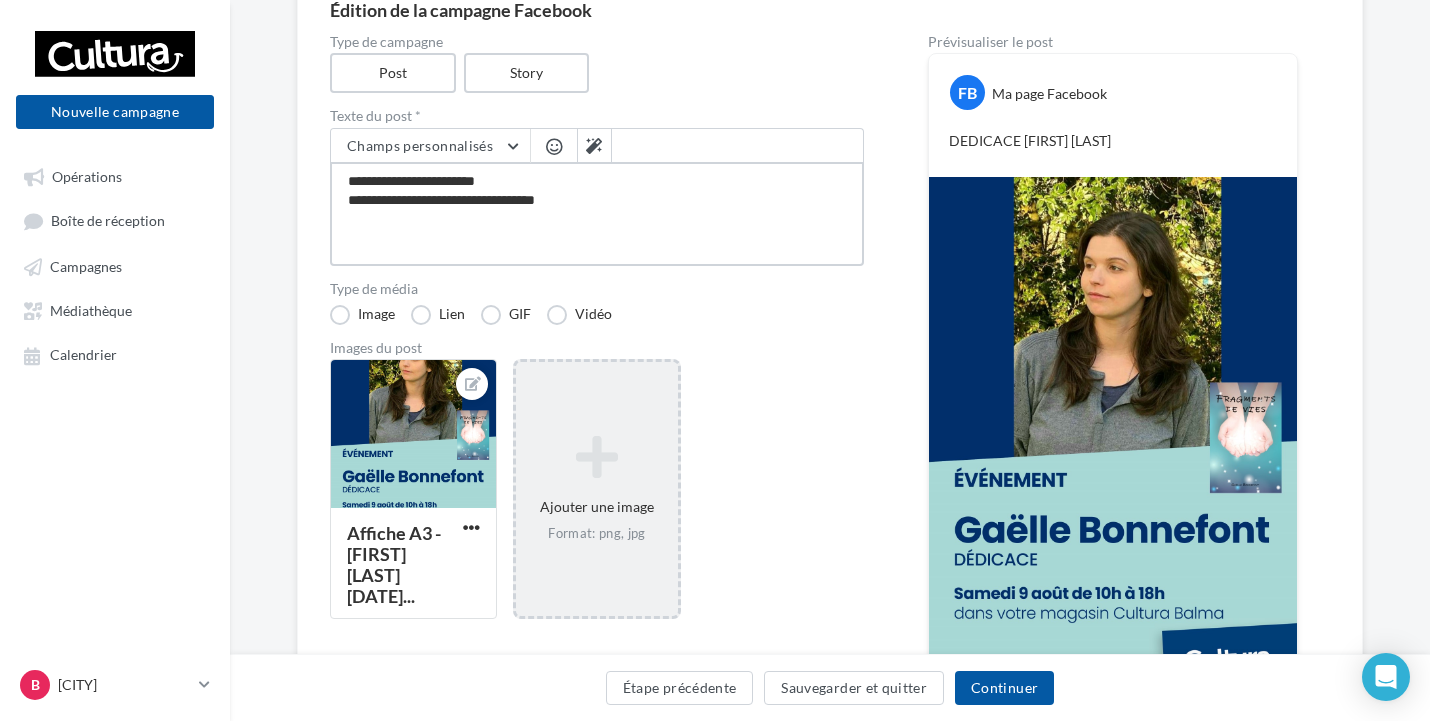 type on "**********" 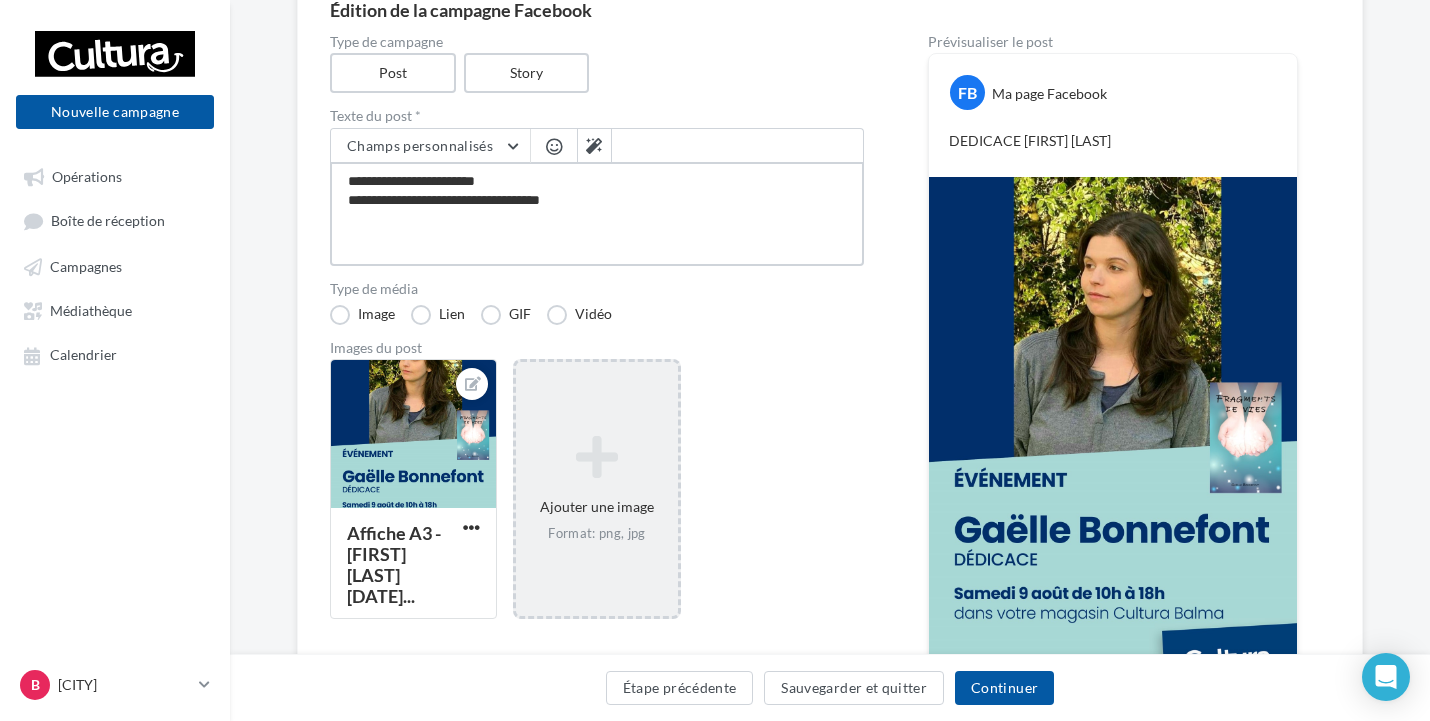 type on "**********" 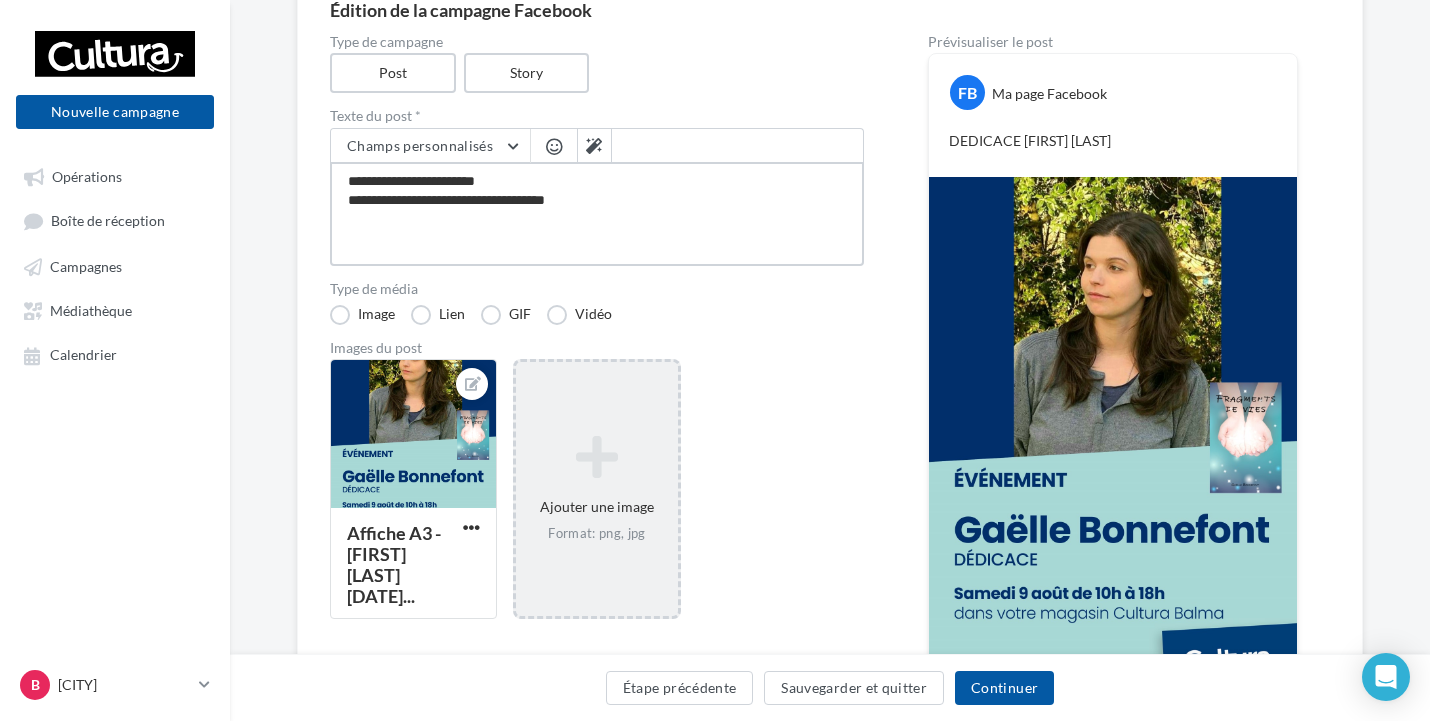 type on "**********" 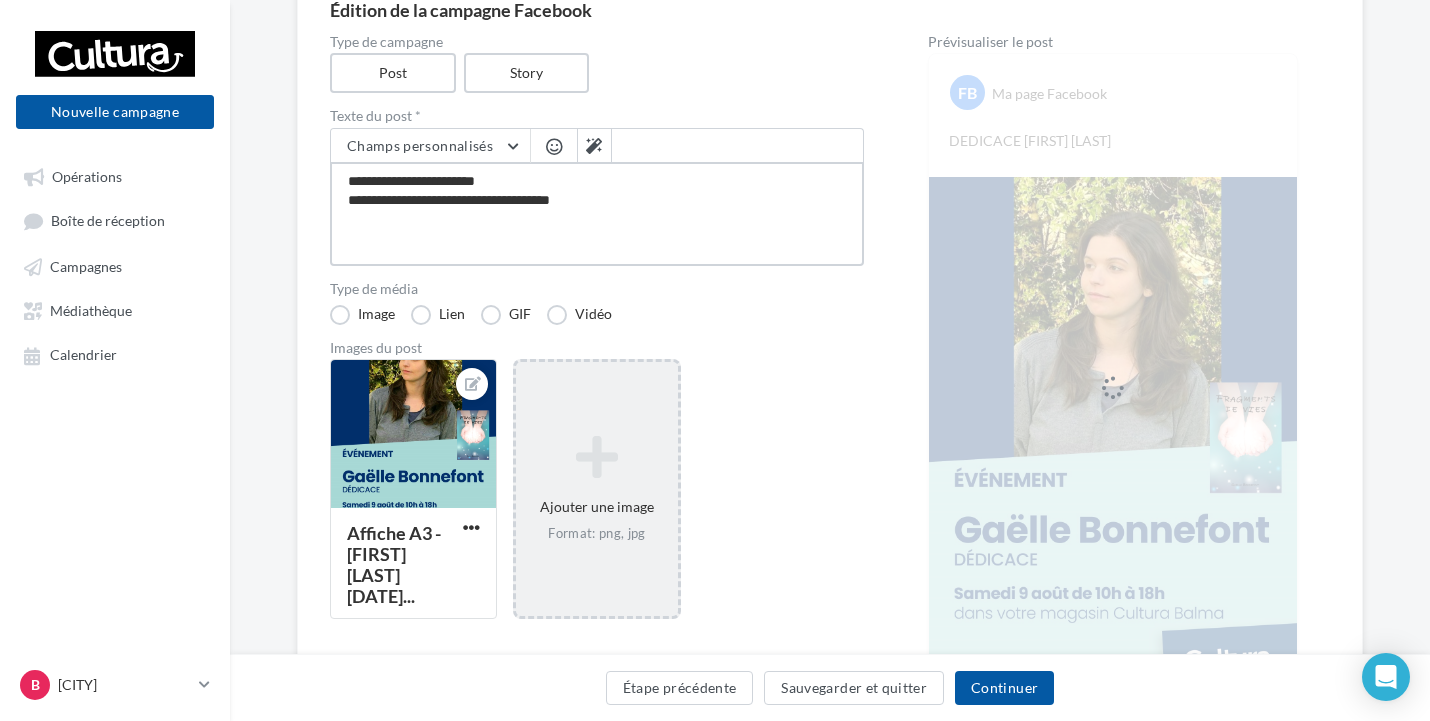 type on "**********" 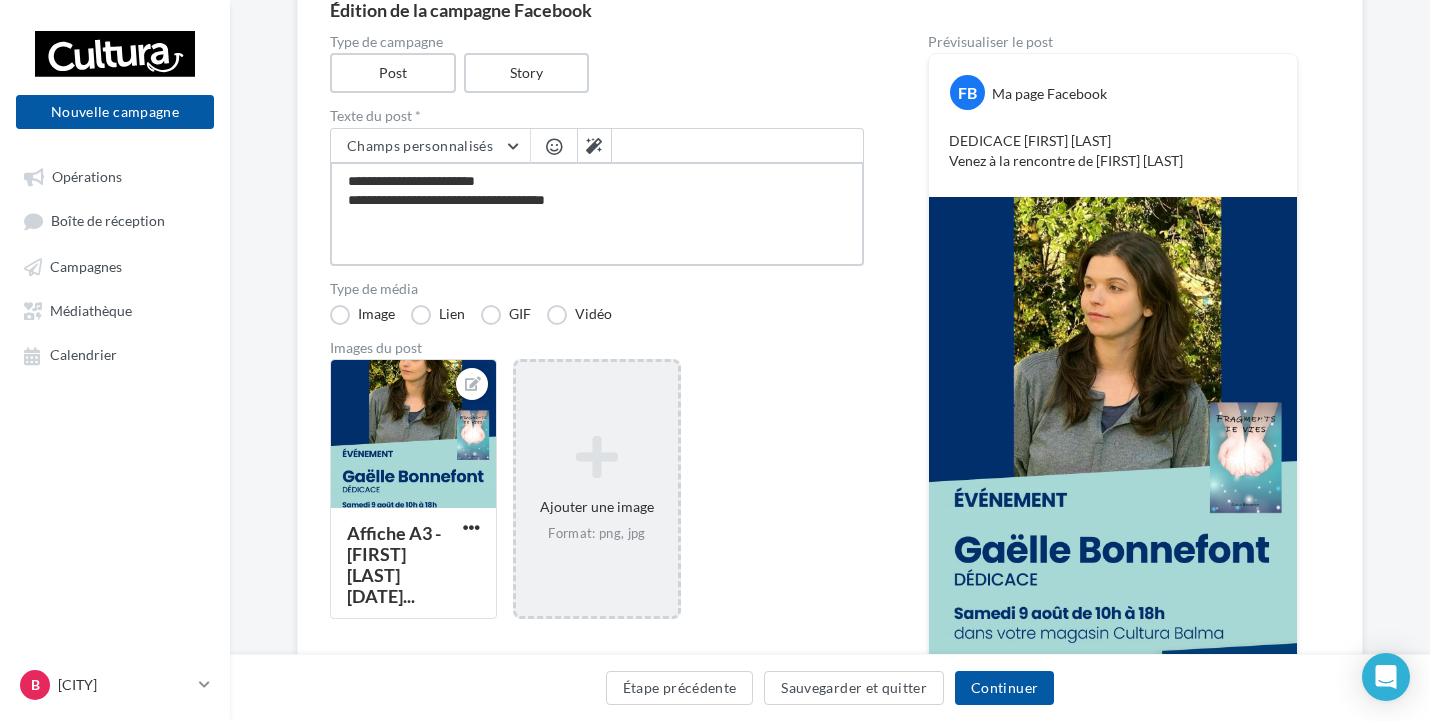 type on "**********" 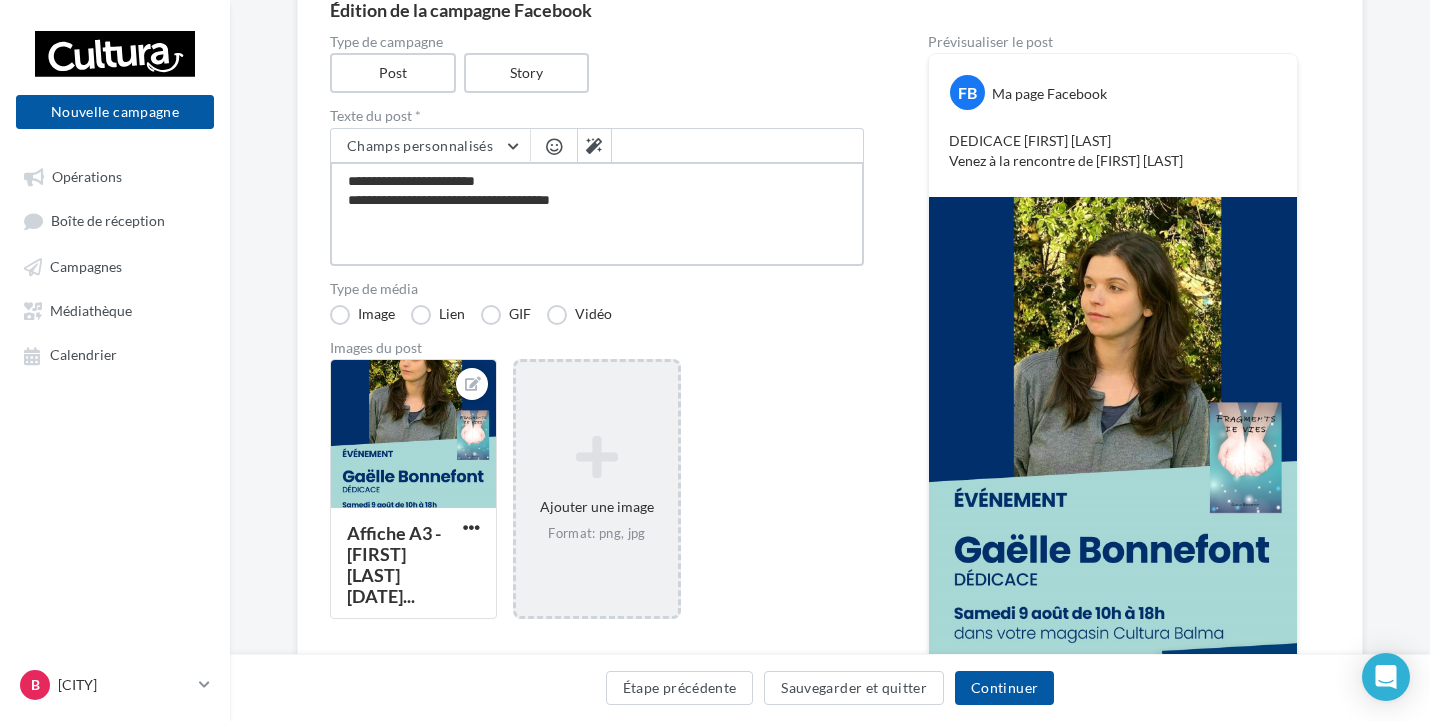type on "**********" 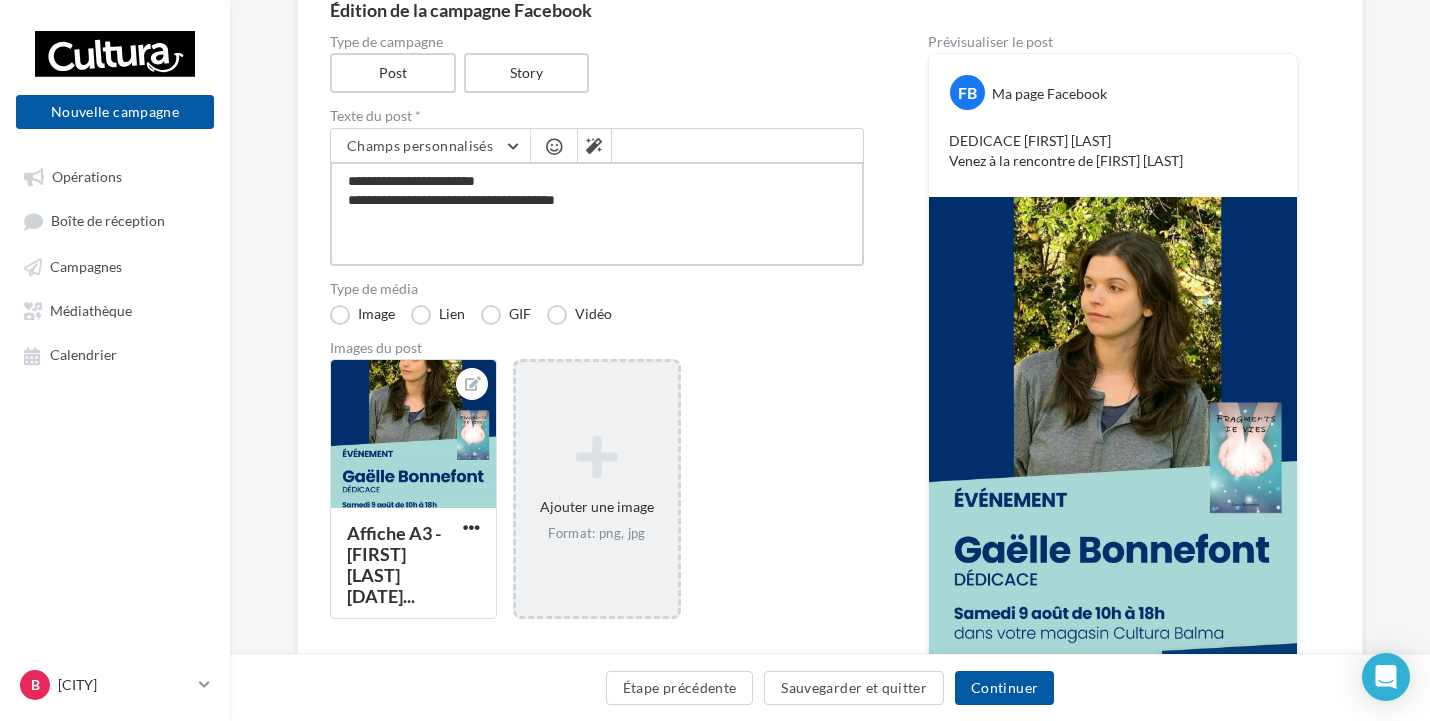 type on "**********" 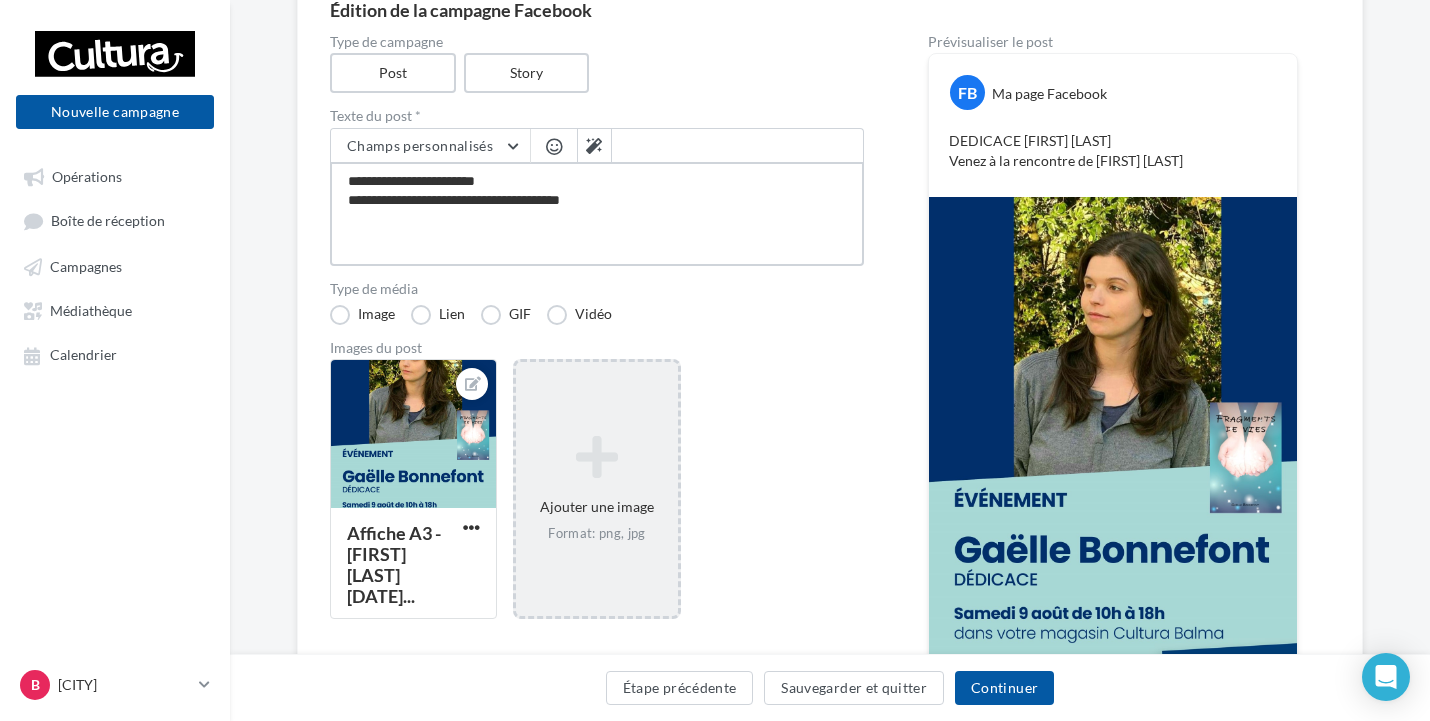 type on "**********" 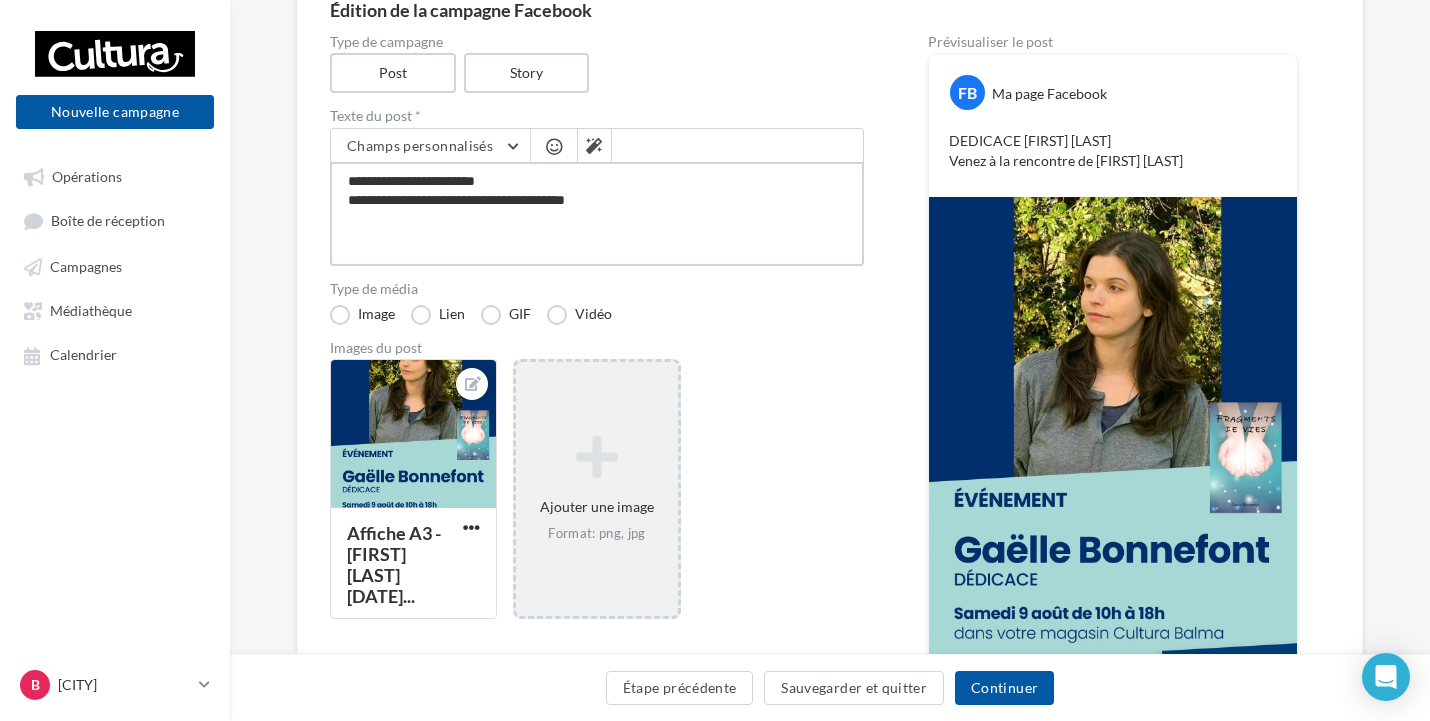 type on "**********" 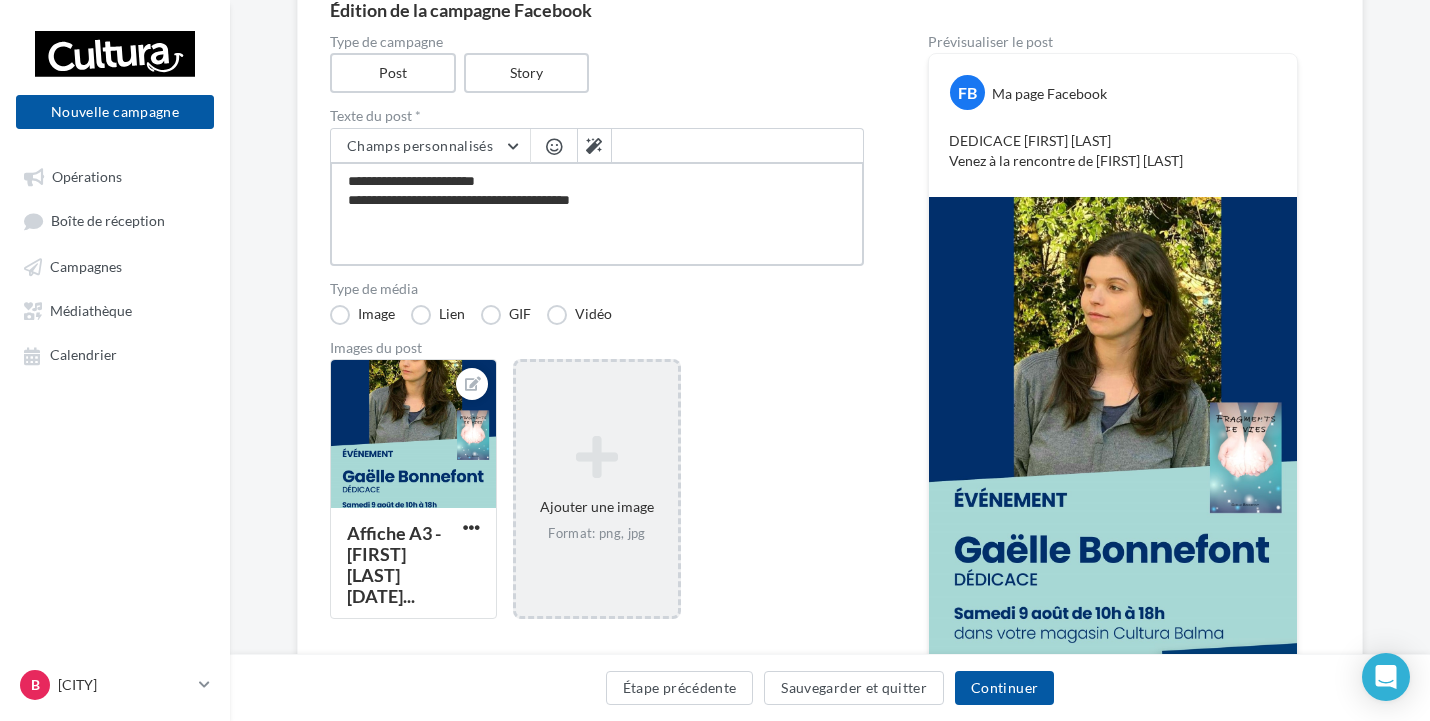 type on "**********" 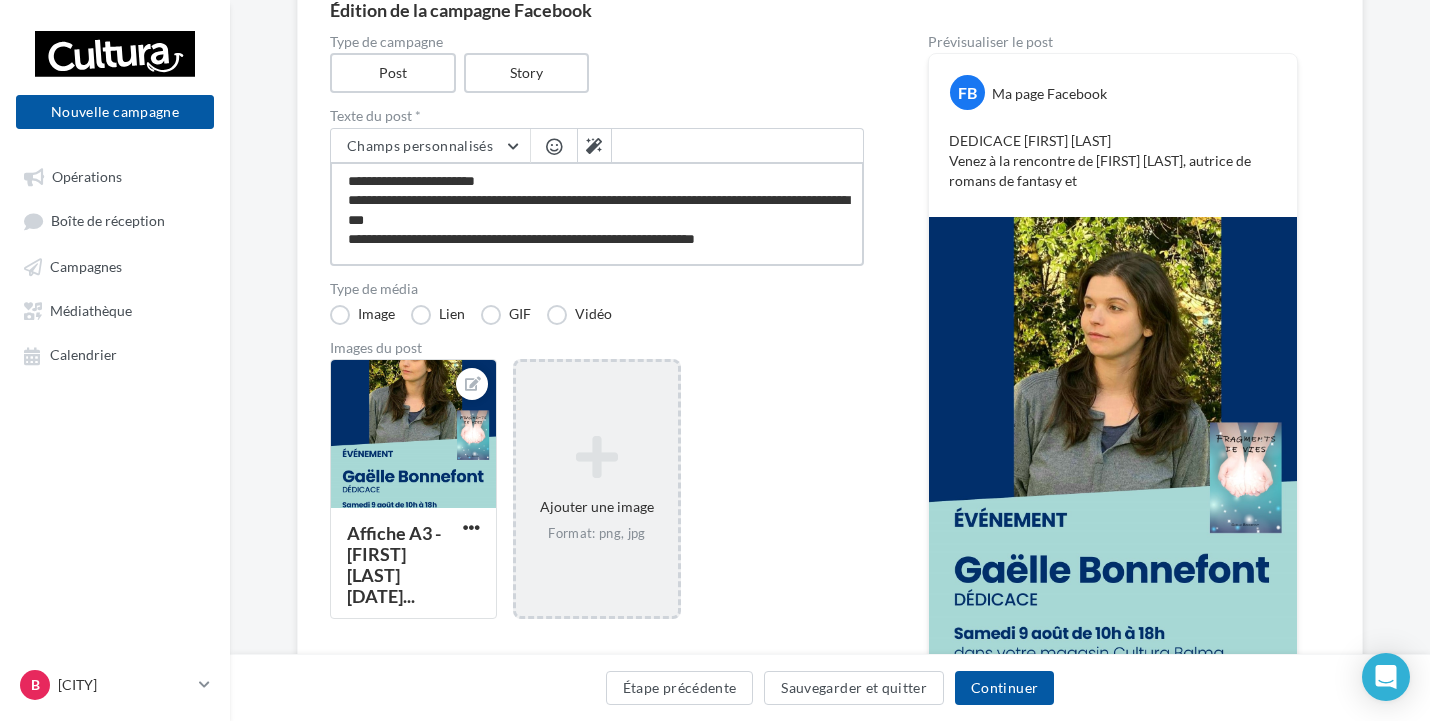 click on "**********" at bounding box center (597, 214) 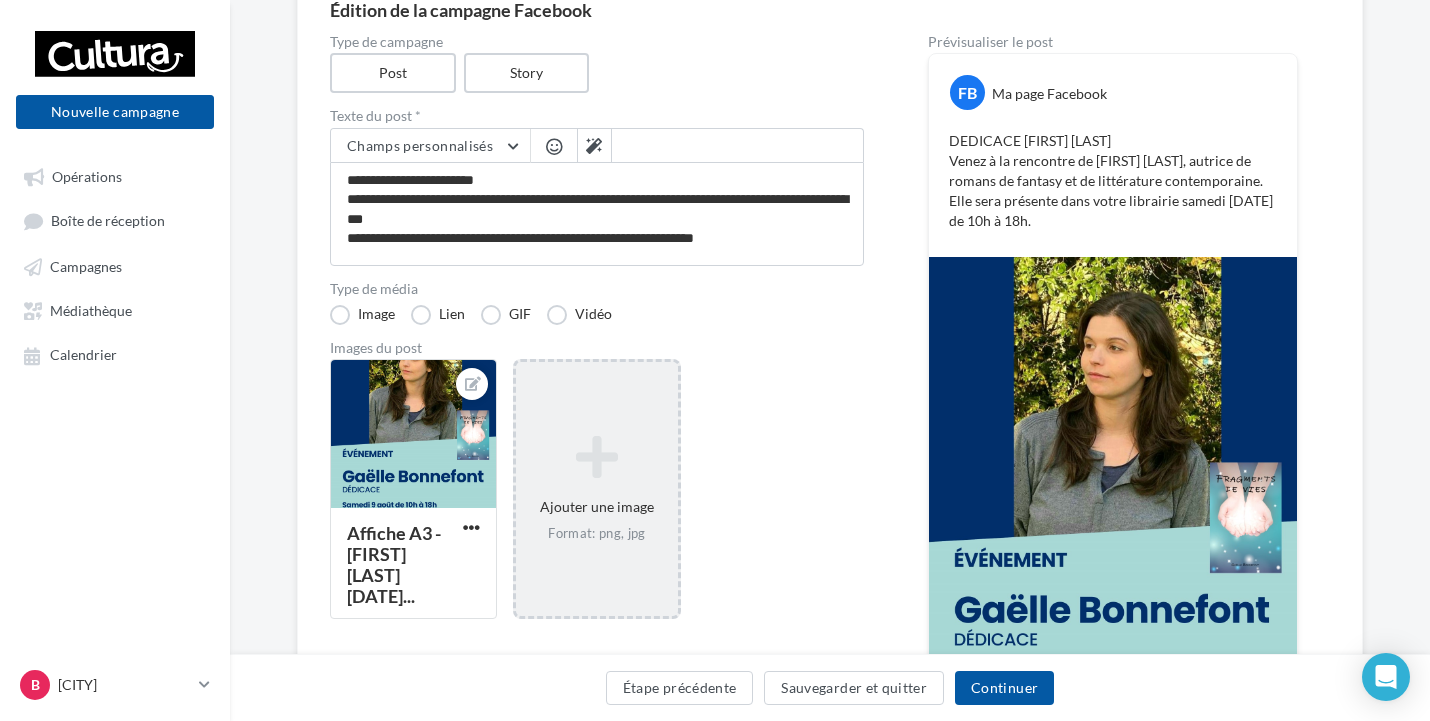 click at bounding box center (554, 148) 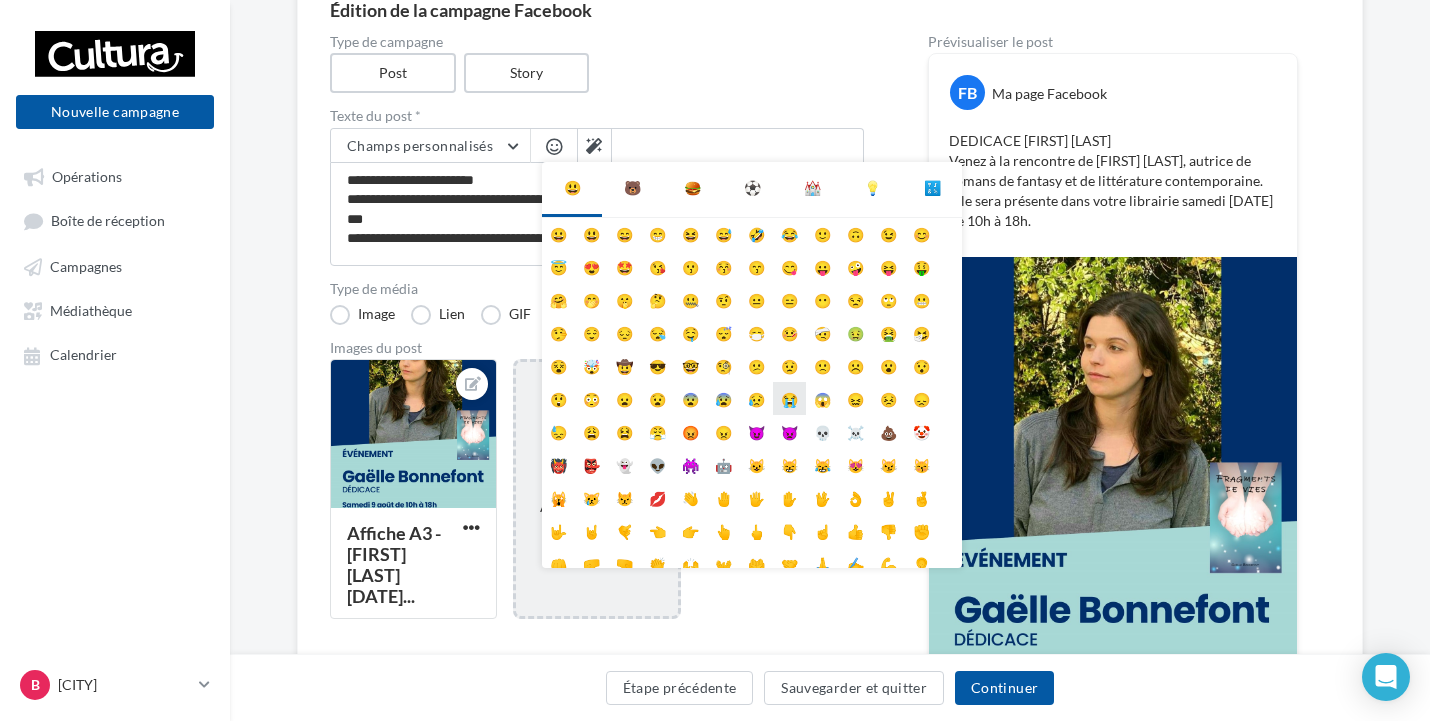 scroll, scrollTop: 0, scrollLeft: 0, axis: both 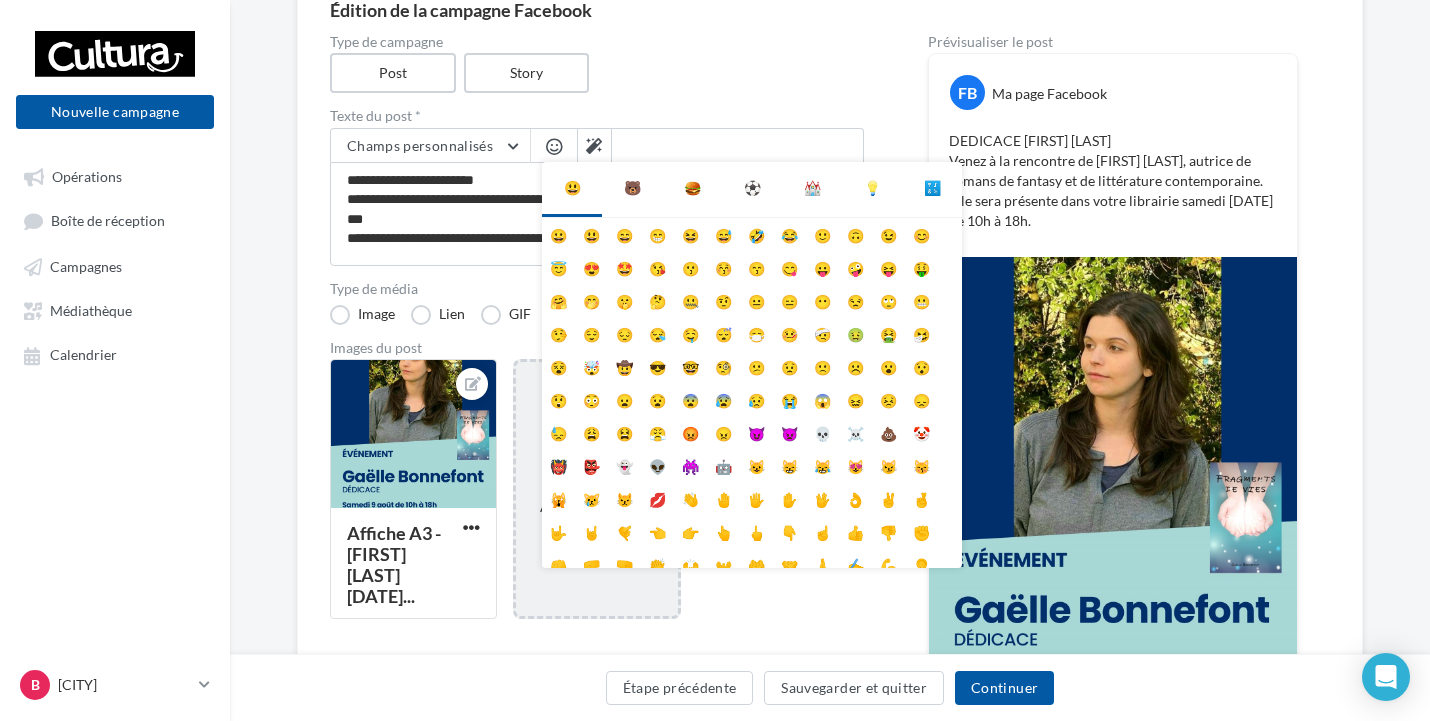 click on "🍔" at bounding box center (692, 188) 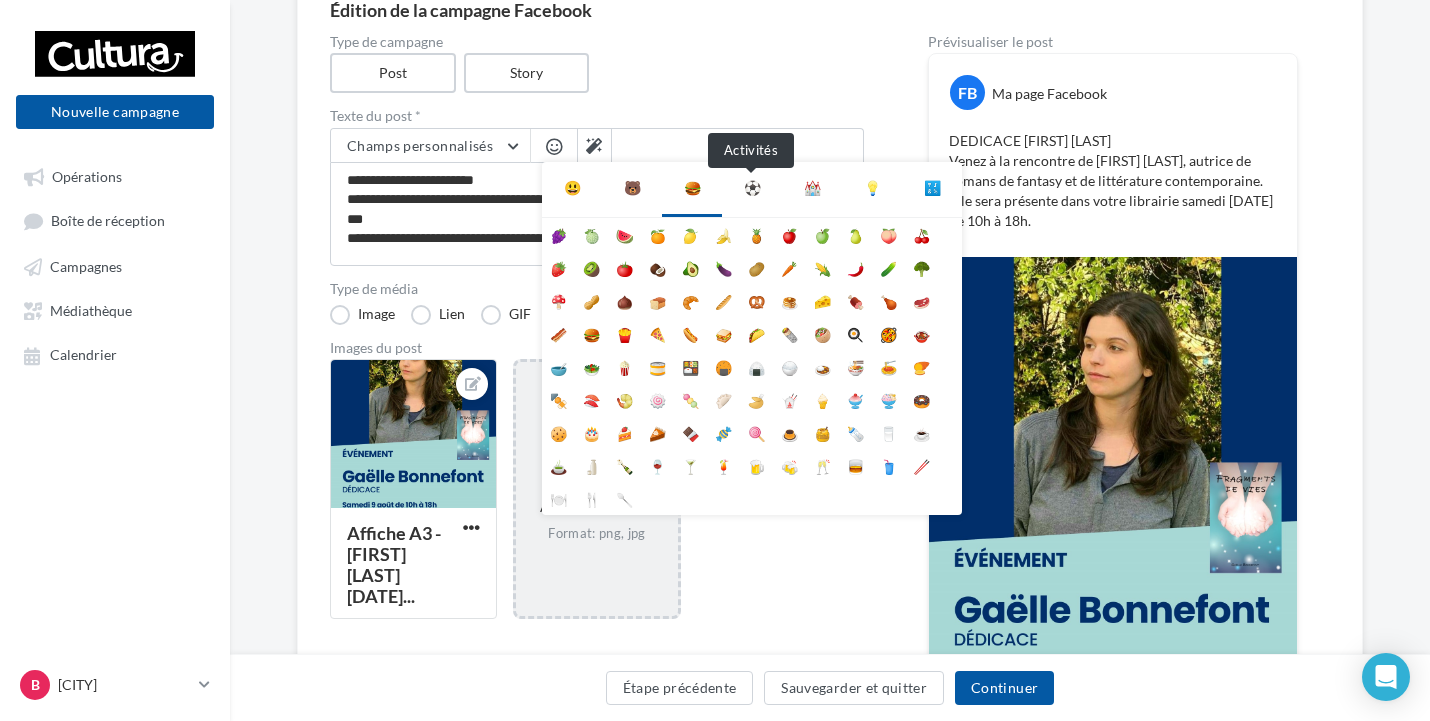 click on "⚽" at bounding box center [752, 188] 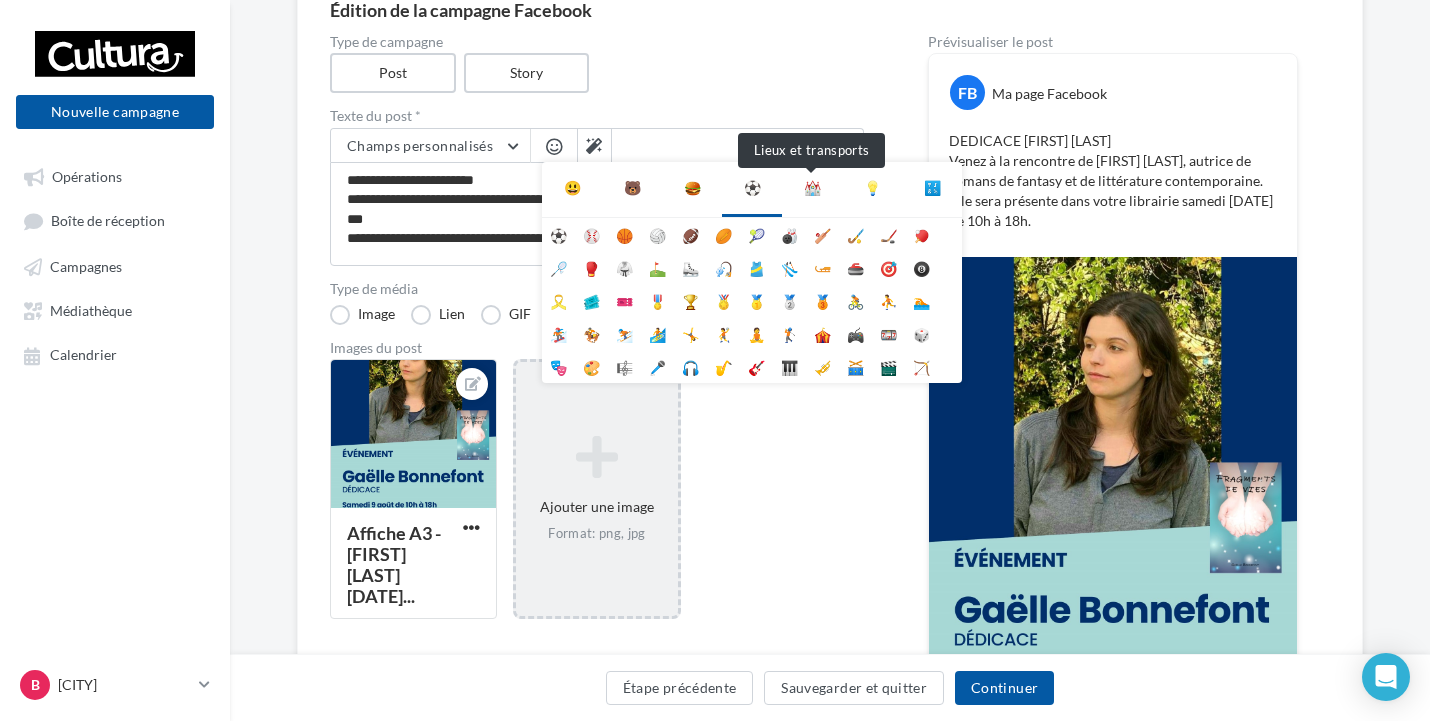 click on "⛪" at bounding box center [812, 188] 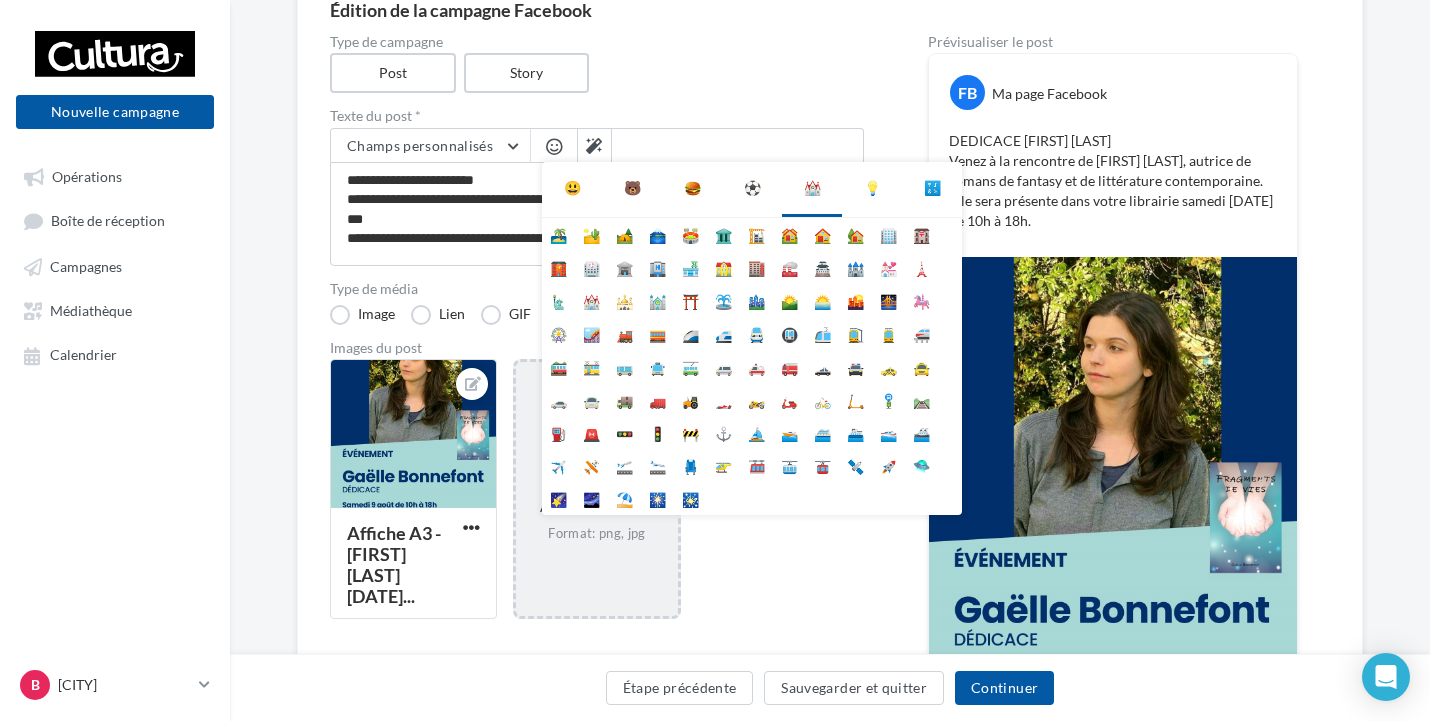 click on "💡" at bounding box center [872, 188] 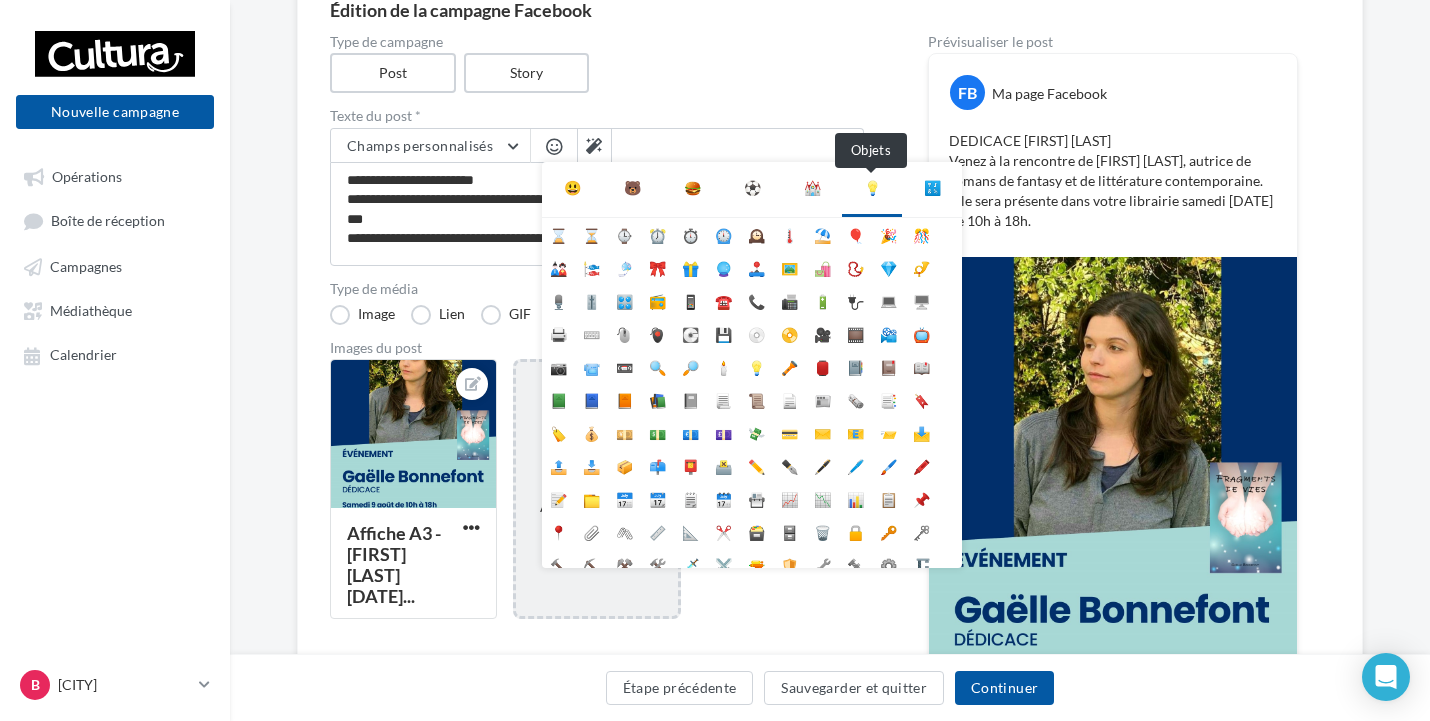 click on "💡" at bounding box center (872, 188) 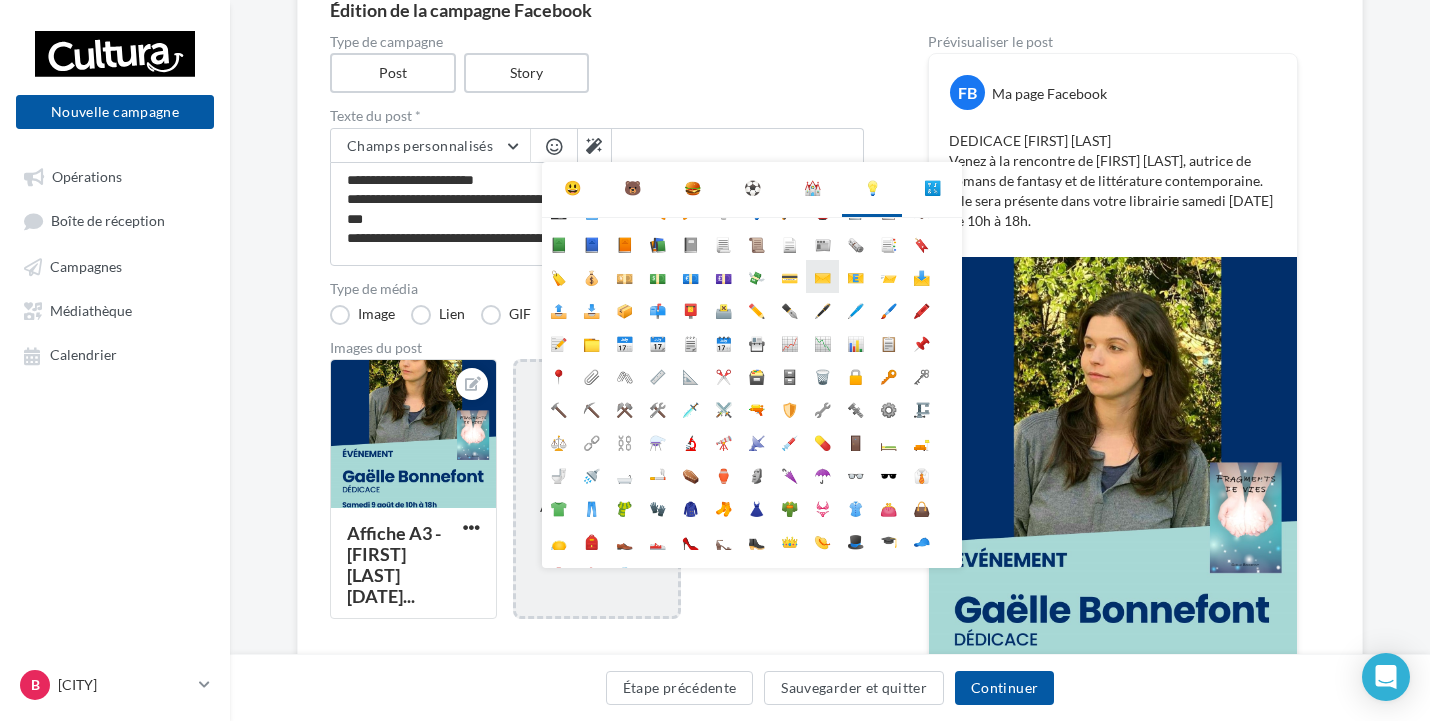 scroll, scrollTop: 178, scrollLeft: 0, axis: vertical 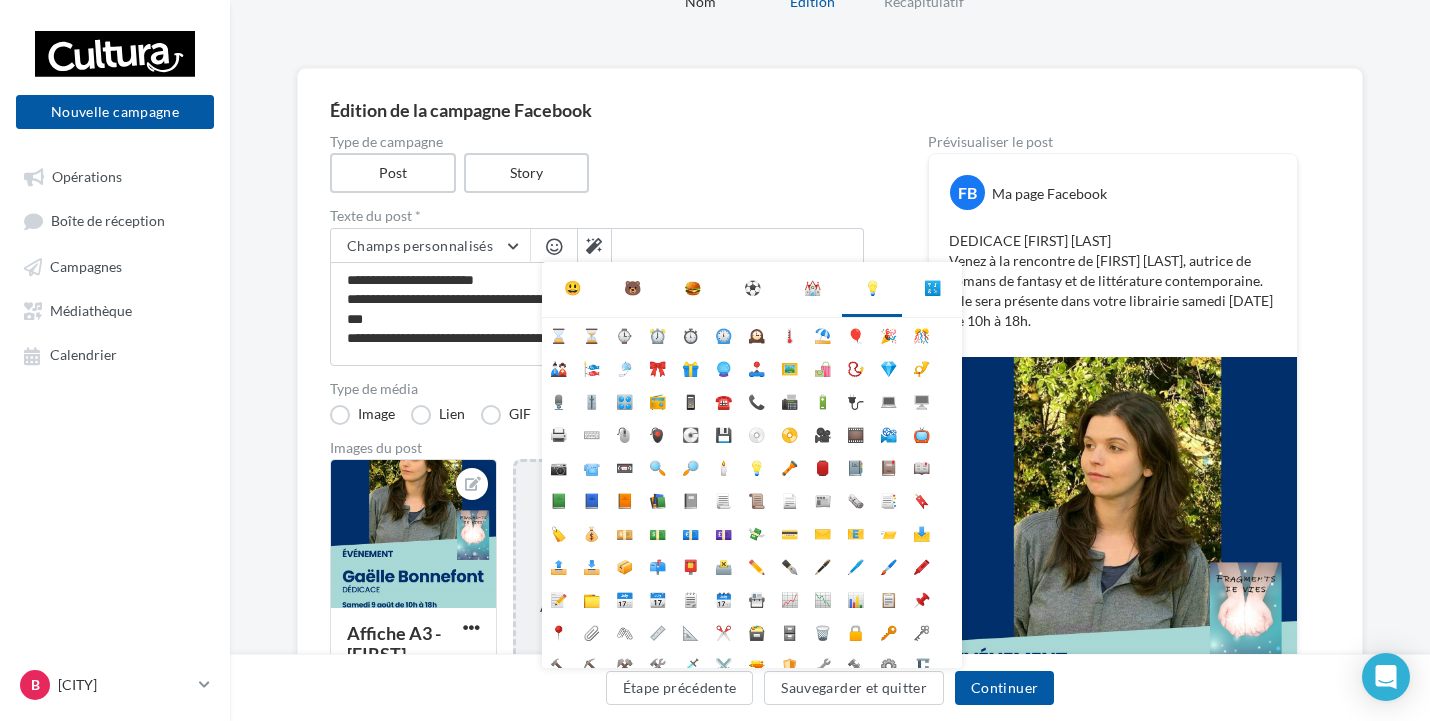 click at bounding box center [738, 245] 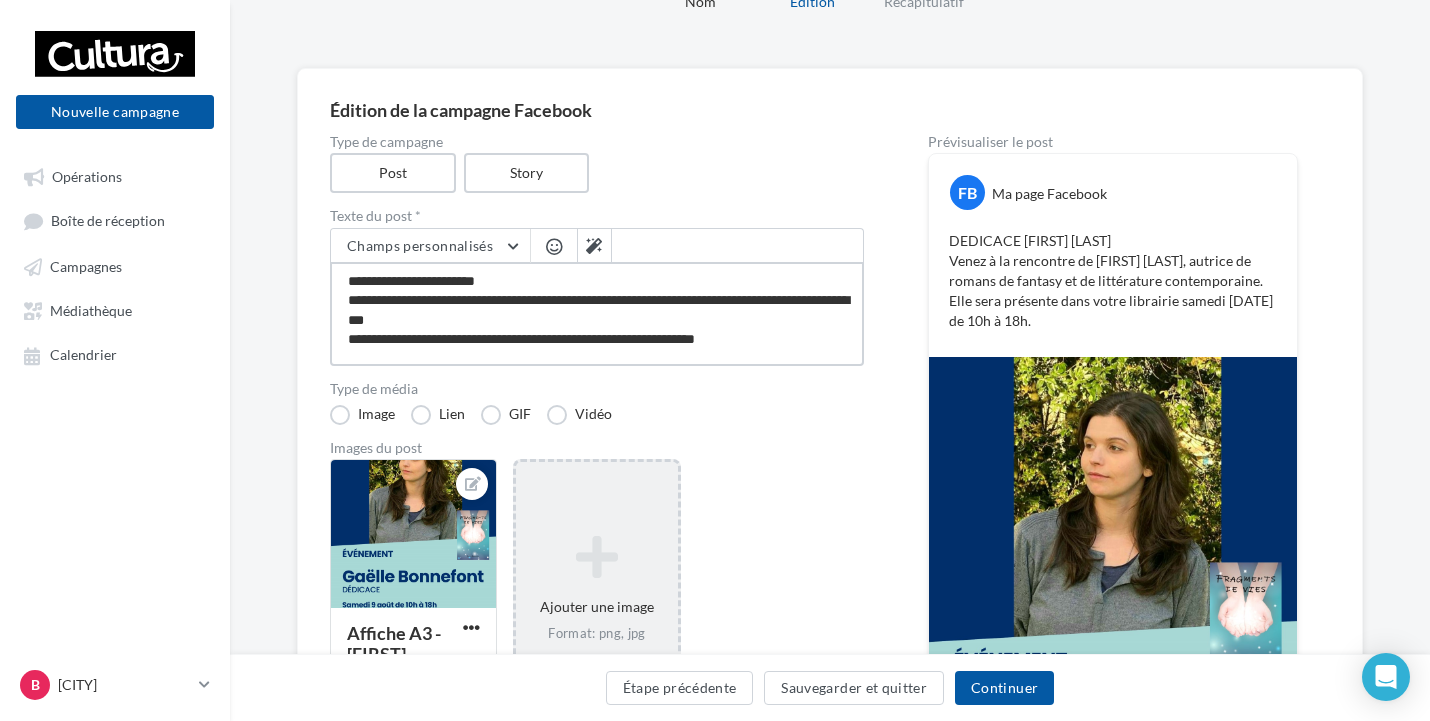 click on "**********" at bounding box center [597, 314] 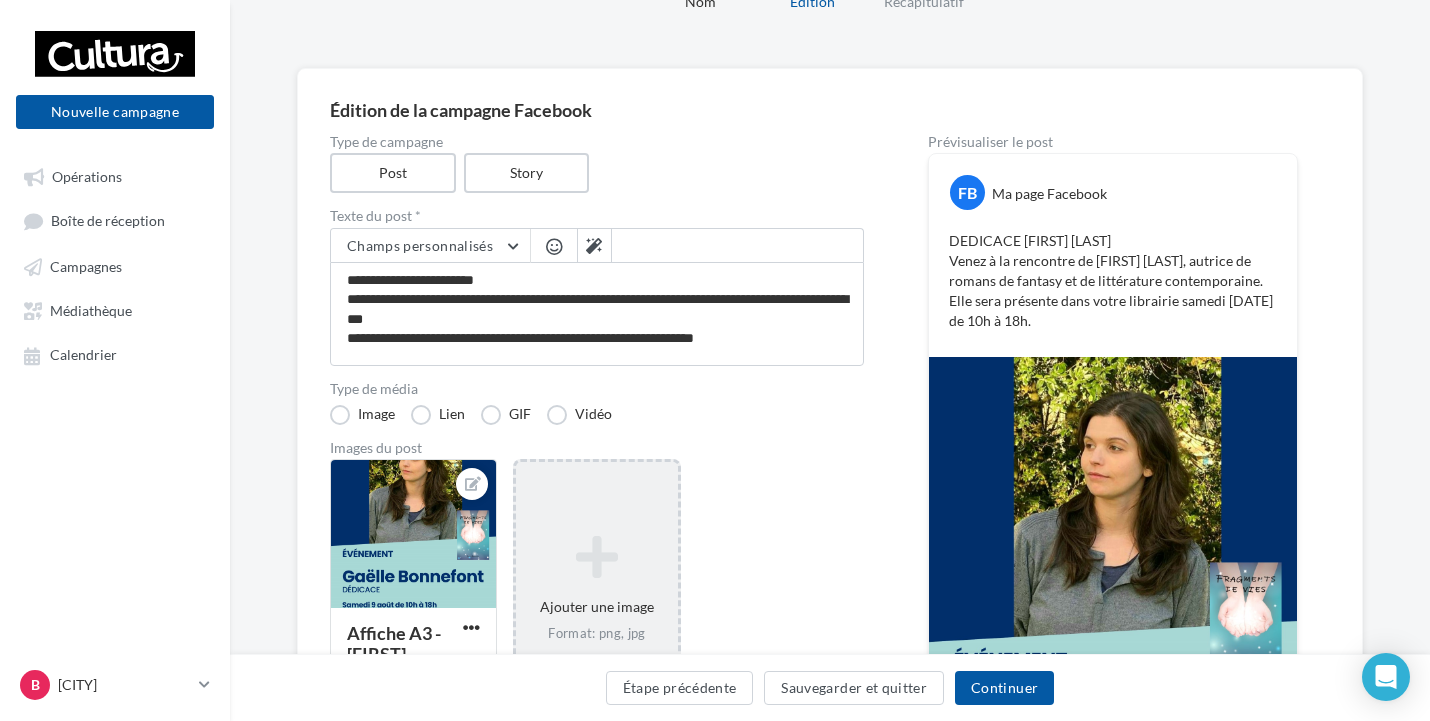 click at bounding box center (554, 246) 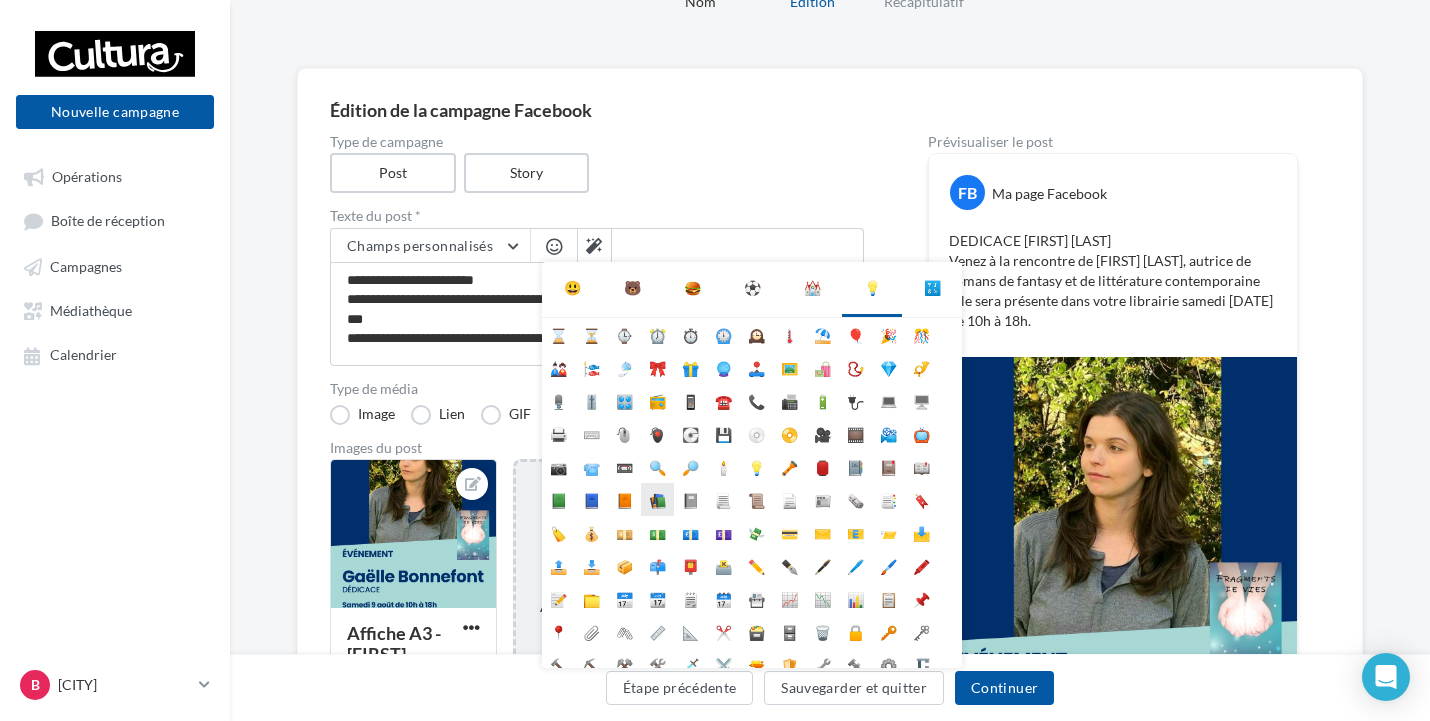 click on "📚" at bounding box center (657, 499) 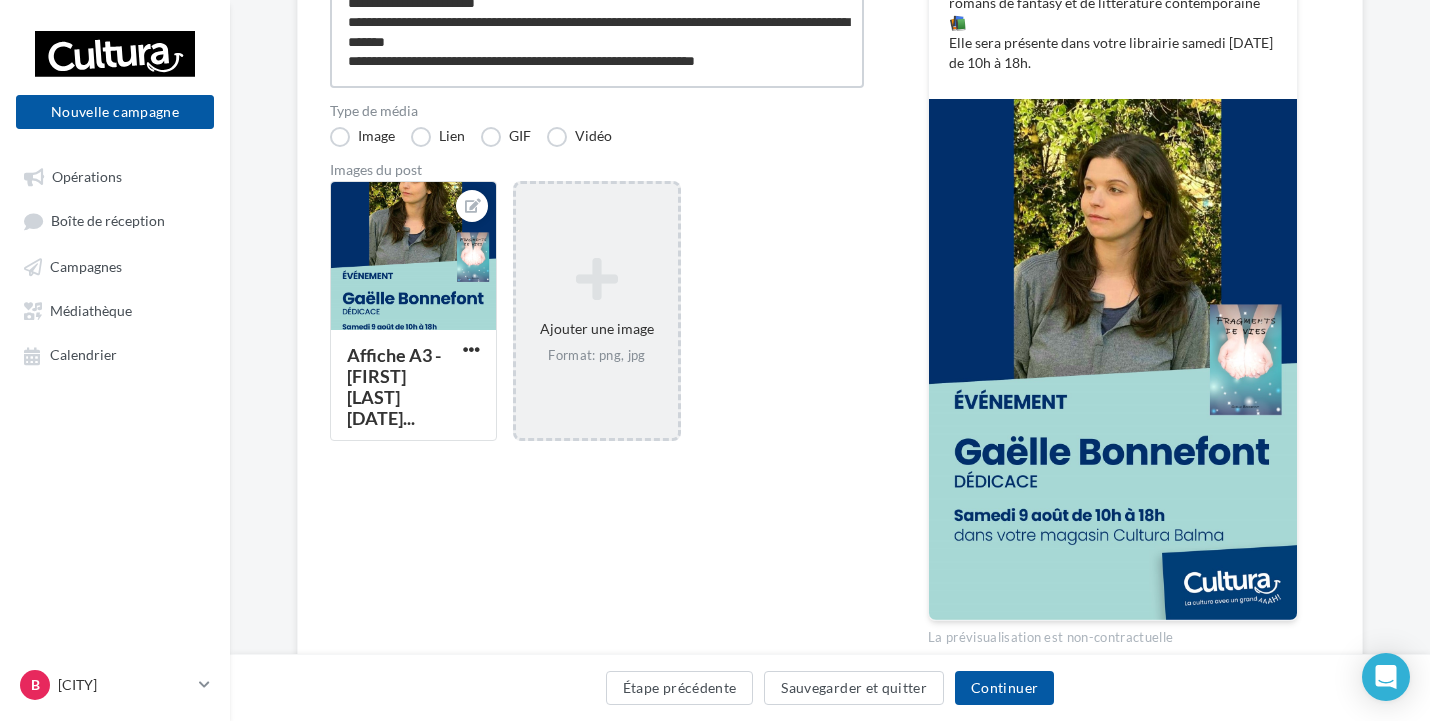 scroll, scrollTop: 400, scrollLeft: 0, axis: vertical 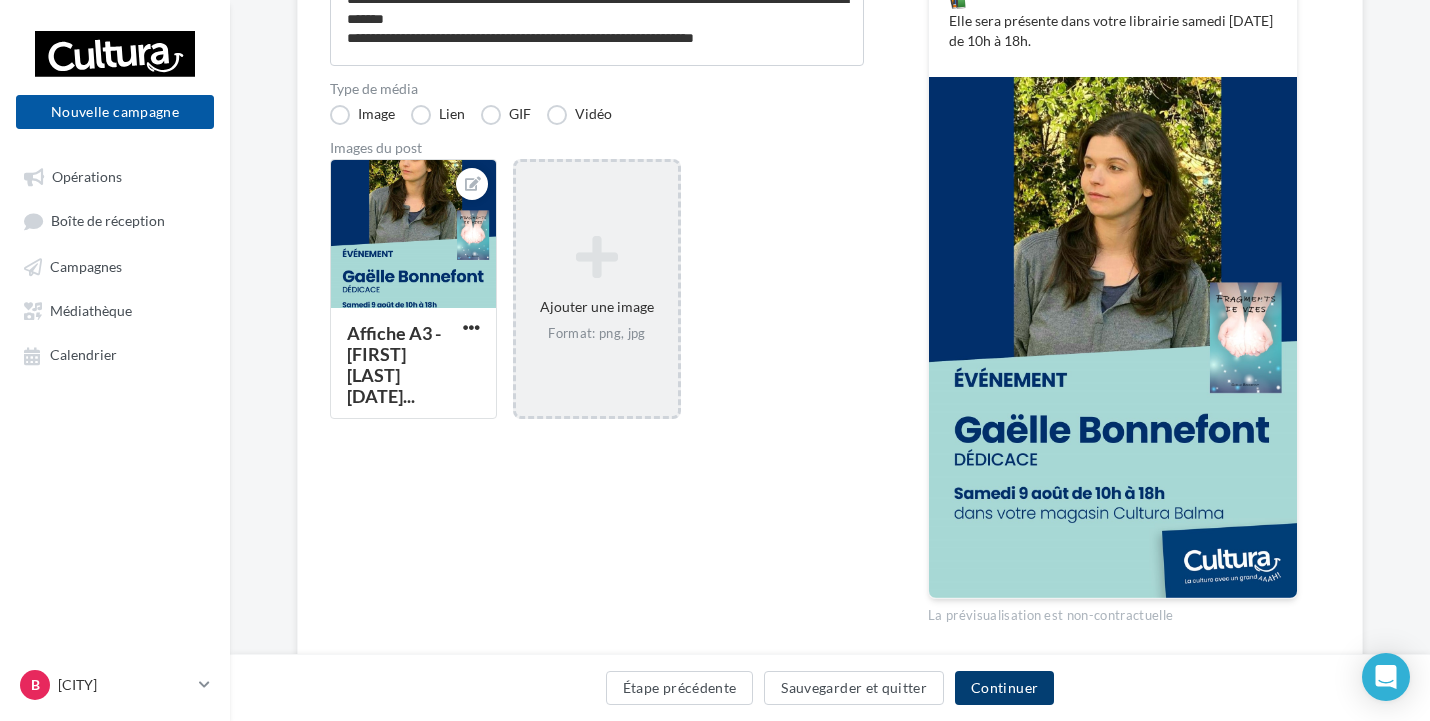 click on "Continuer" at bounding box center (1004, 688) 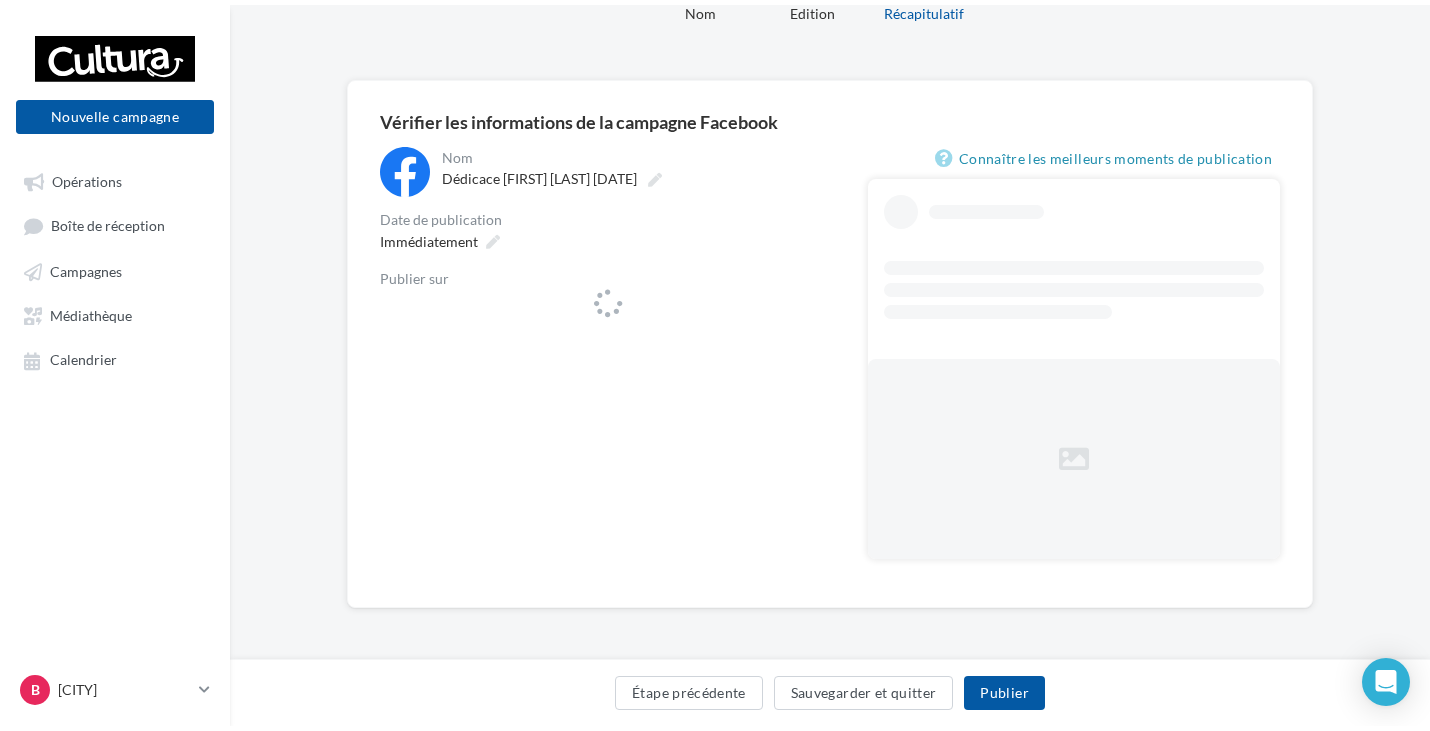 scroll, scrollTop: 0, scrollLeft: 0, axis: both 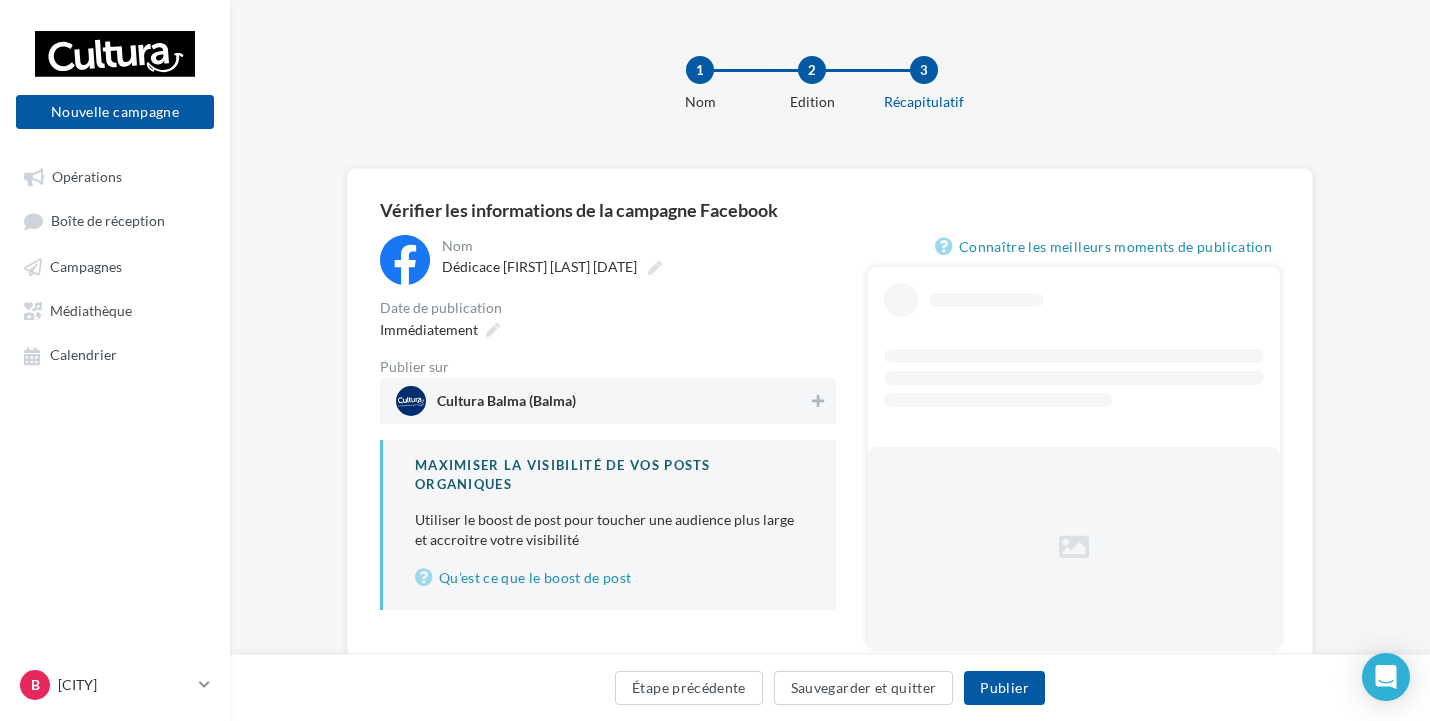 click on "Cultura Balma (Balma)" at bounding box center (506, 405) 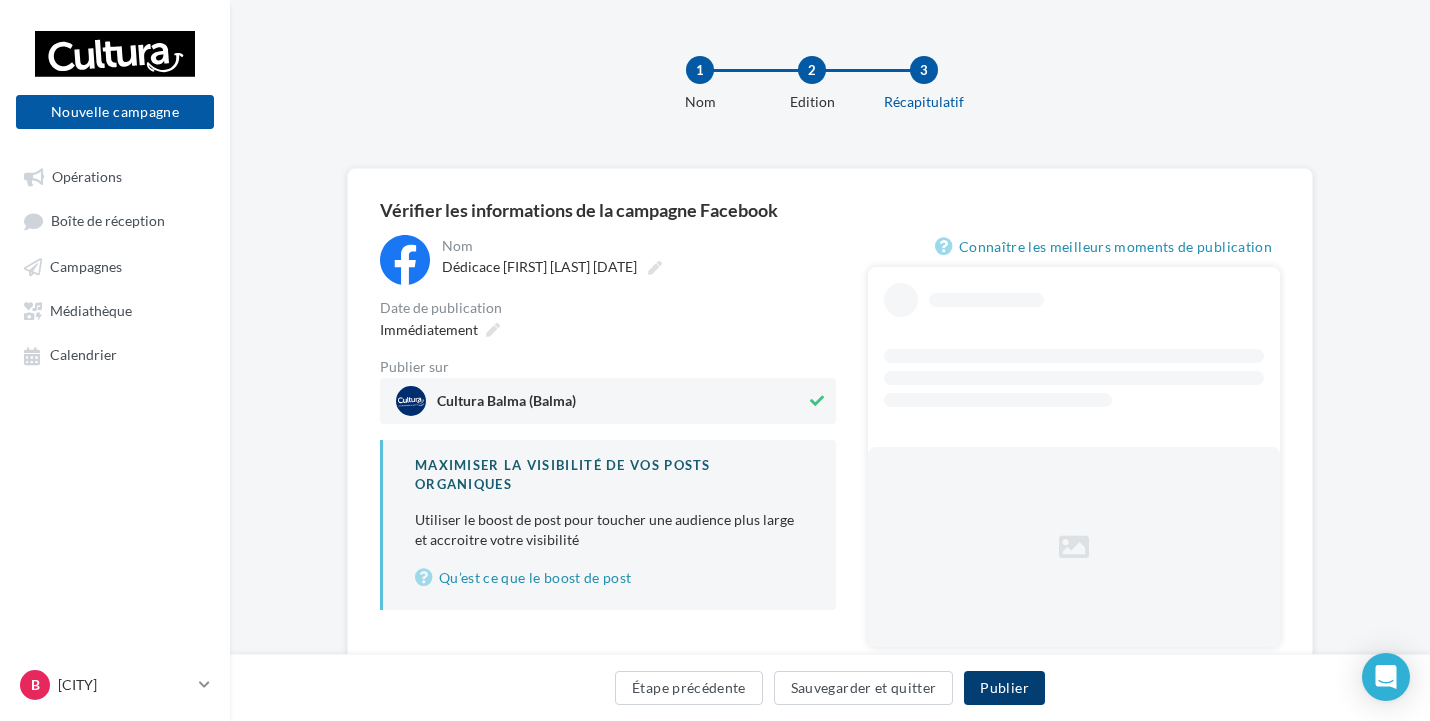 click on "Publier" at bounding box center [1004, 688] 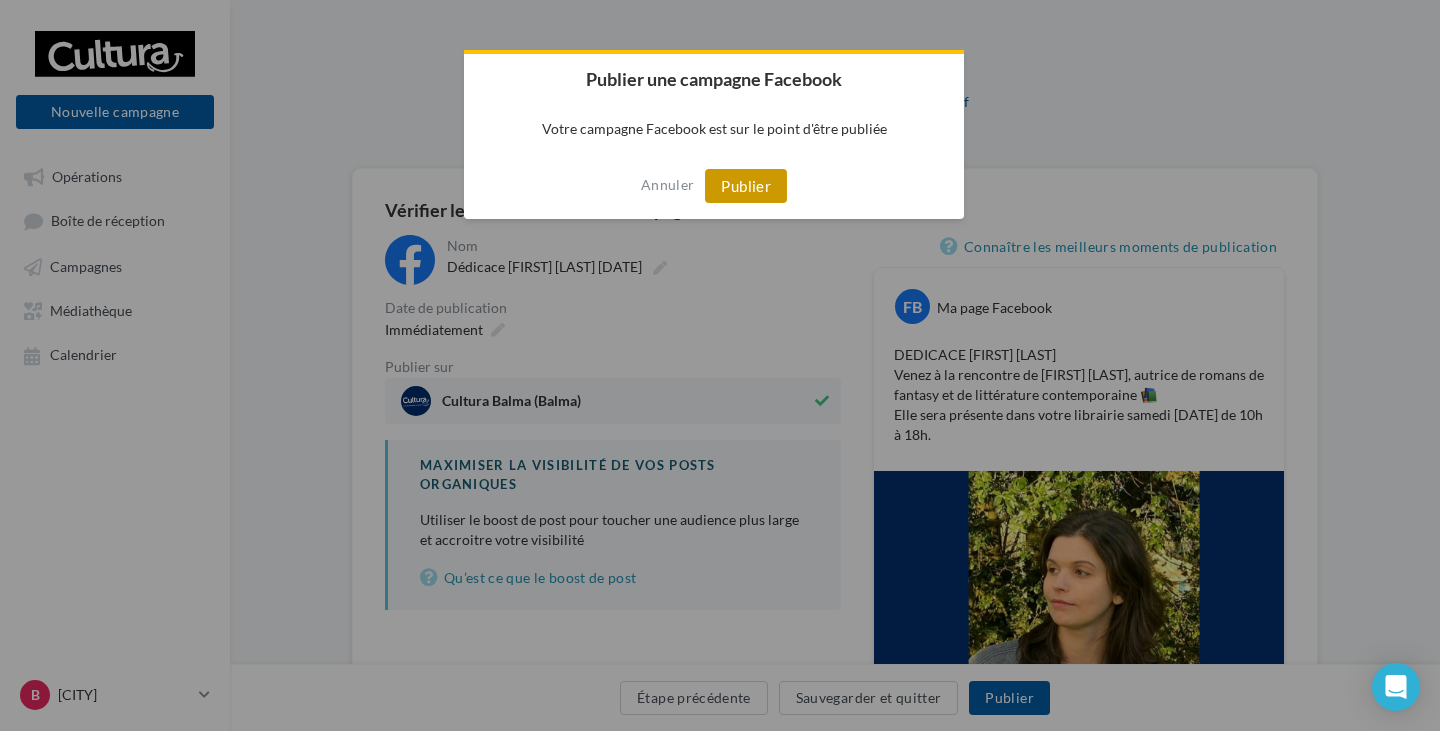 click on "Publier" at bounding box center (746, 186) 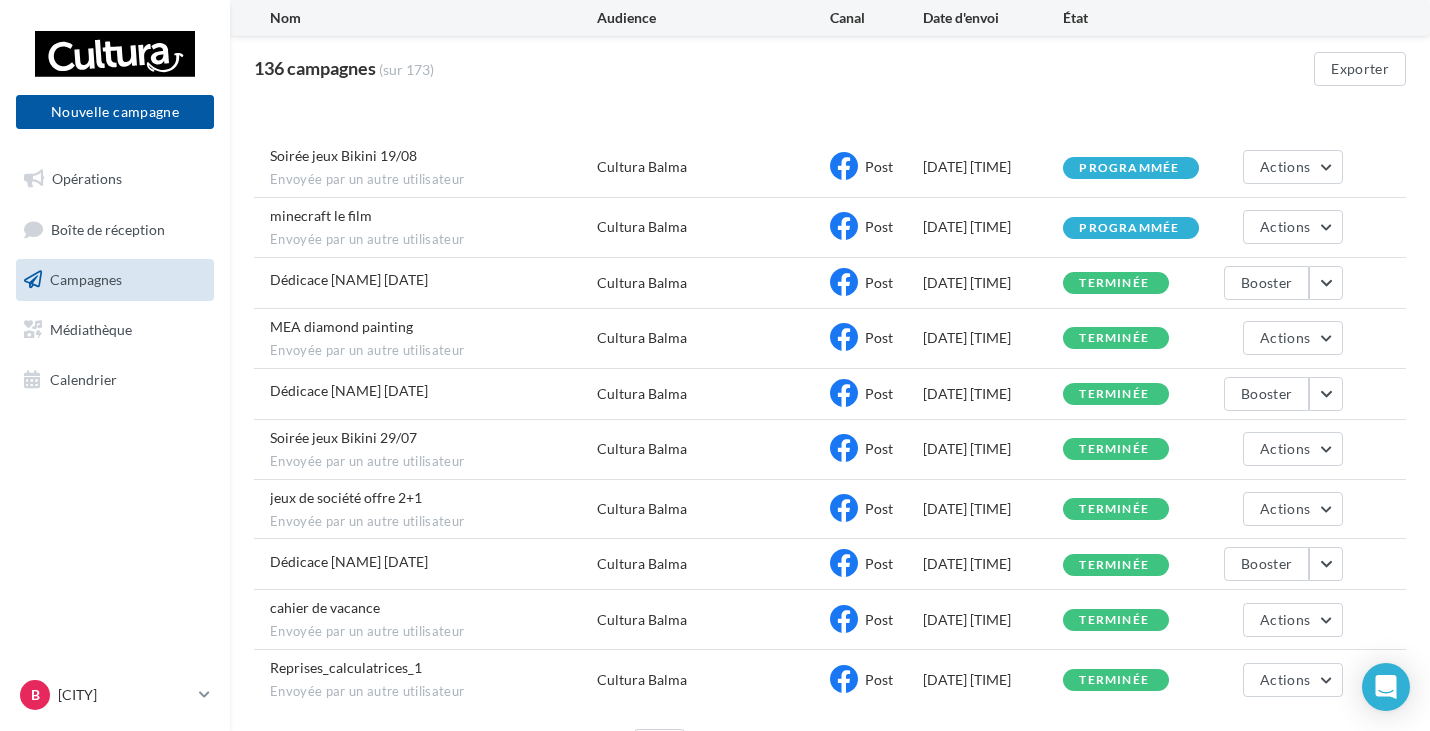 scroll, scrollTop: 244, scrollLeft: 0, axis: vertical 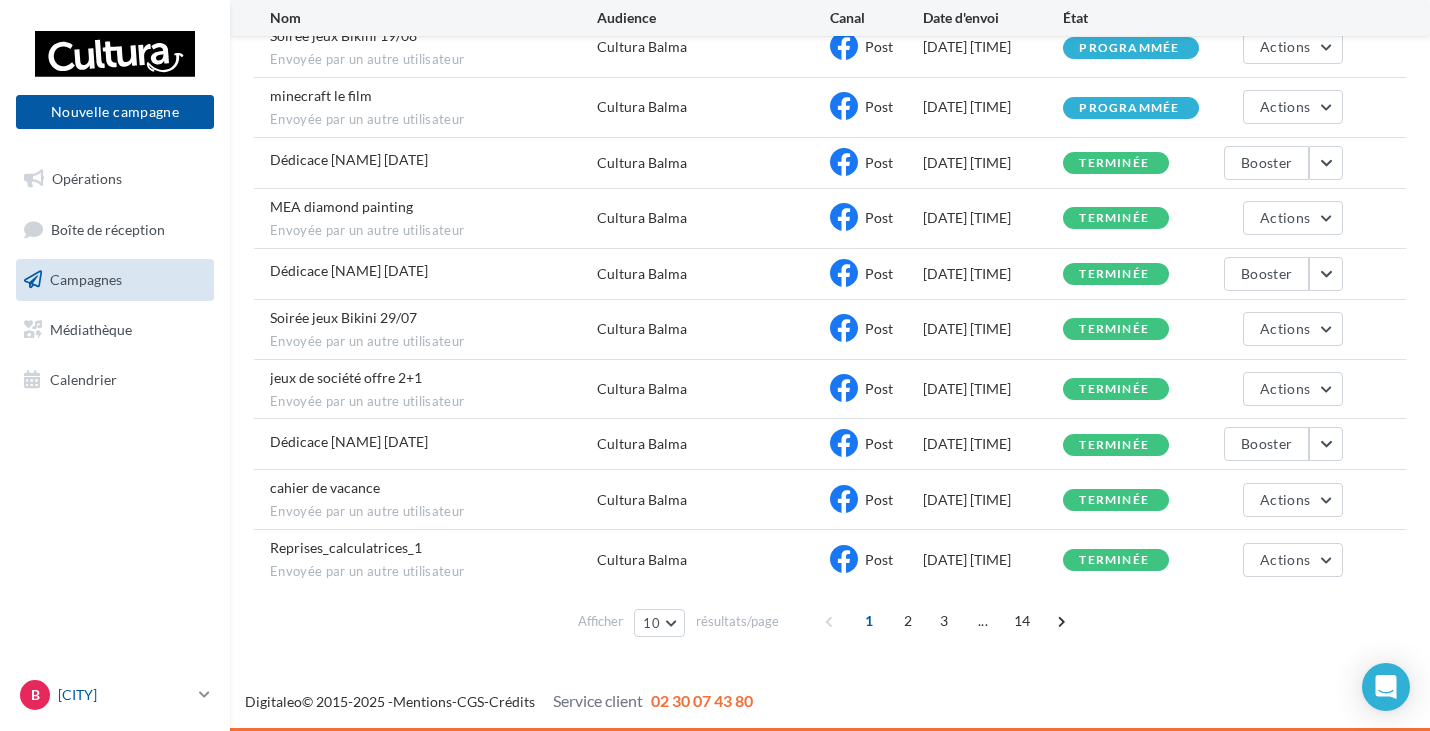 click on "[CITY]" at bounding box center (124, 695) 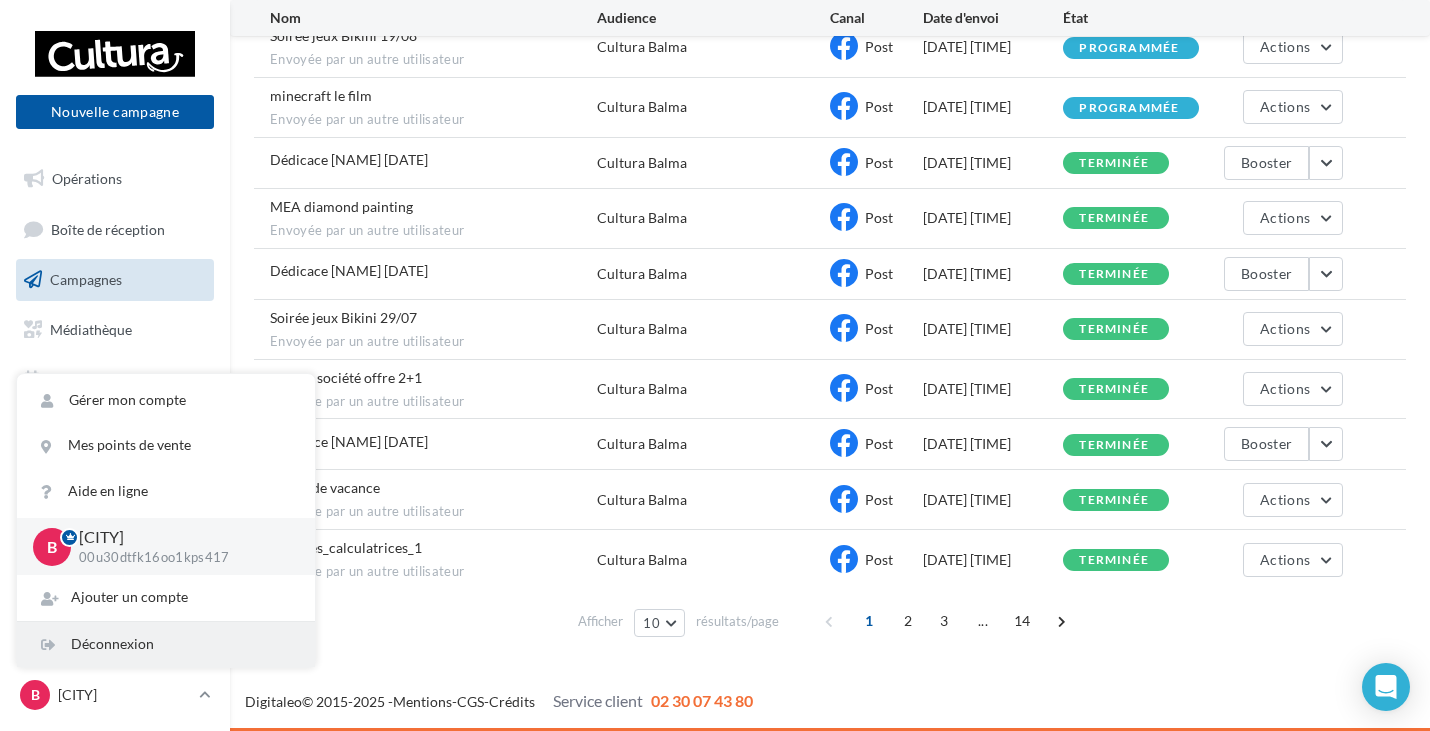 click on "Déconnexion" at bounding box center [166, 644] 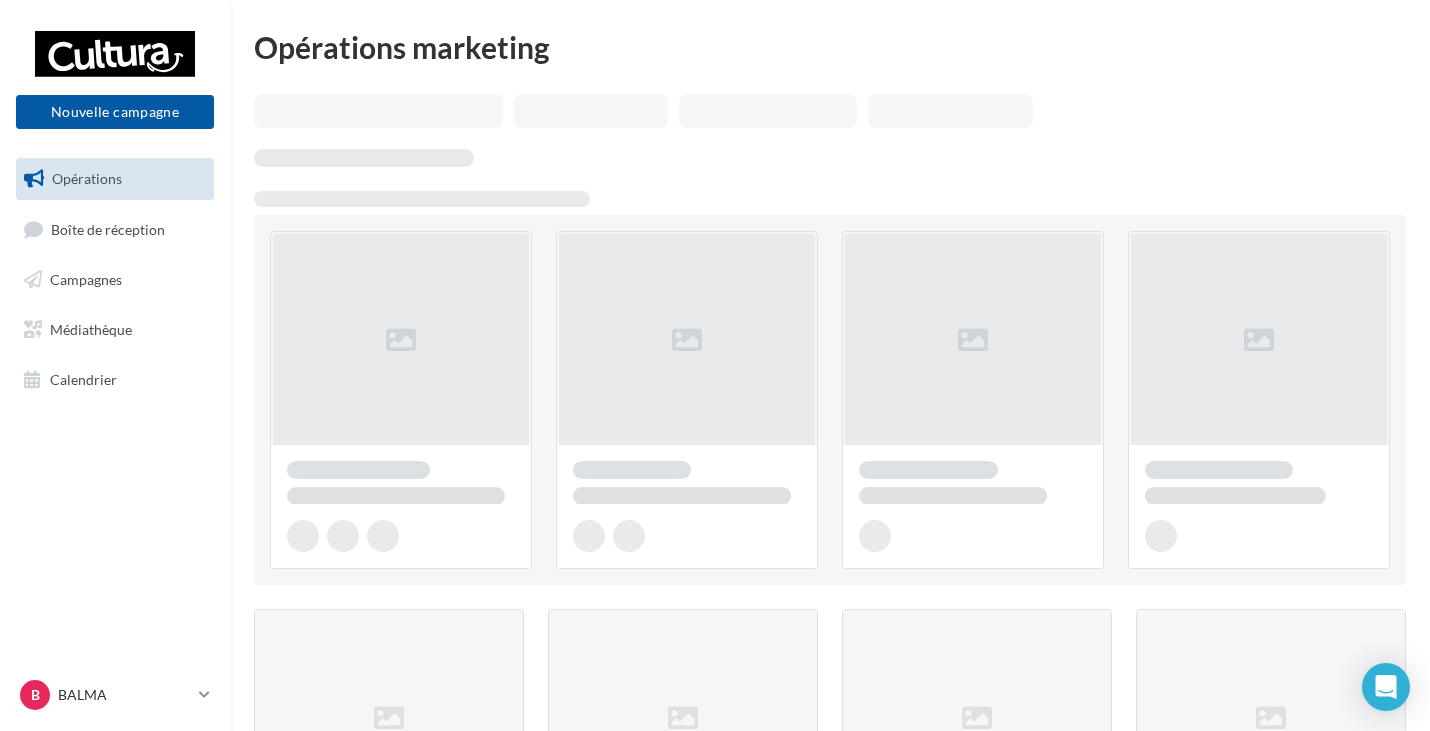scroll, scrollTop: 0, scrollLeft: 0, axis: both 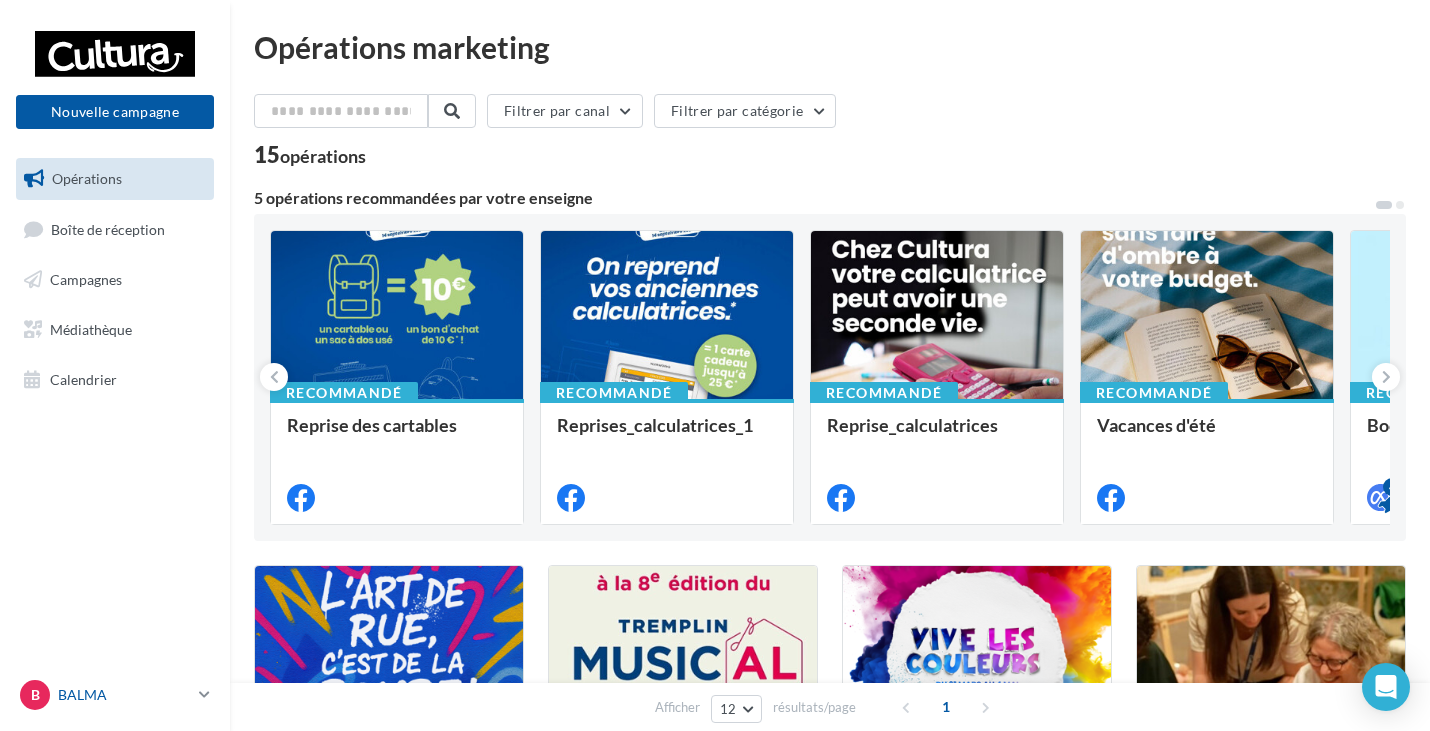 click on "BALMA" at bounding box center [124, 695] 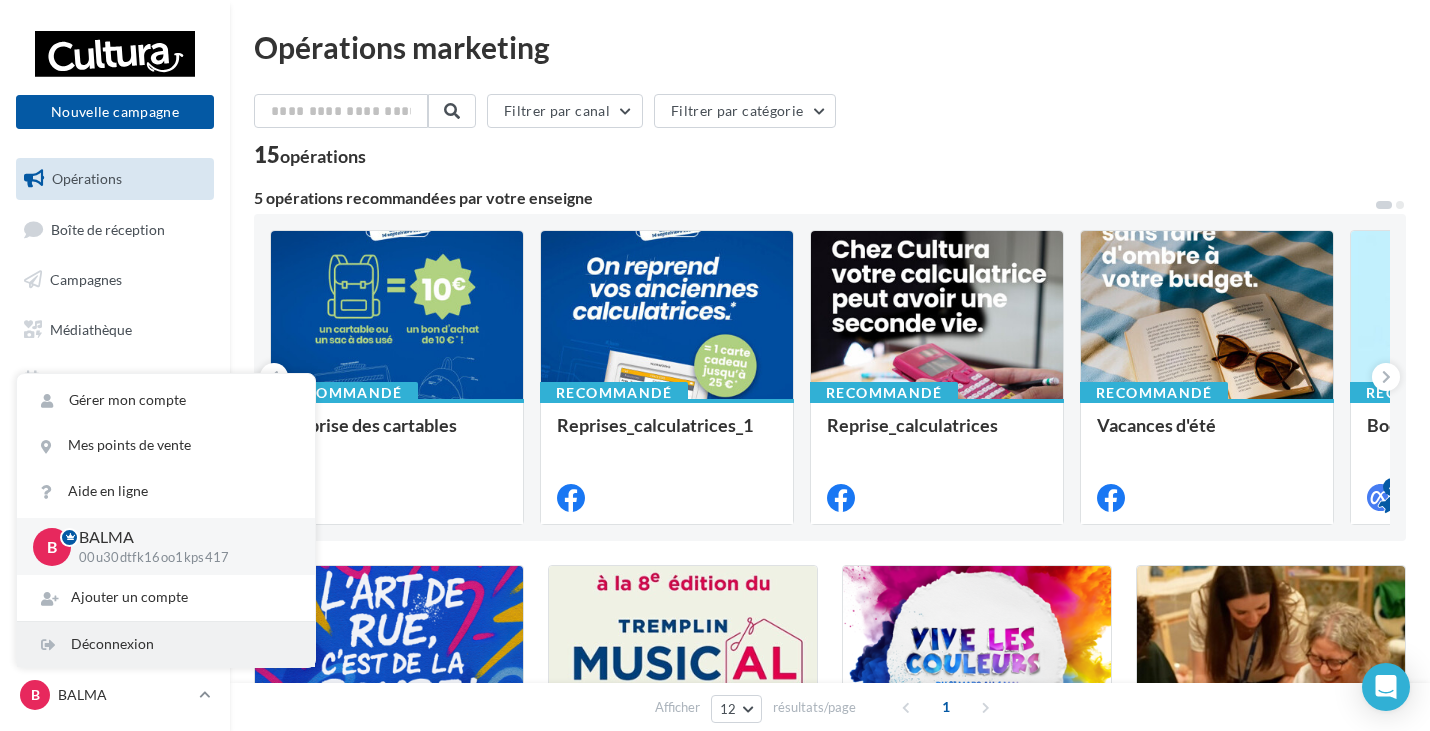 click on "Déconnexion" at bounding box center [166, 644] 